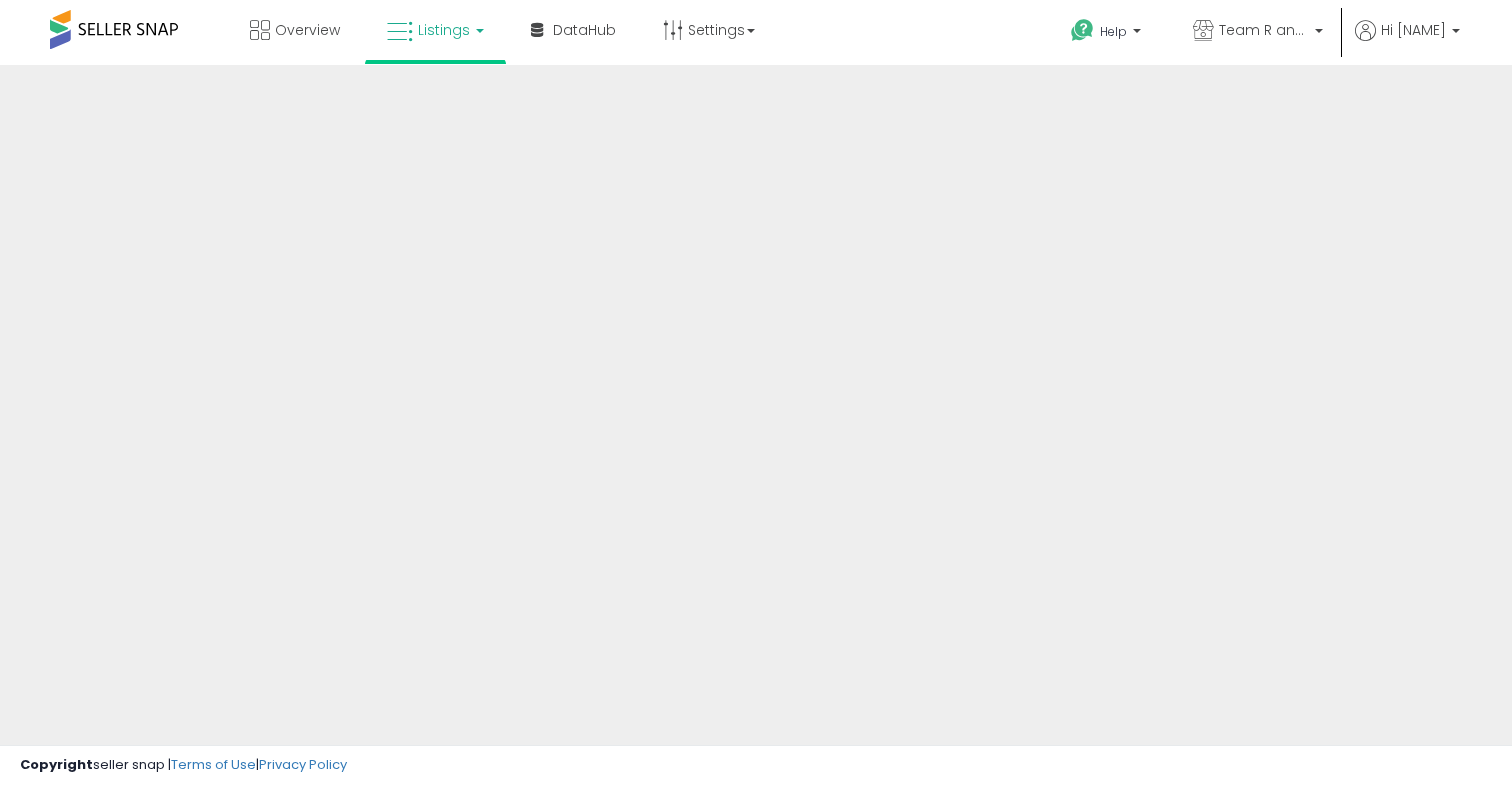 scroll, scrollTop: 0, scrollLeft: 0, axis: both 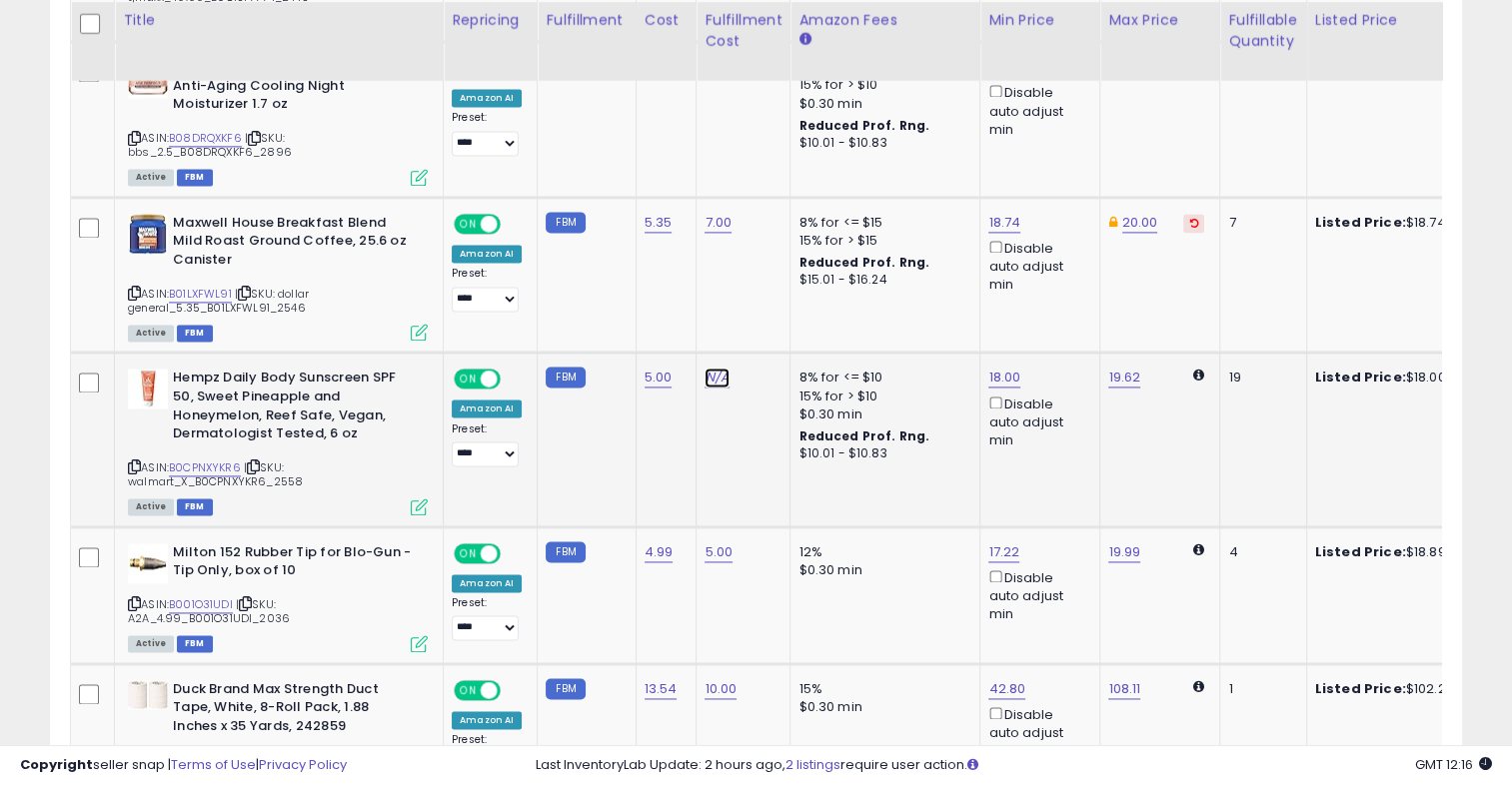 click on "N/A" at bounding box center (717, 378) 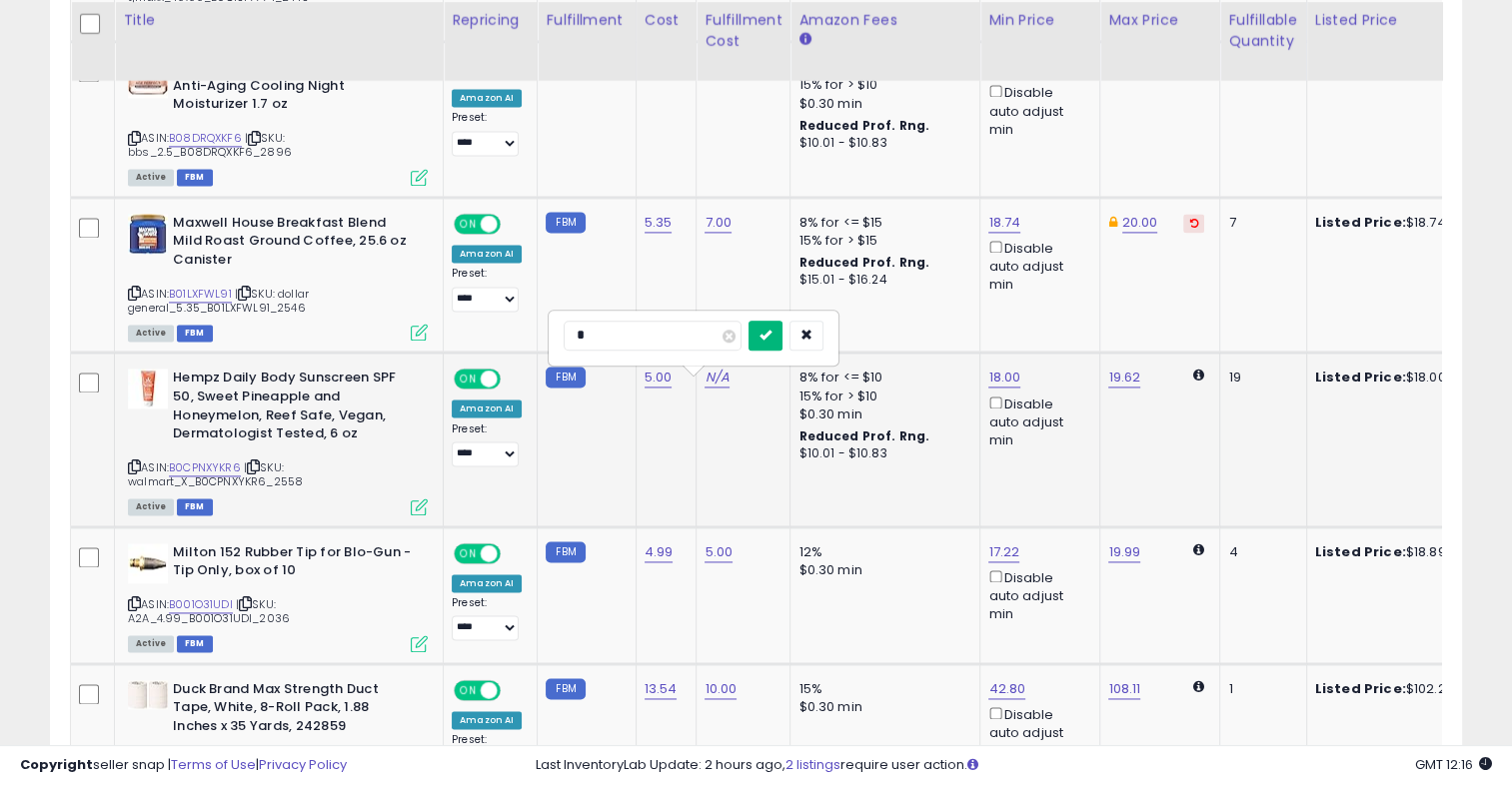 type on "*" 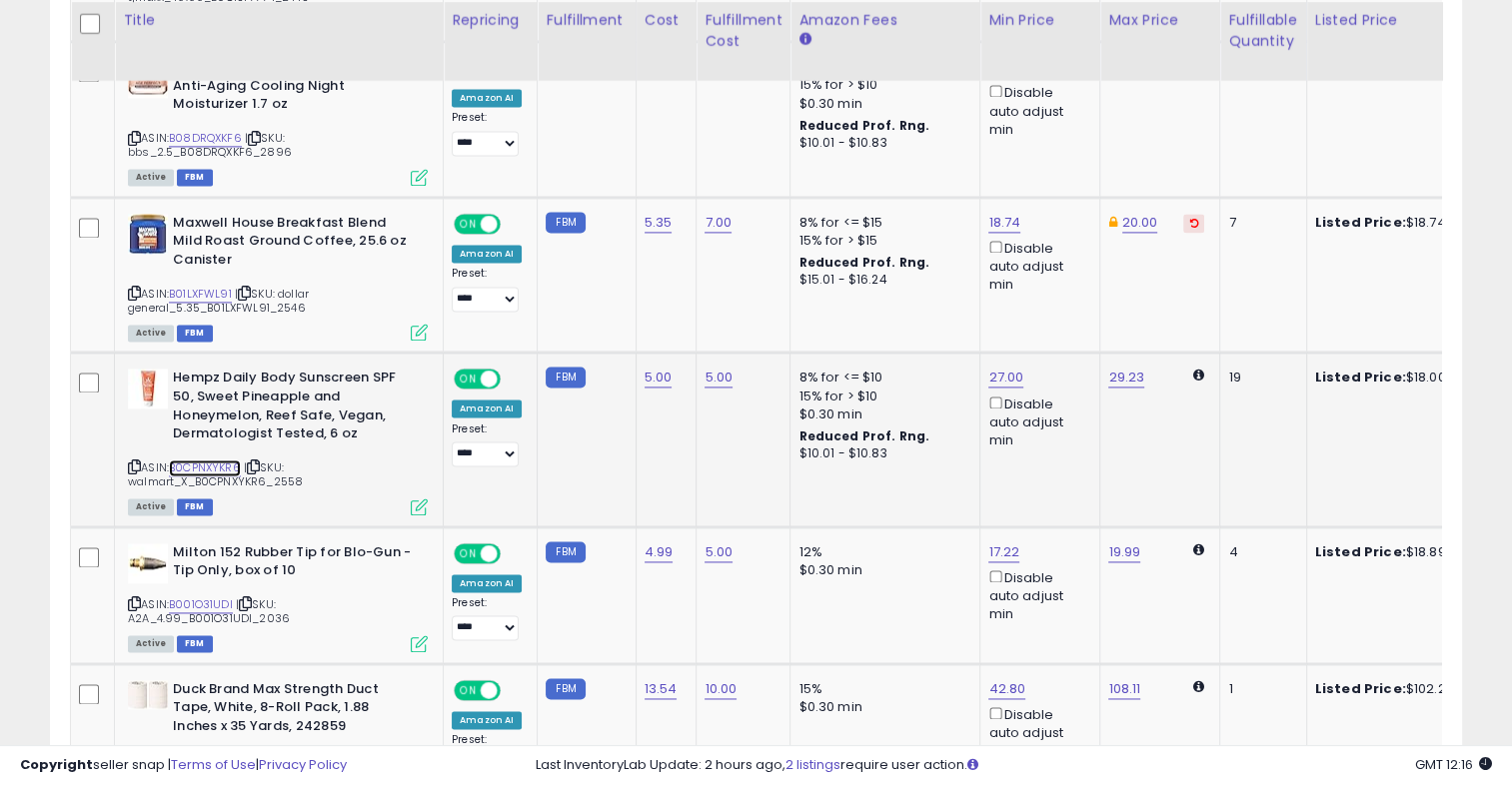 click on "B0CPNXYKR6" at bounding box center [205, 467] 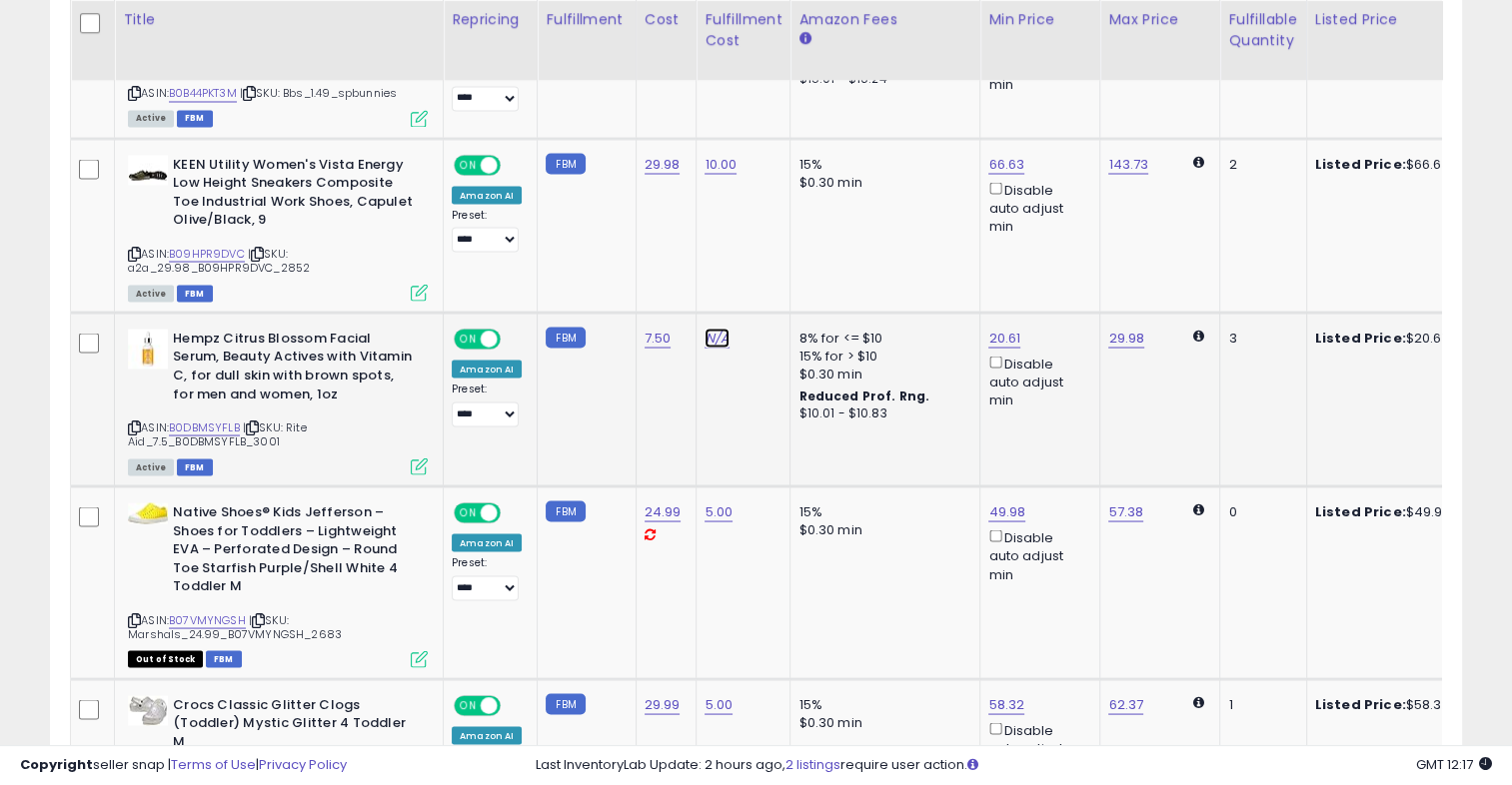 click on "N/A" at bounding box center (717, 338) 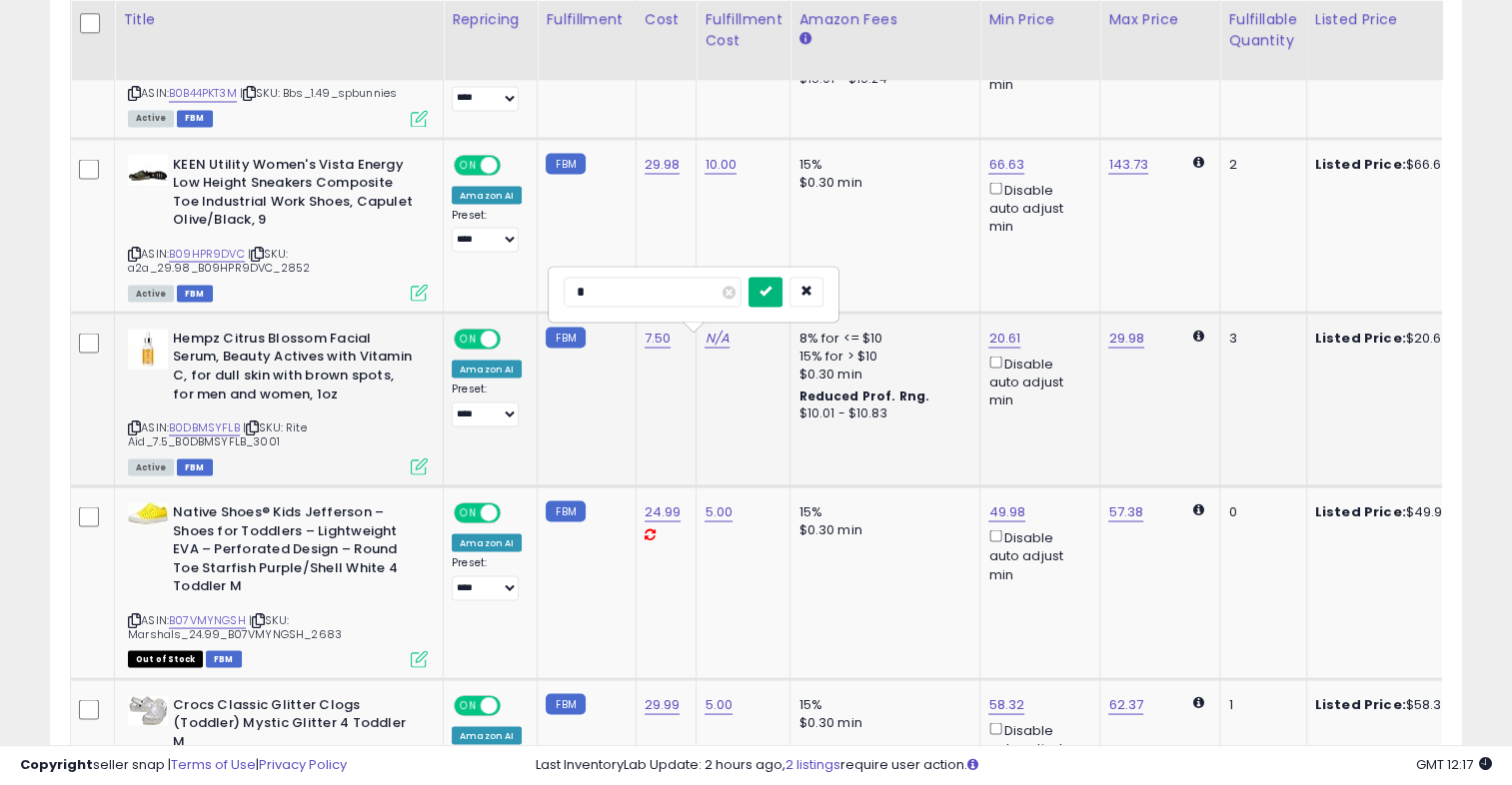 type on "*" 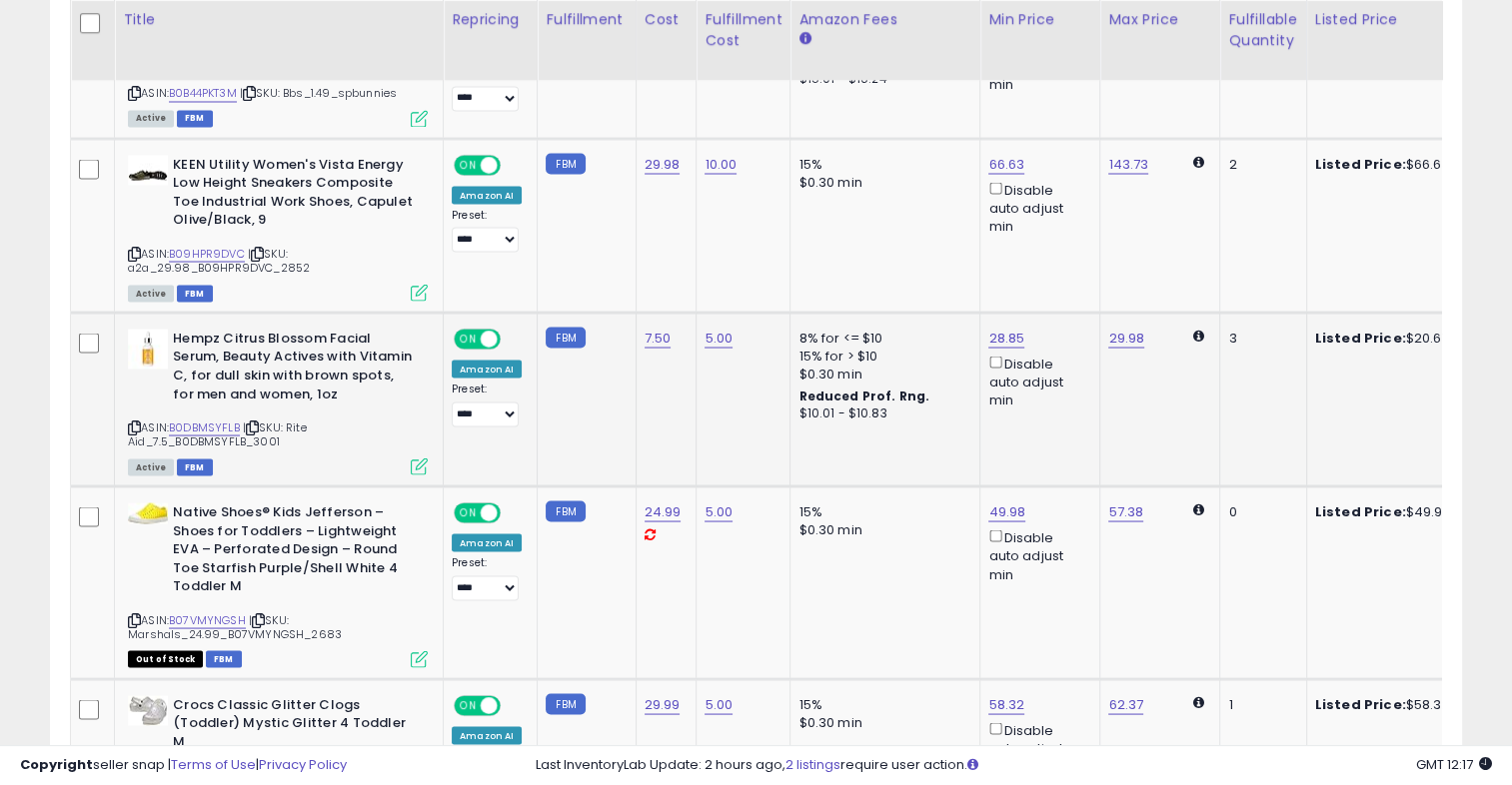 scroll, scrollTop: 0, scrollLeft: 26, axis: horizontal 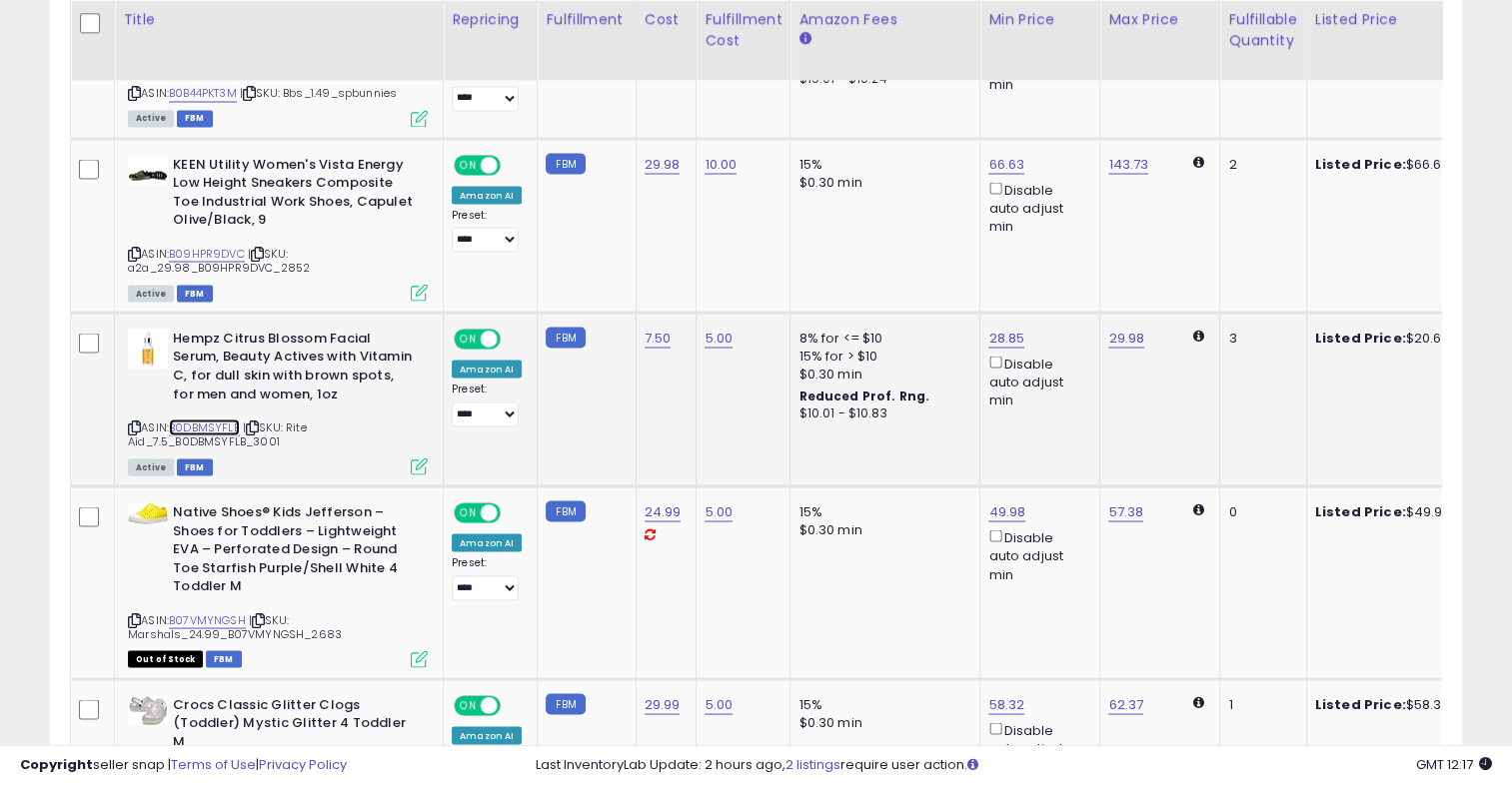 click on "B0DBMSYFLB" at bounding box center [204, 426] 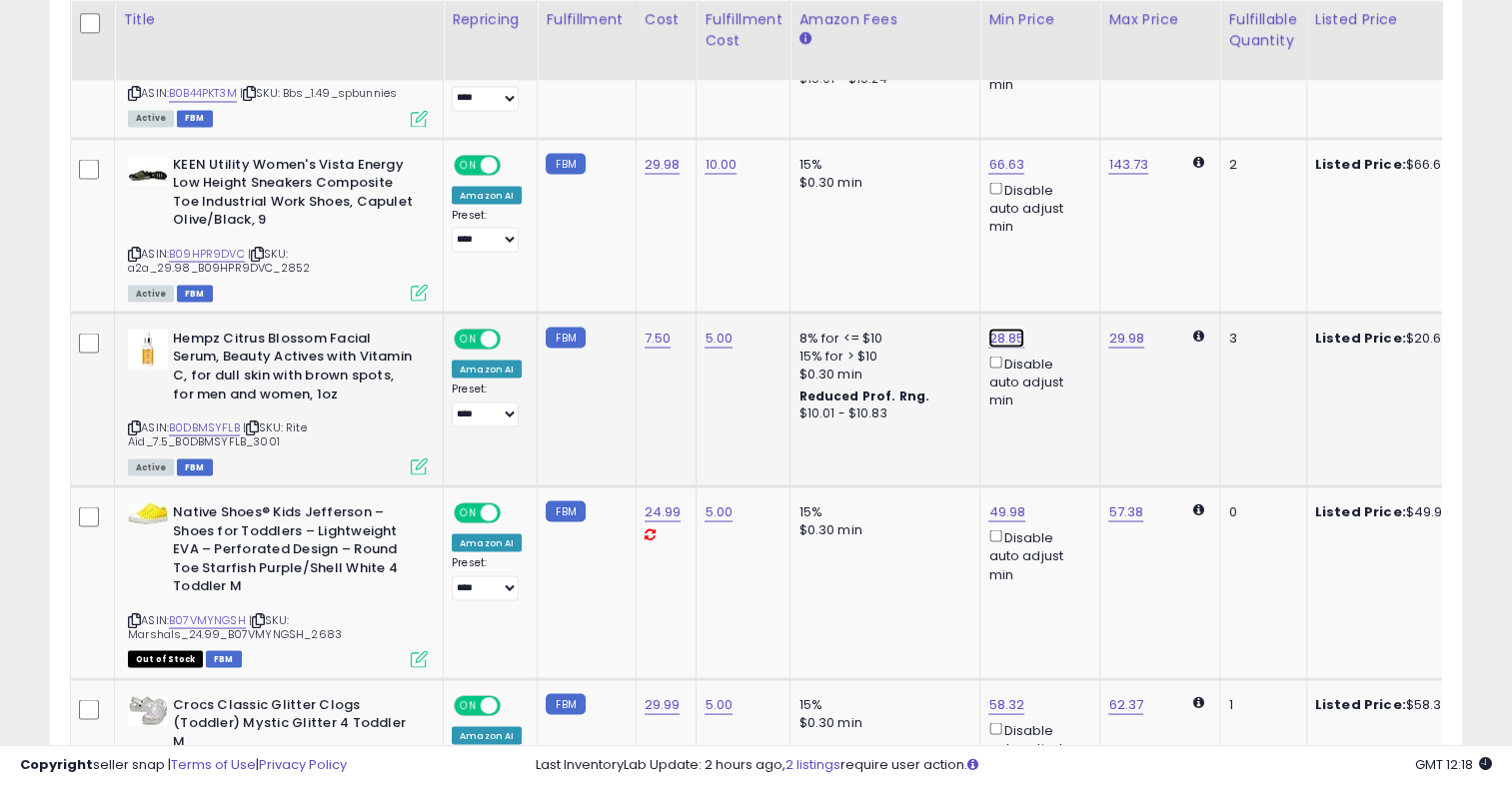 click on "28.85" at bounding box center [1004, -2562] 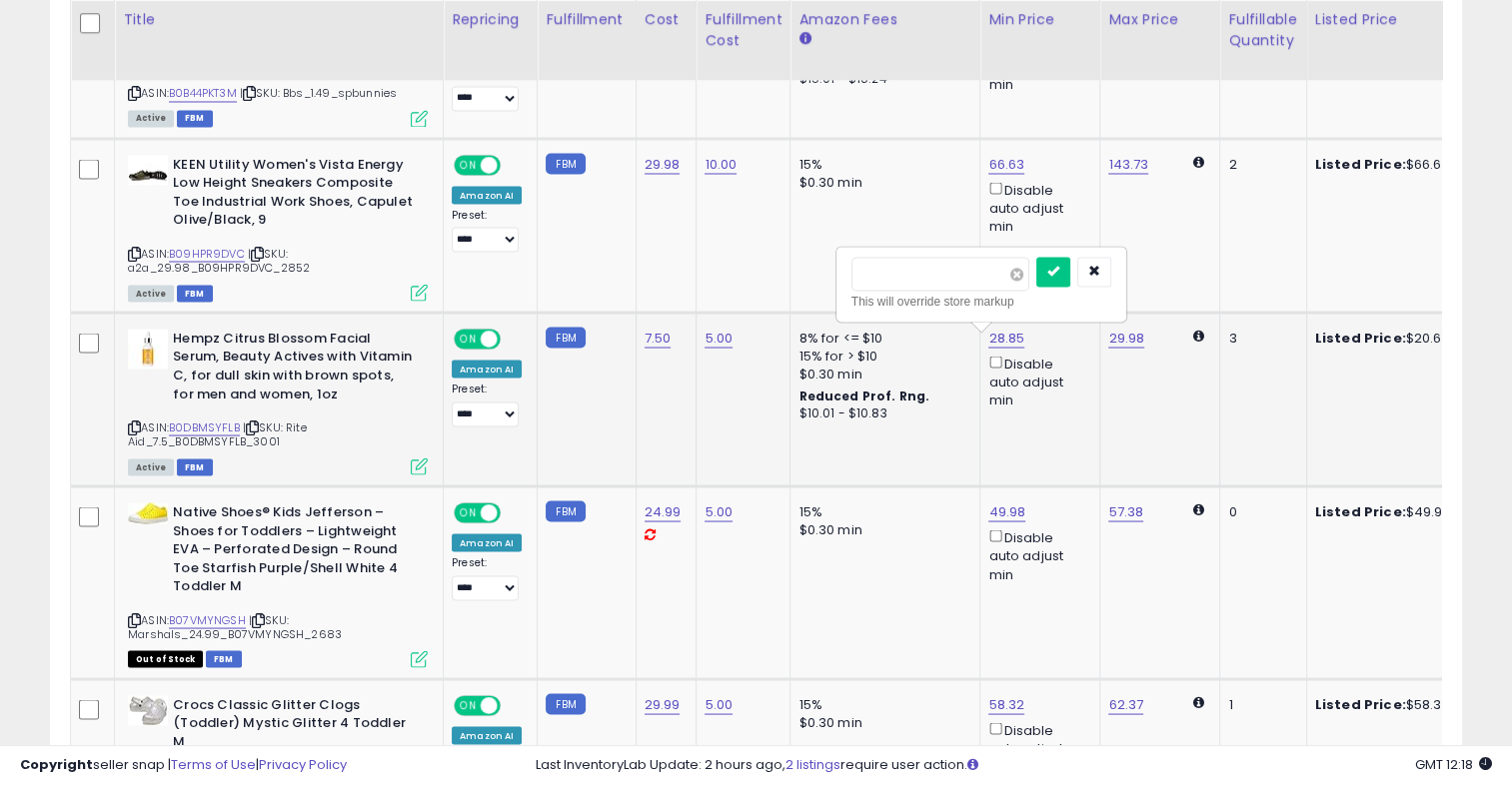 click at bounding box center [1016, 274] 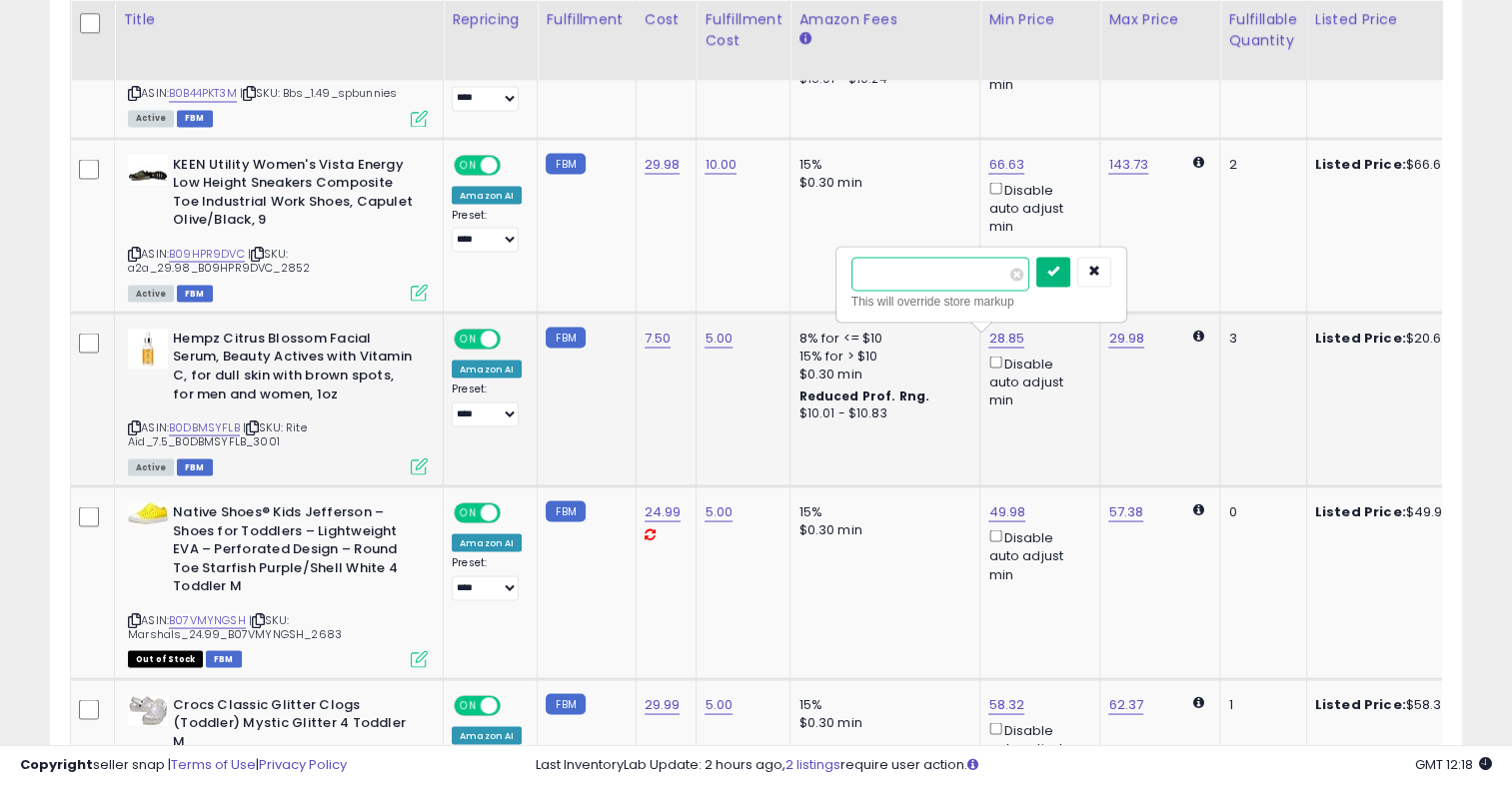 type on "*****" 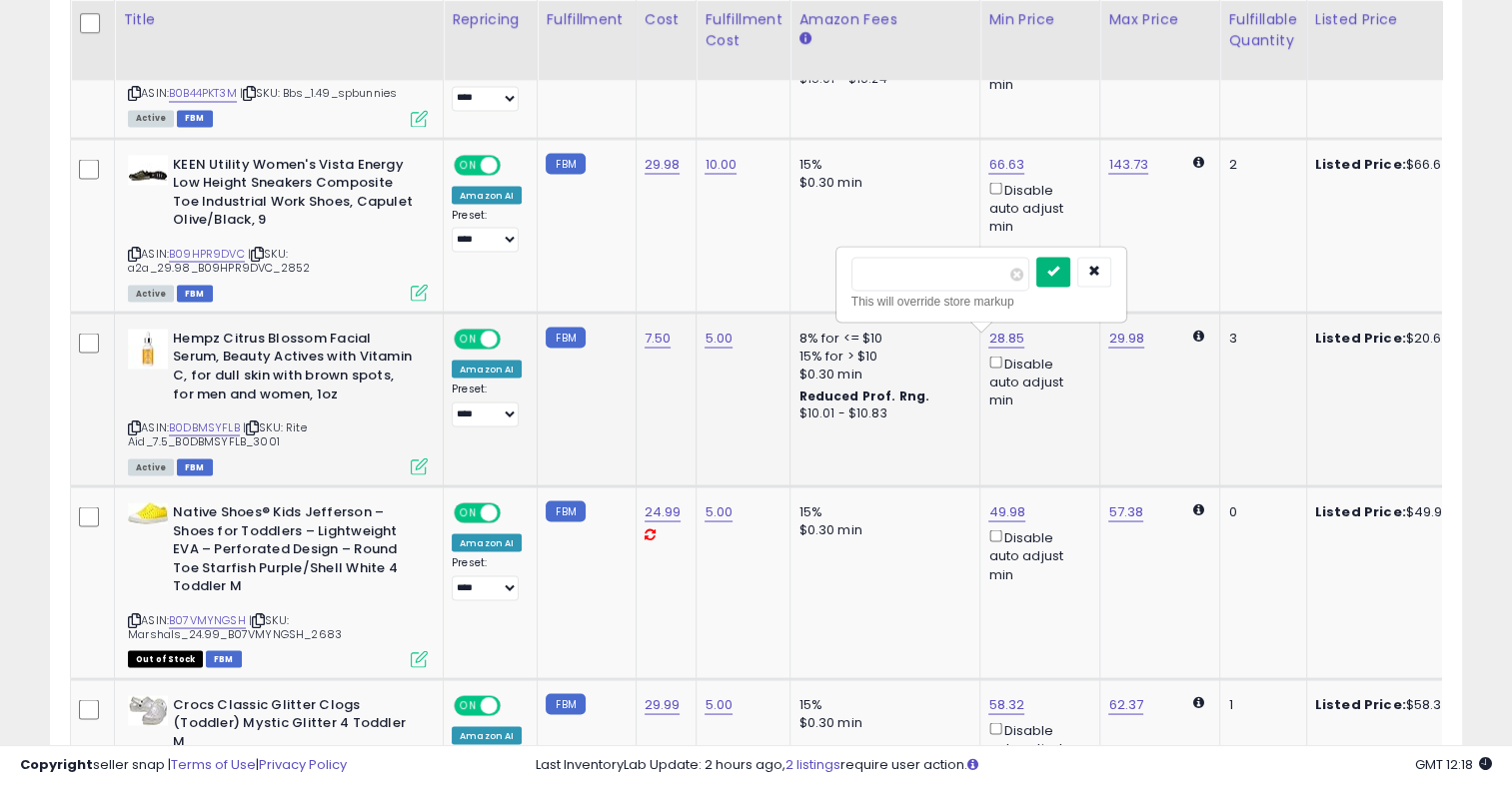 click at bounding box center (1053, 272) 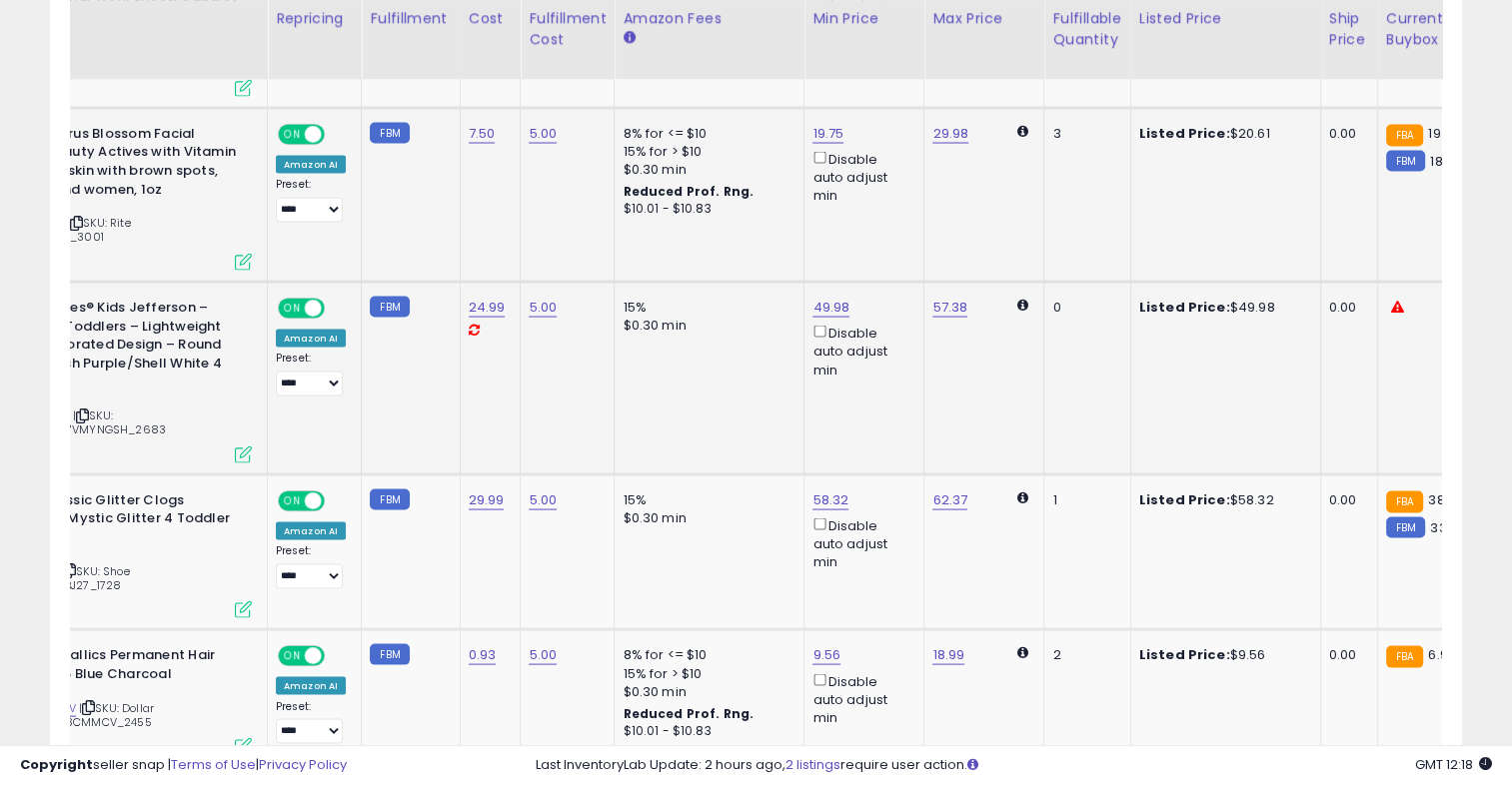 scroll, scrollTop: 0, scrollLeft: 418, axis: horizontal 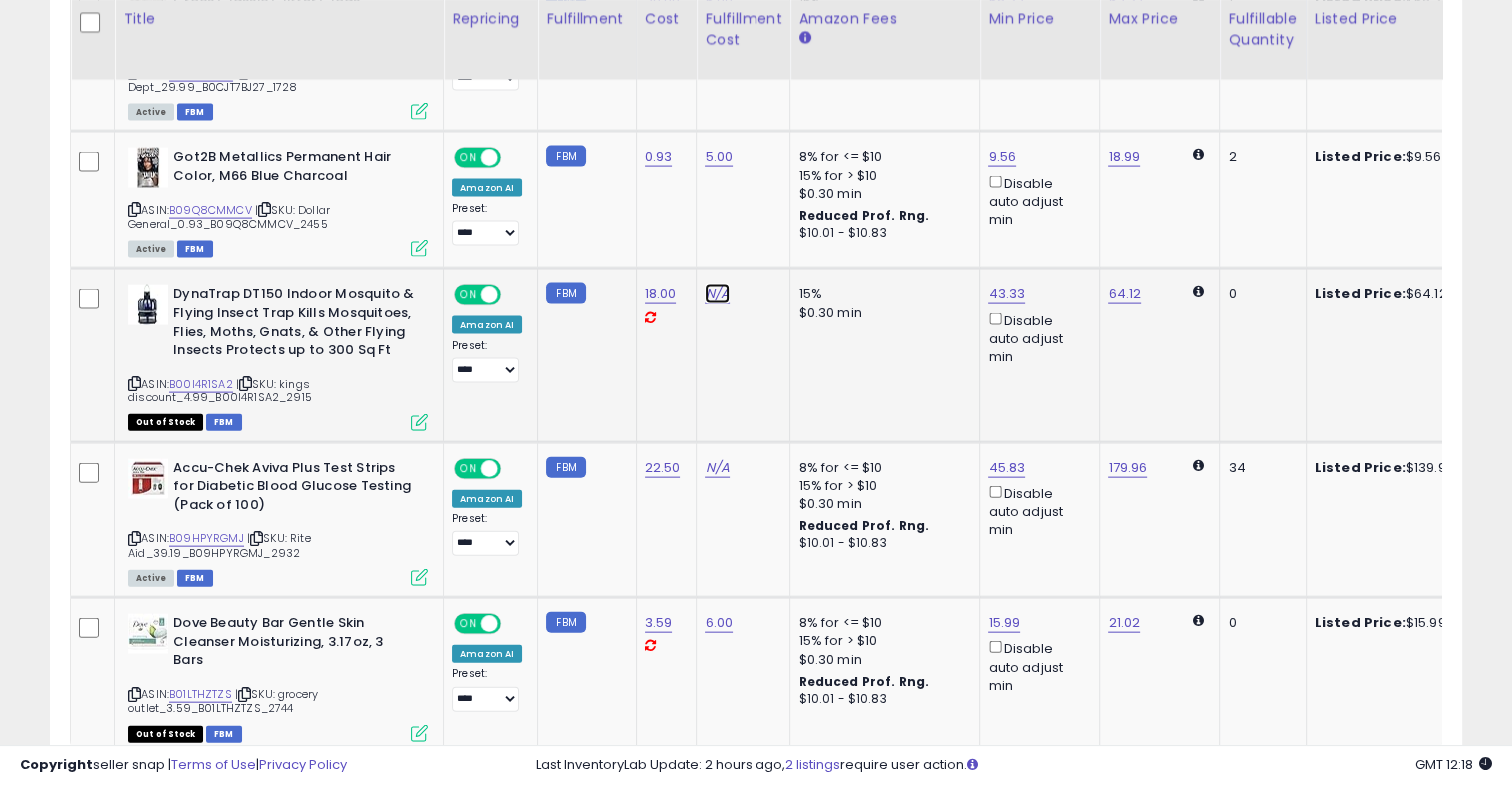 click on "N/A" at bounding box center (717, 294) 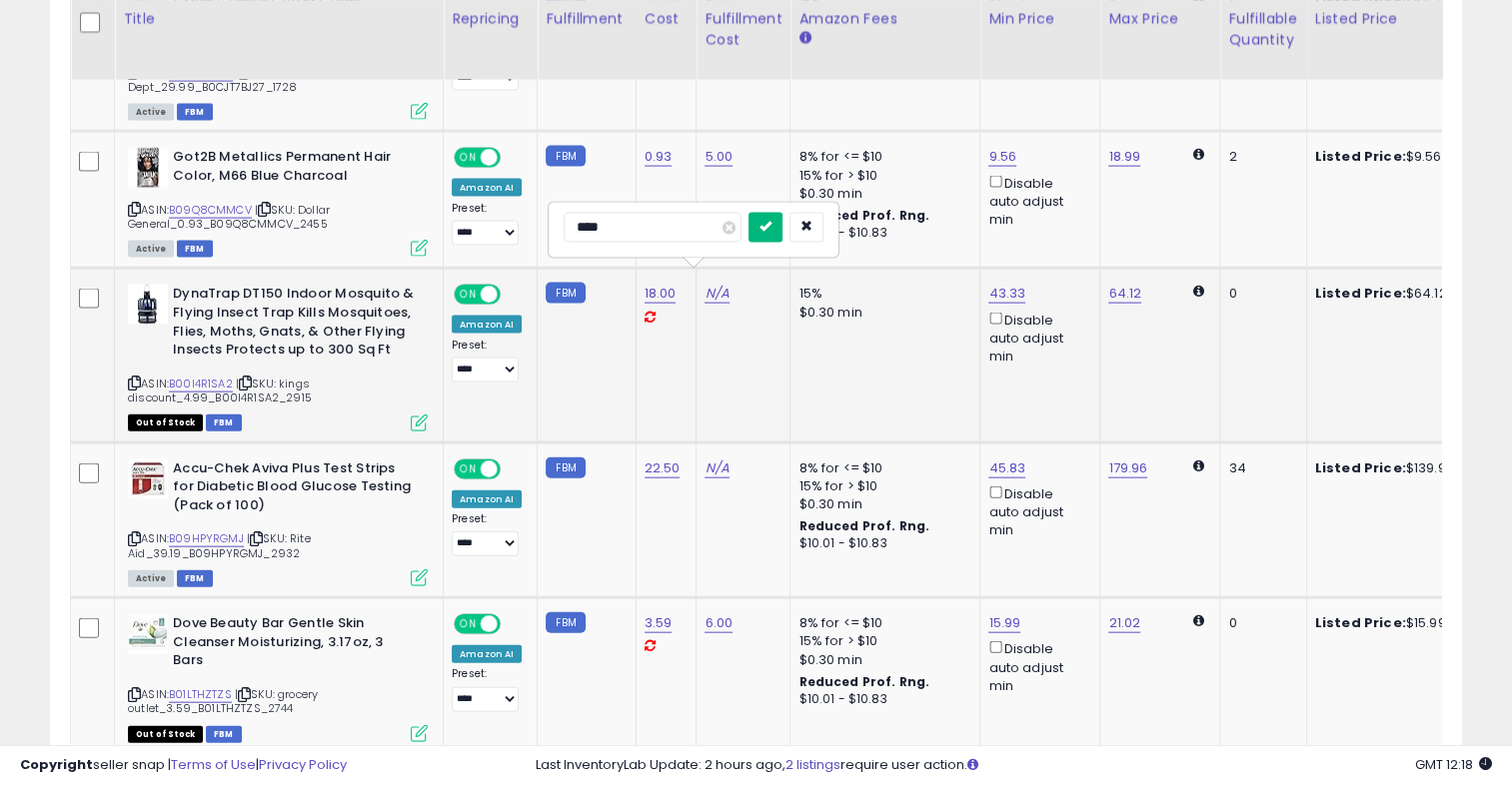 type on "****" 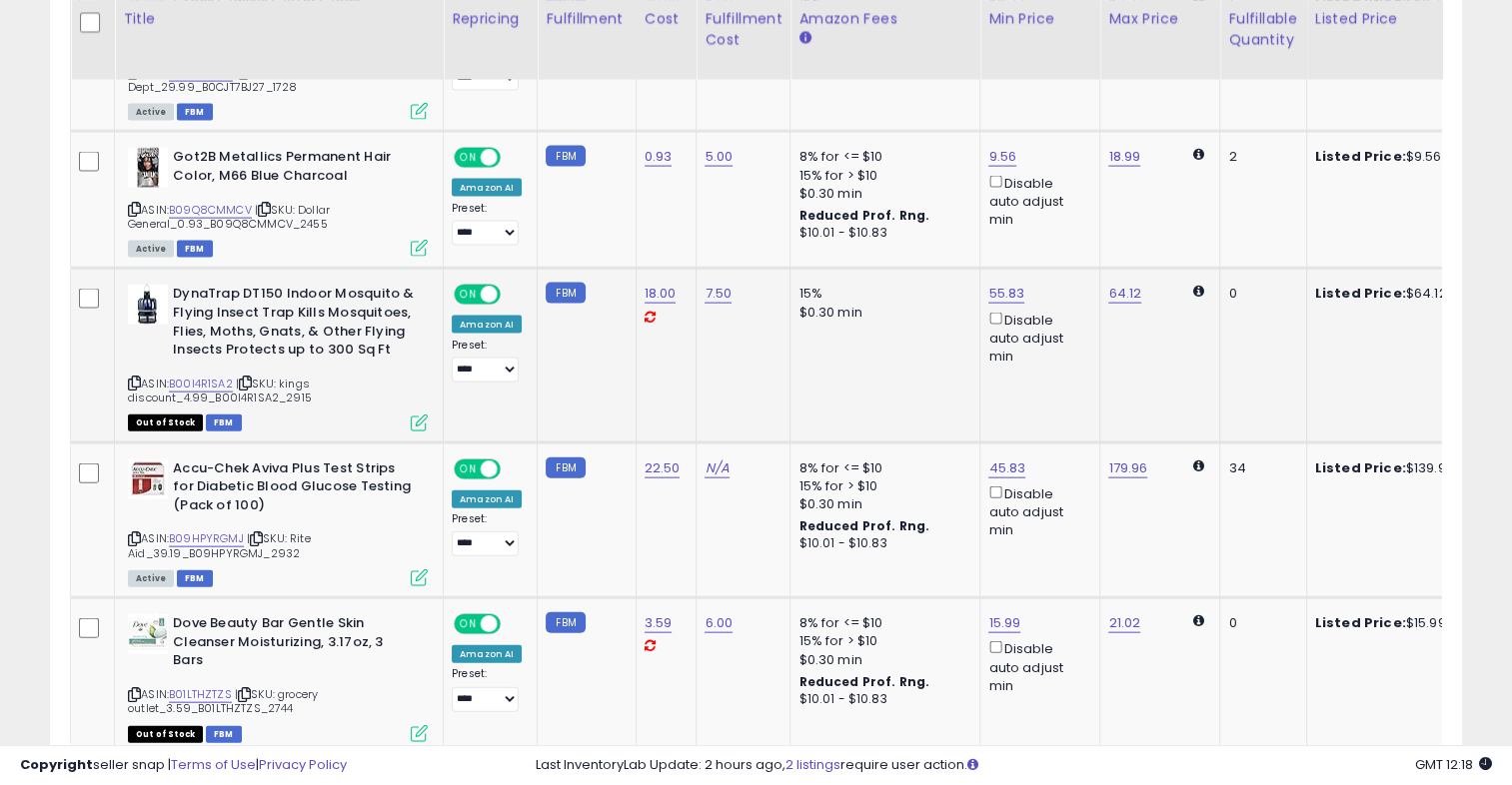 scroll, scrollTop: 0, scrollLeft: 264, axis: horizontal 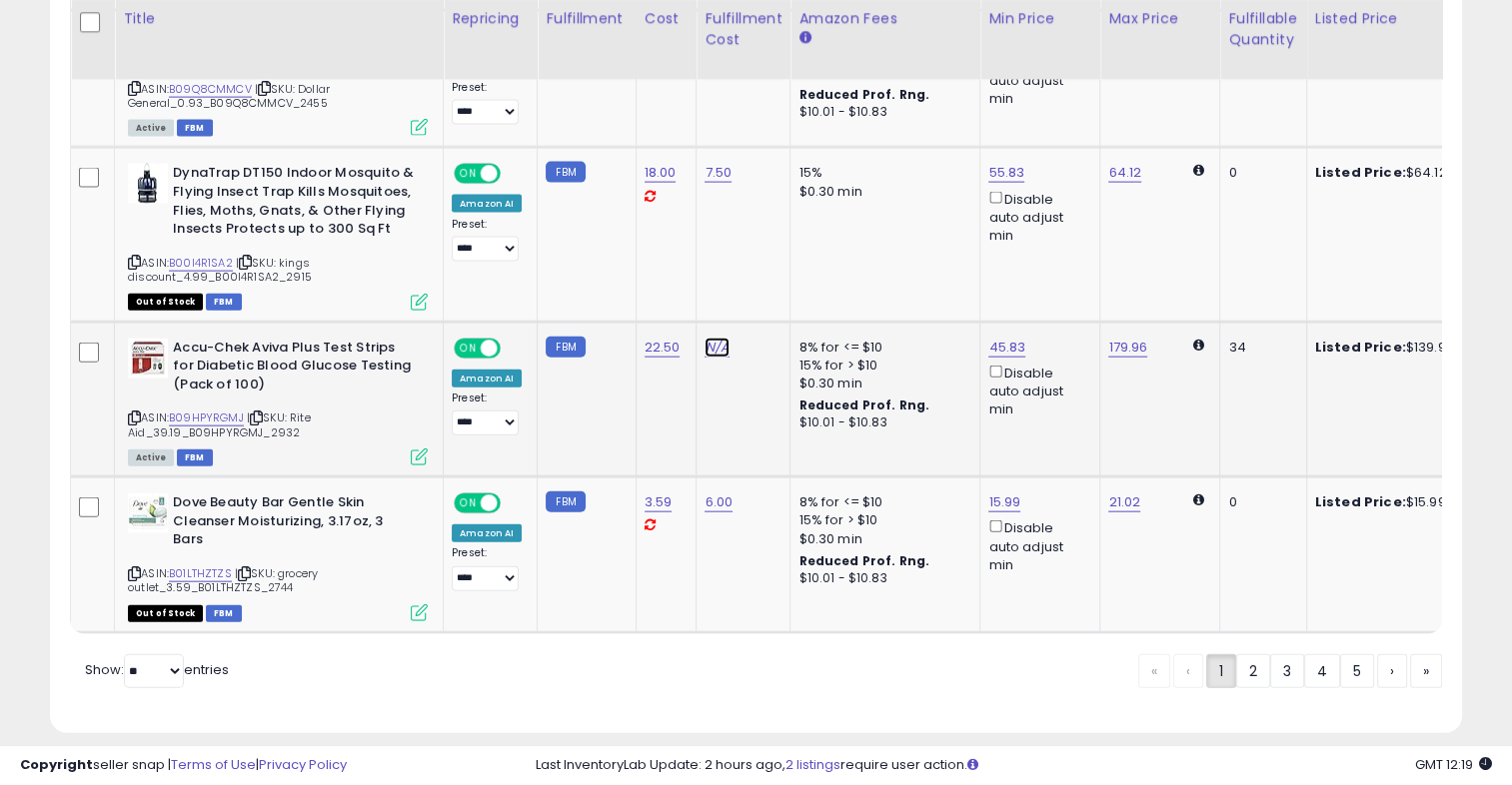 click on "N/A" at bounding box center (717, 348) 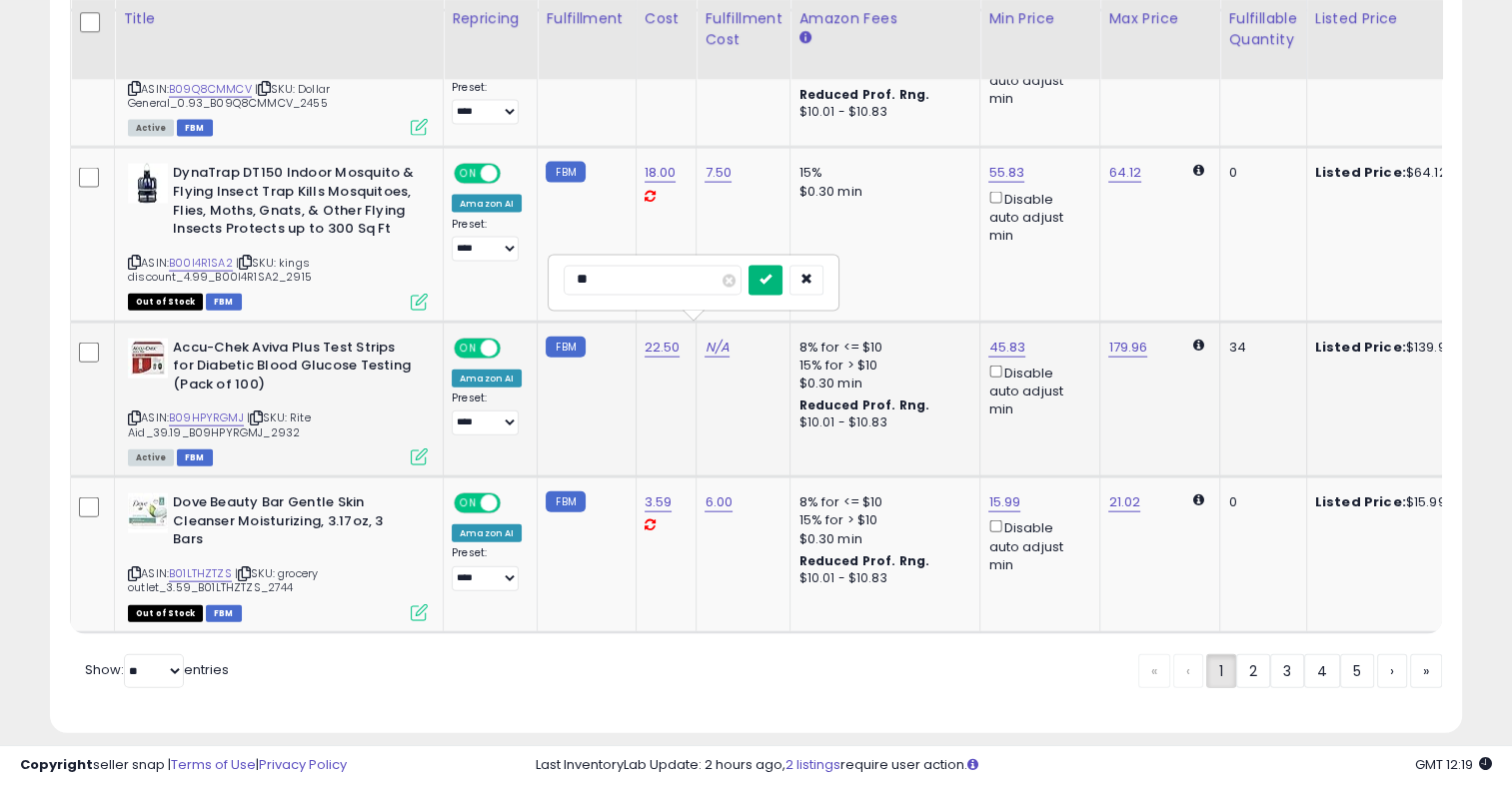 type on "**" 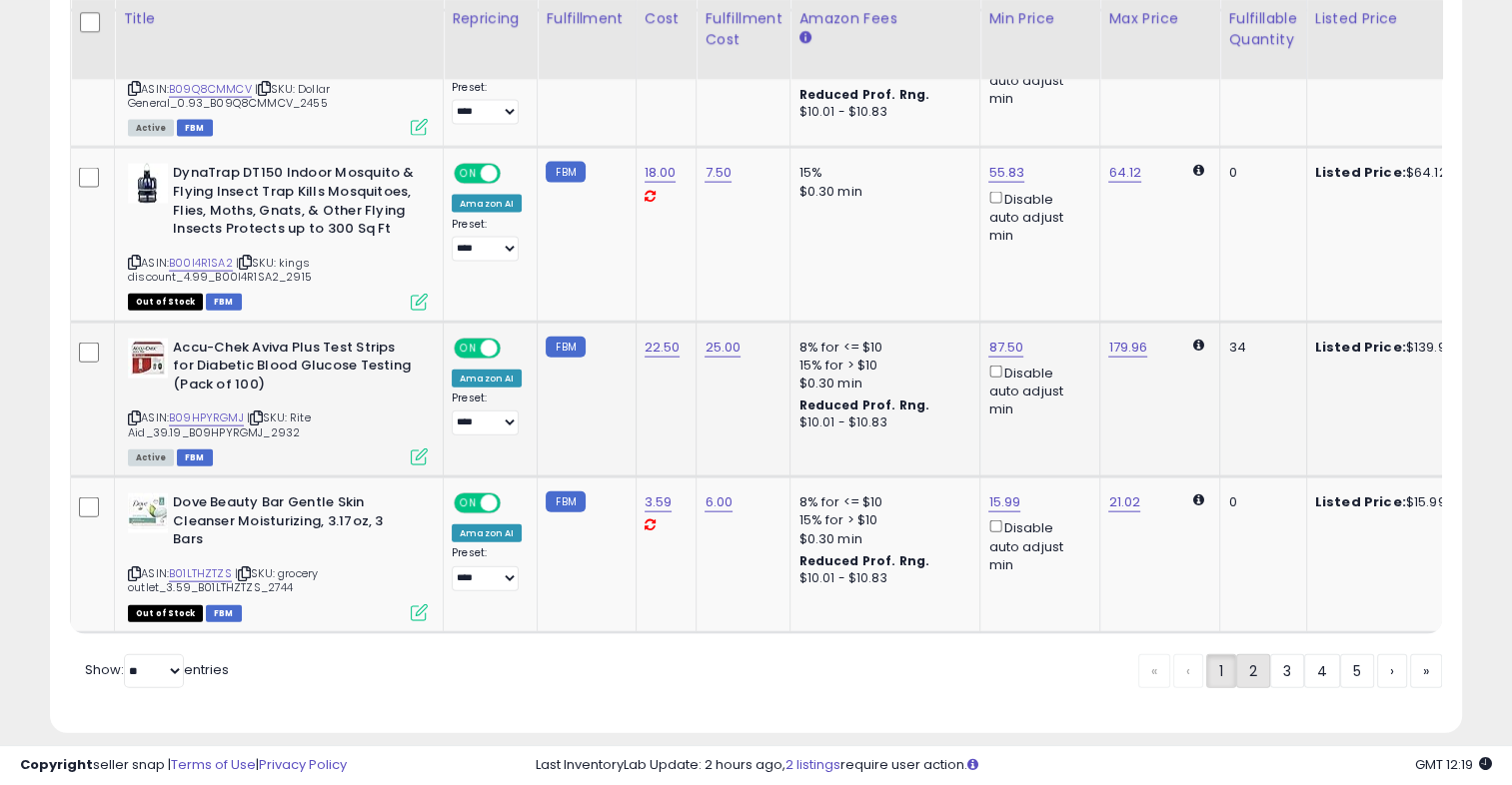 click on "2" 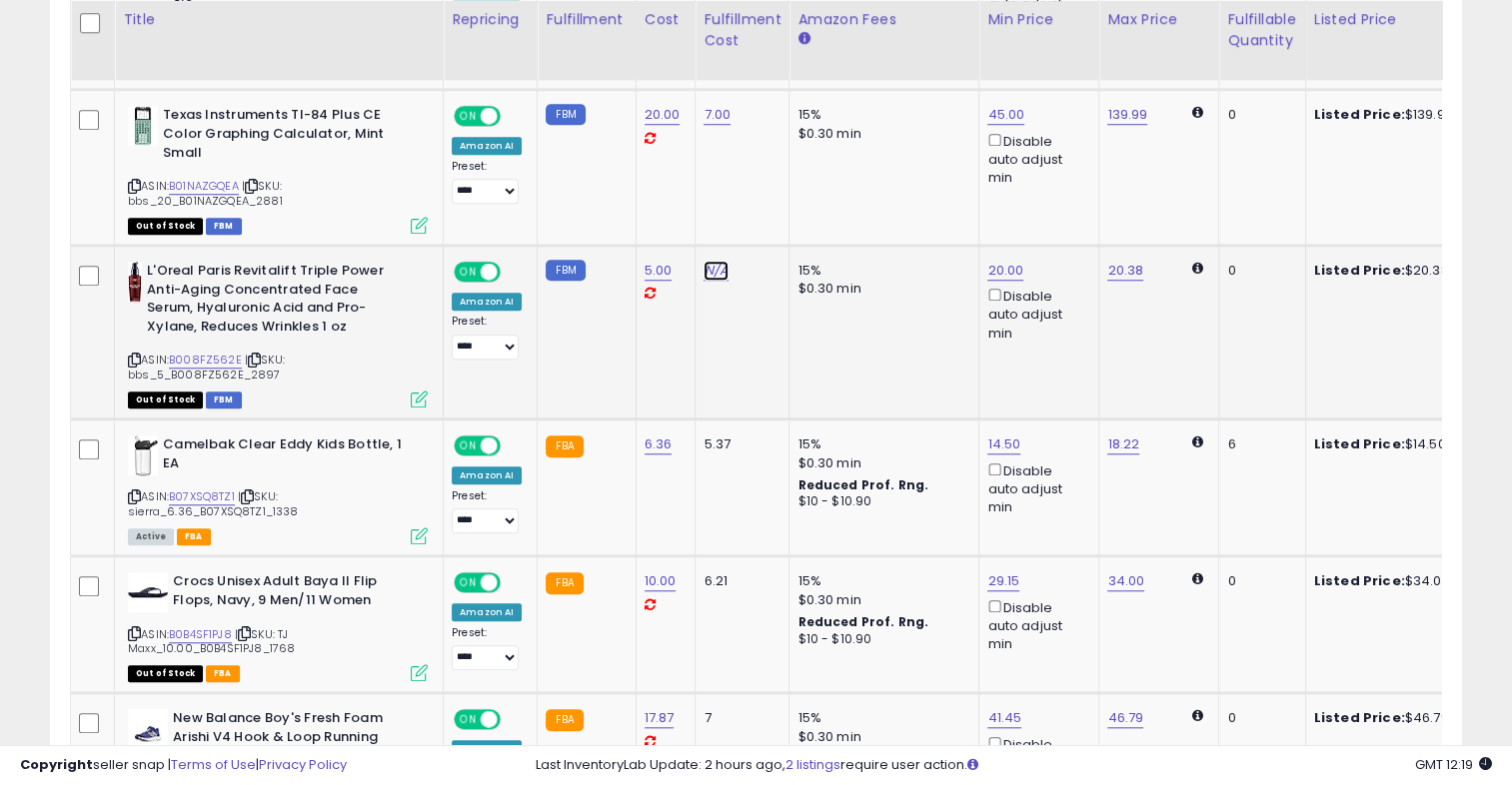 click on "N/A" at bounding box center [716, 271] 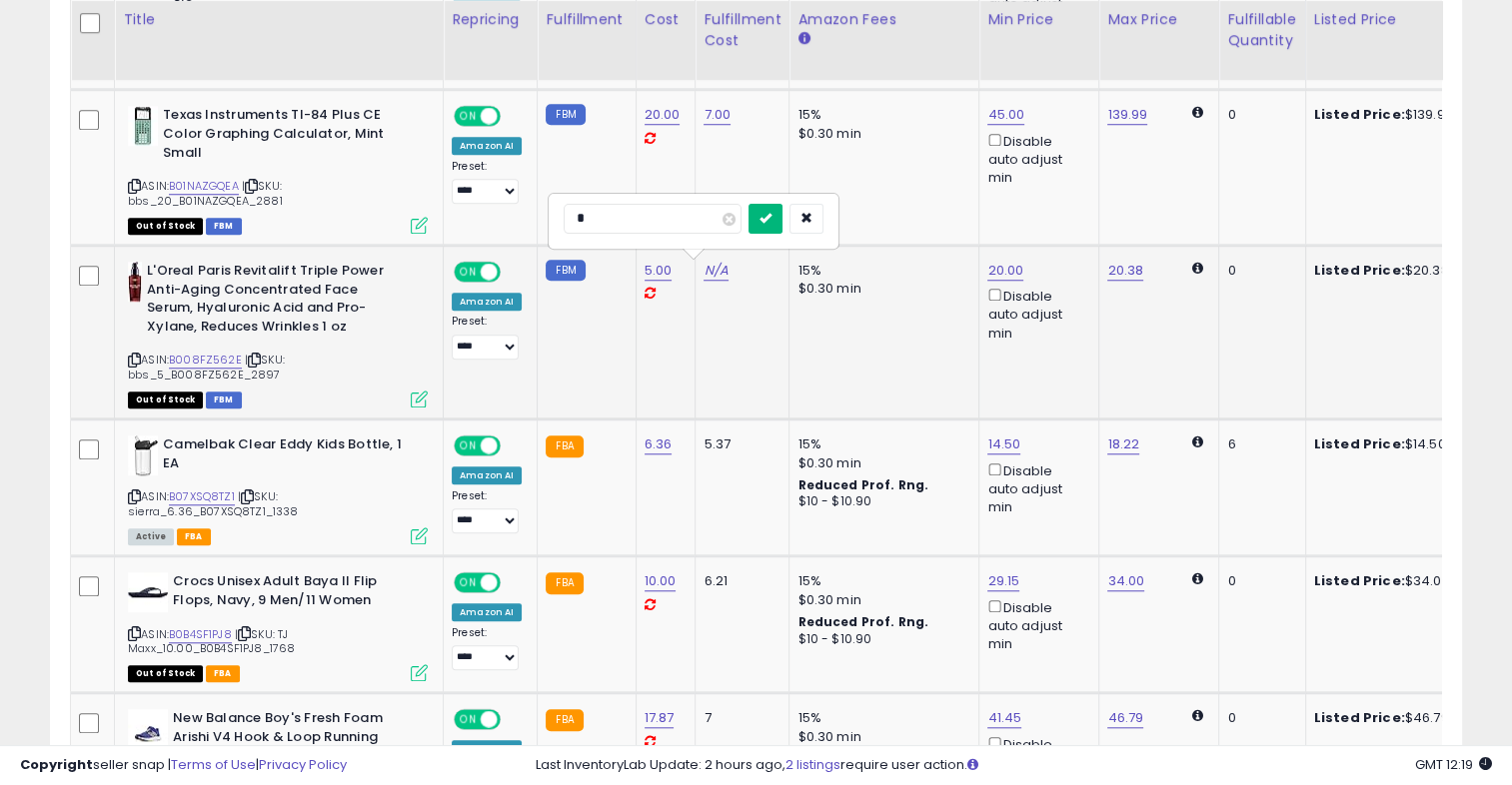 type on "*" 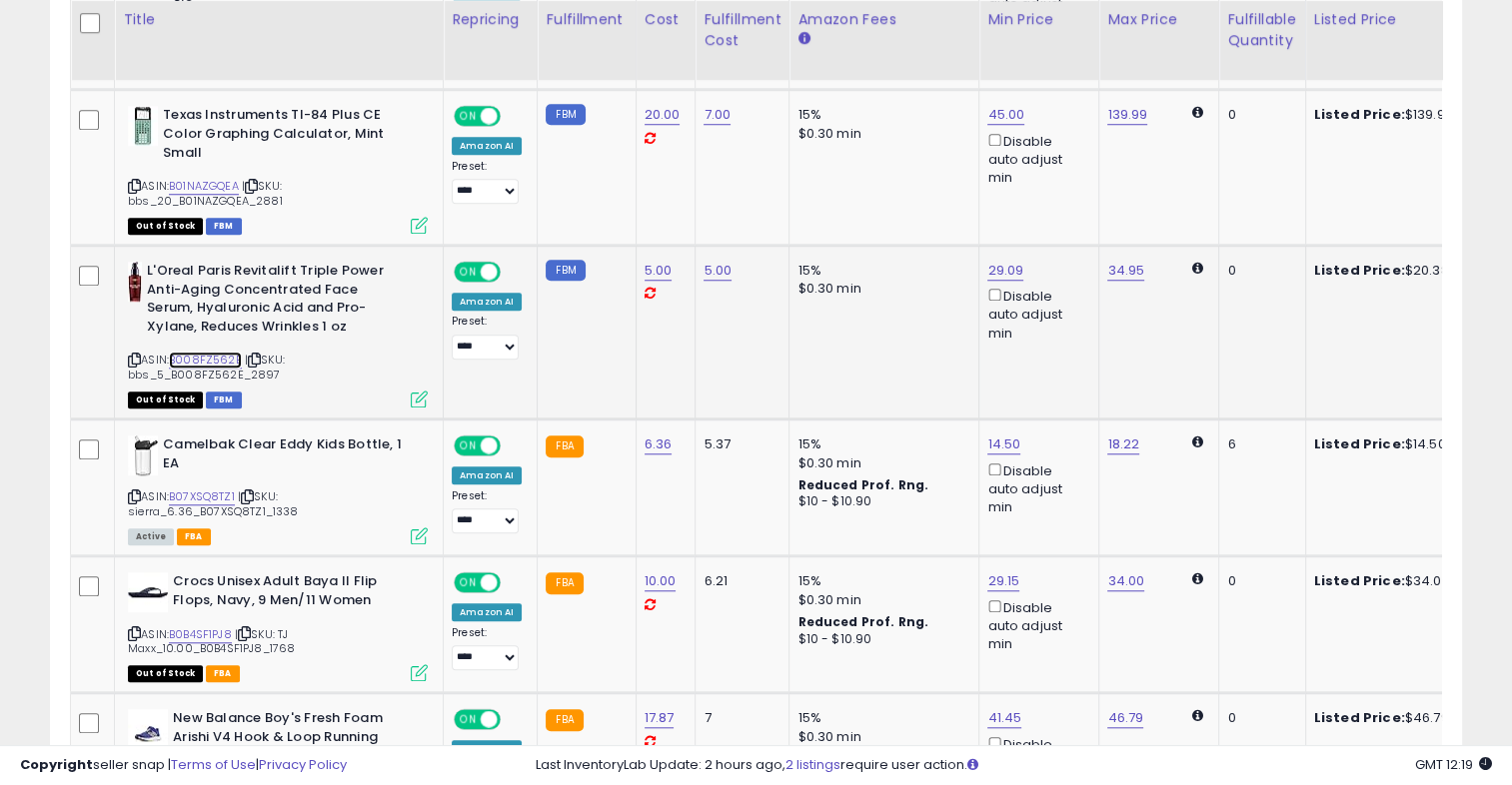 click on "B008FZ562E" at bounding box center (205, 360) 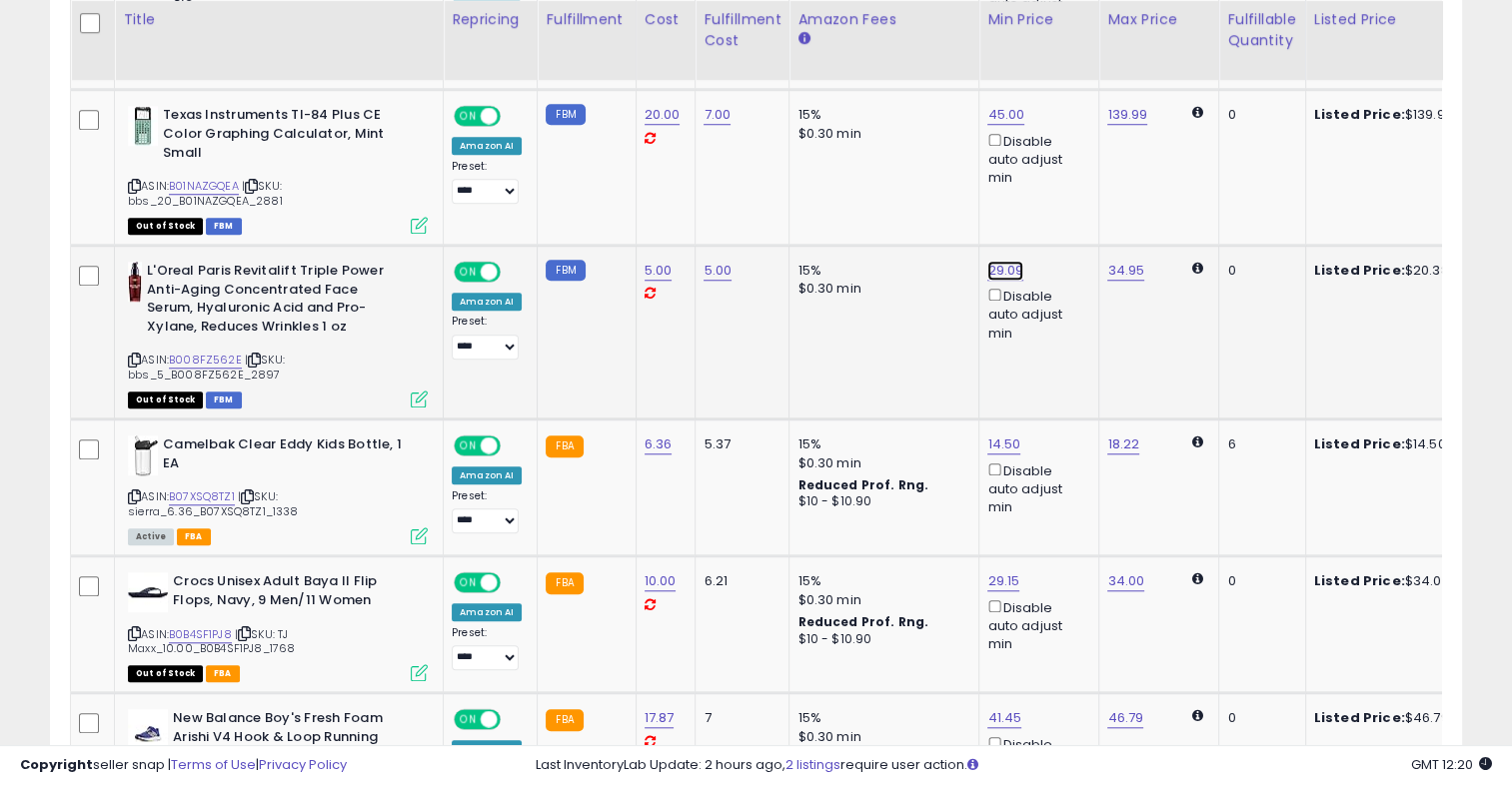 click on "29.09" at bounding box center (1005, -599) 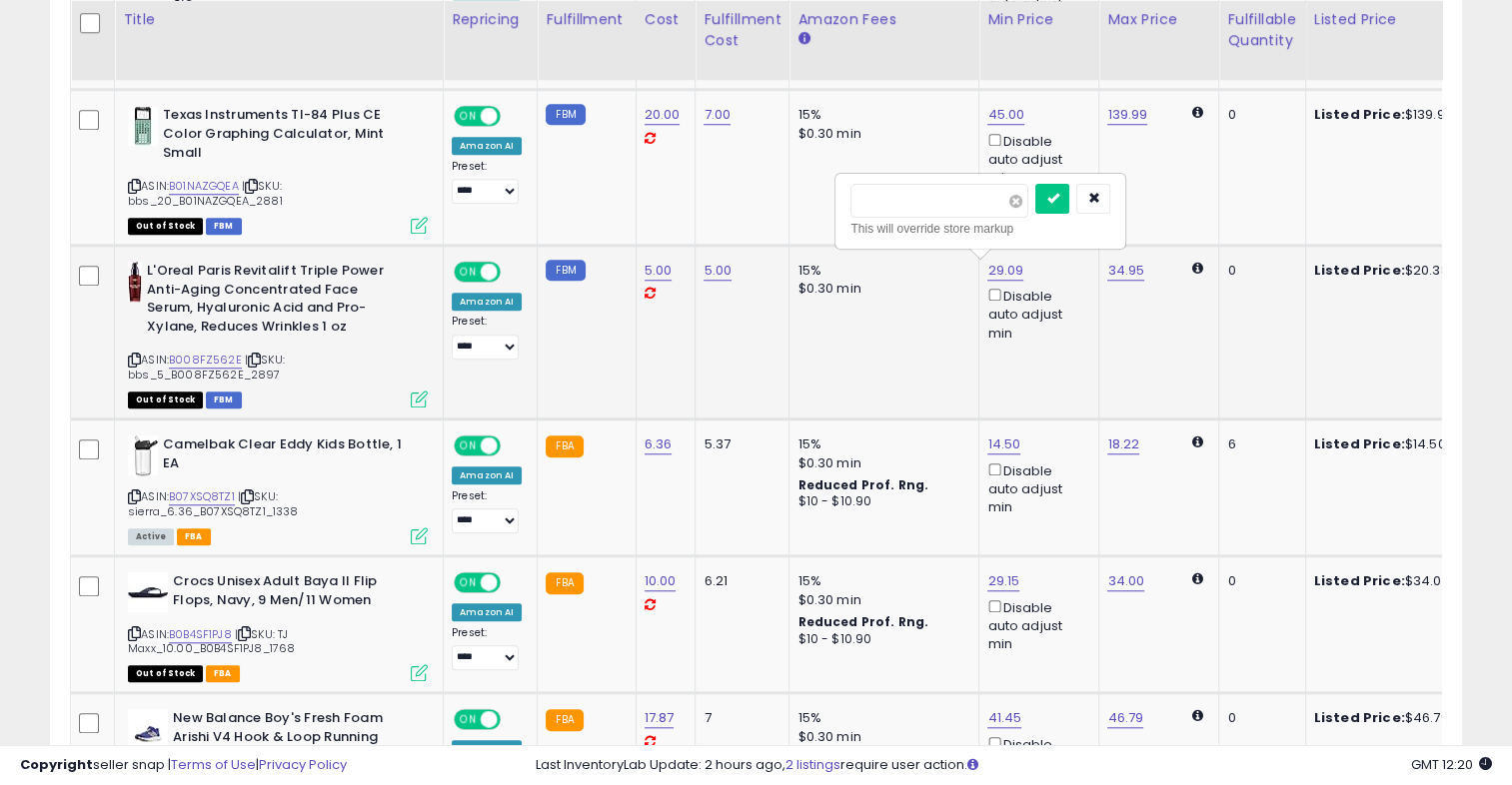 click at bounding box center (1015, 201) 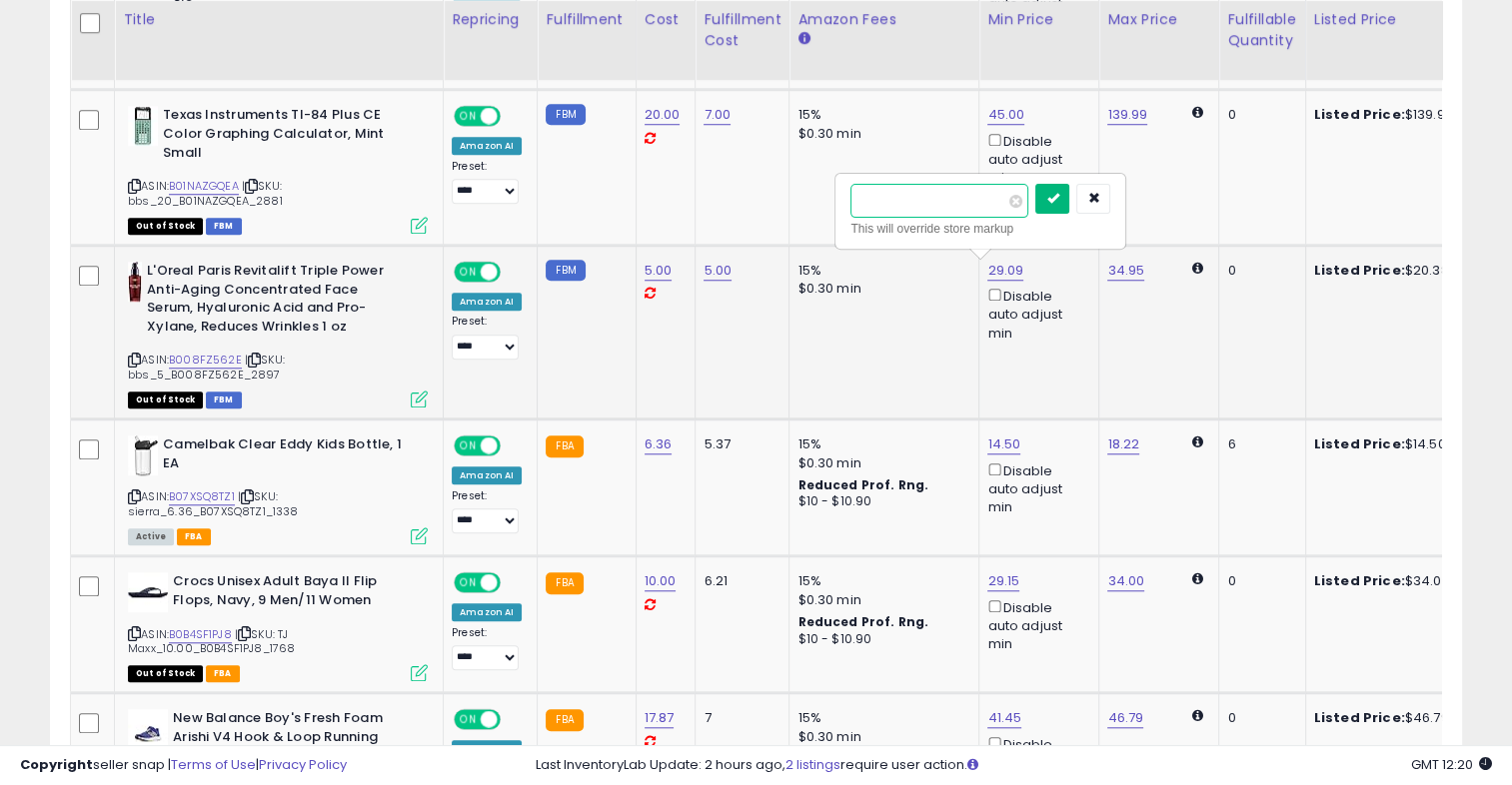 type on "*****" 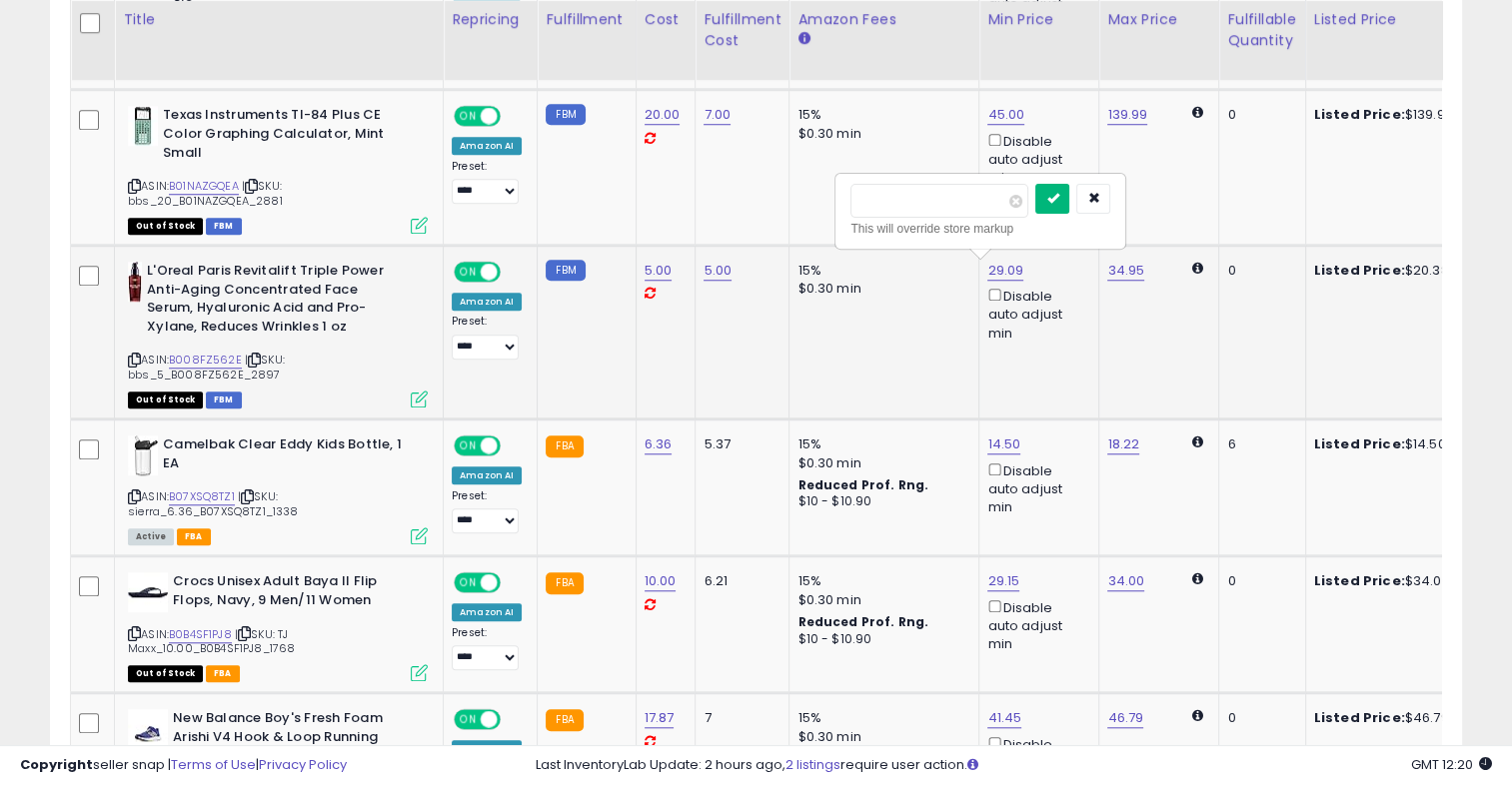 click at bounding box center [1052, 199] 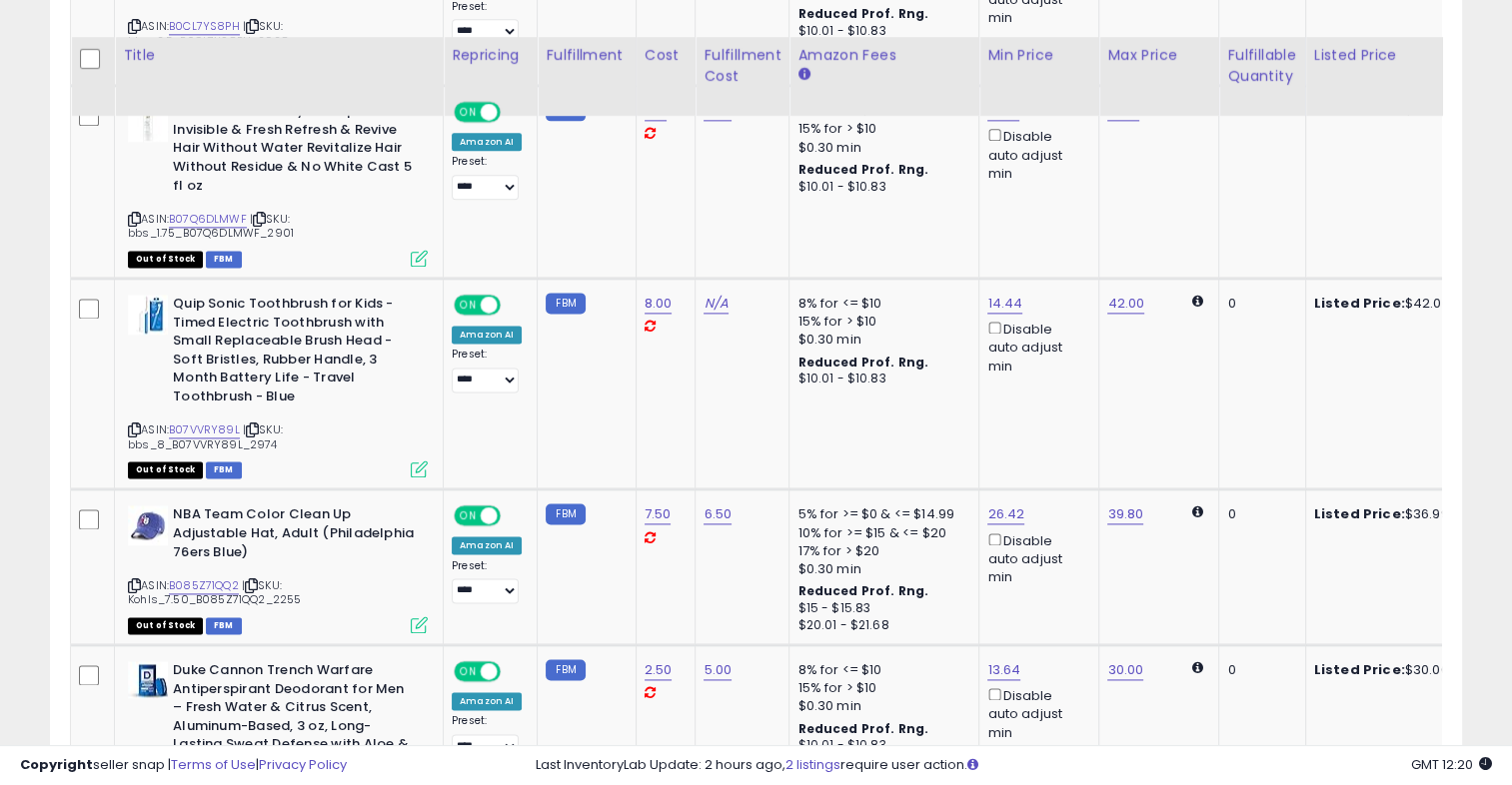 scroll, scrollTop: 2651, scrollLeft: 0, axis: vertical 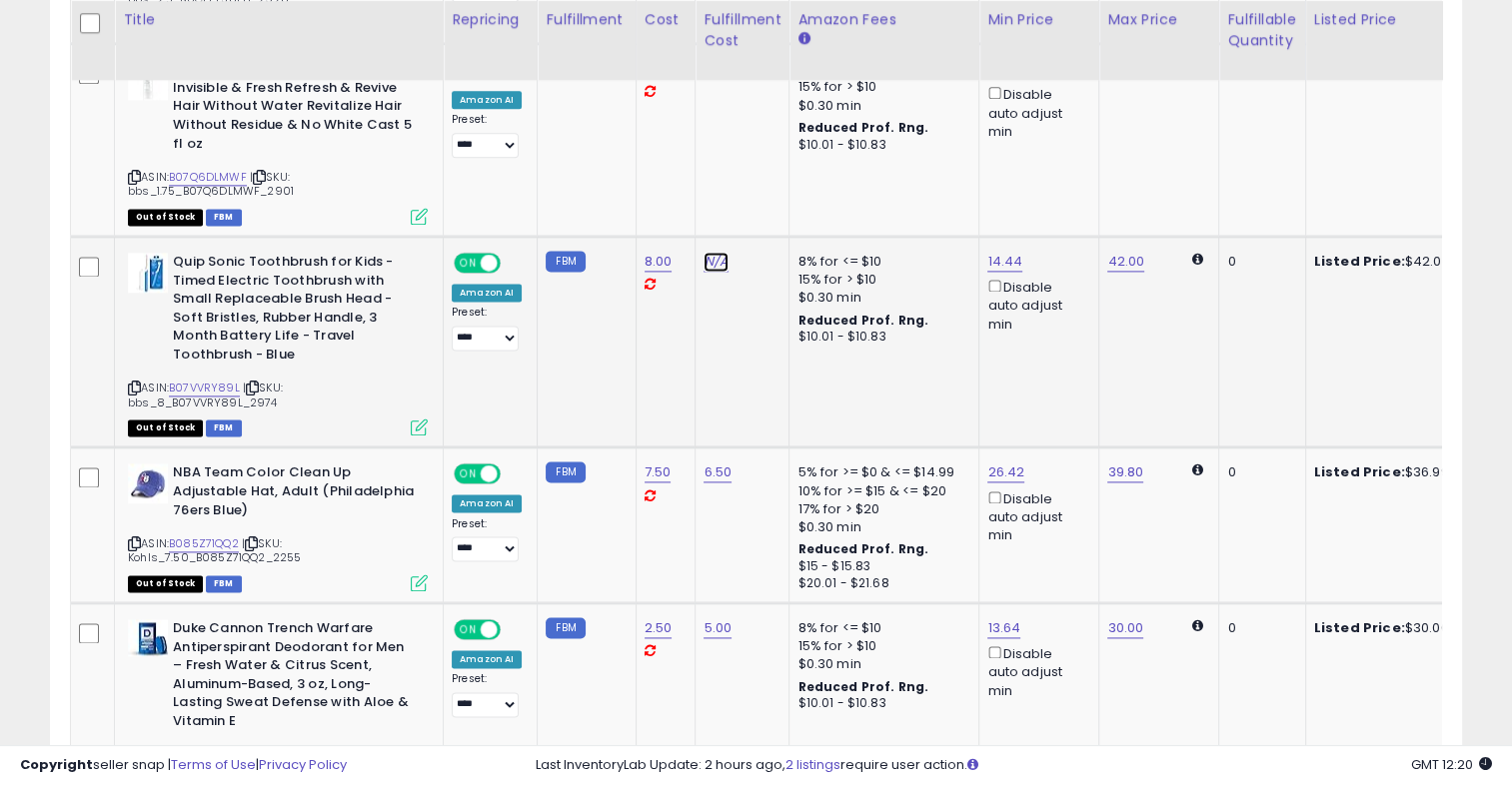 click on "N/A" at bounding box center (716, 262) 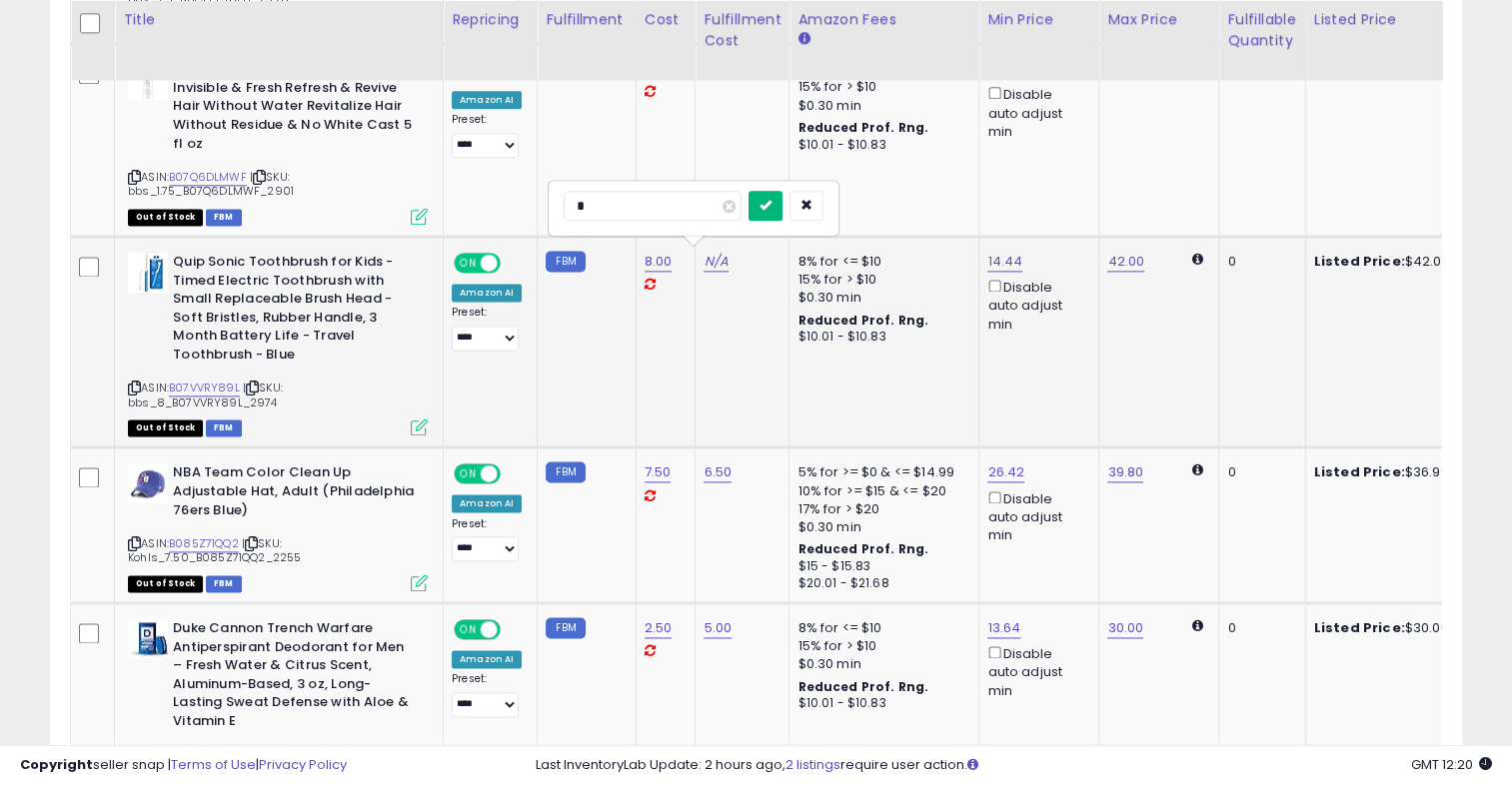 type on "*" 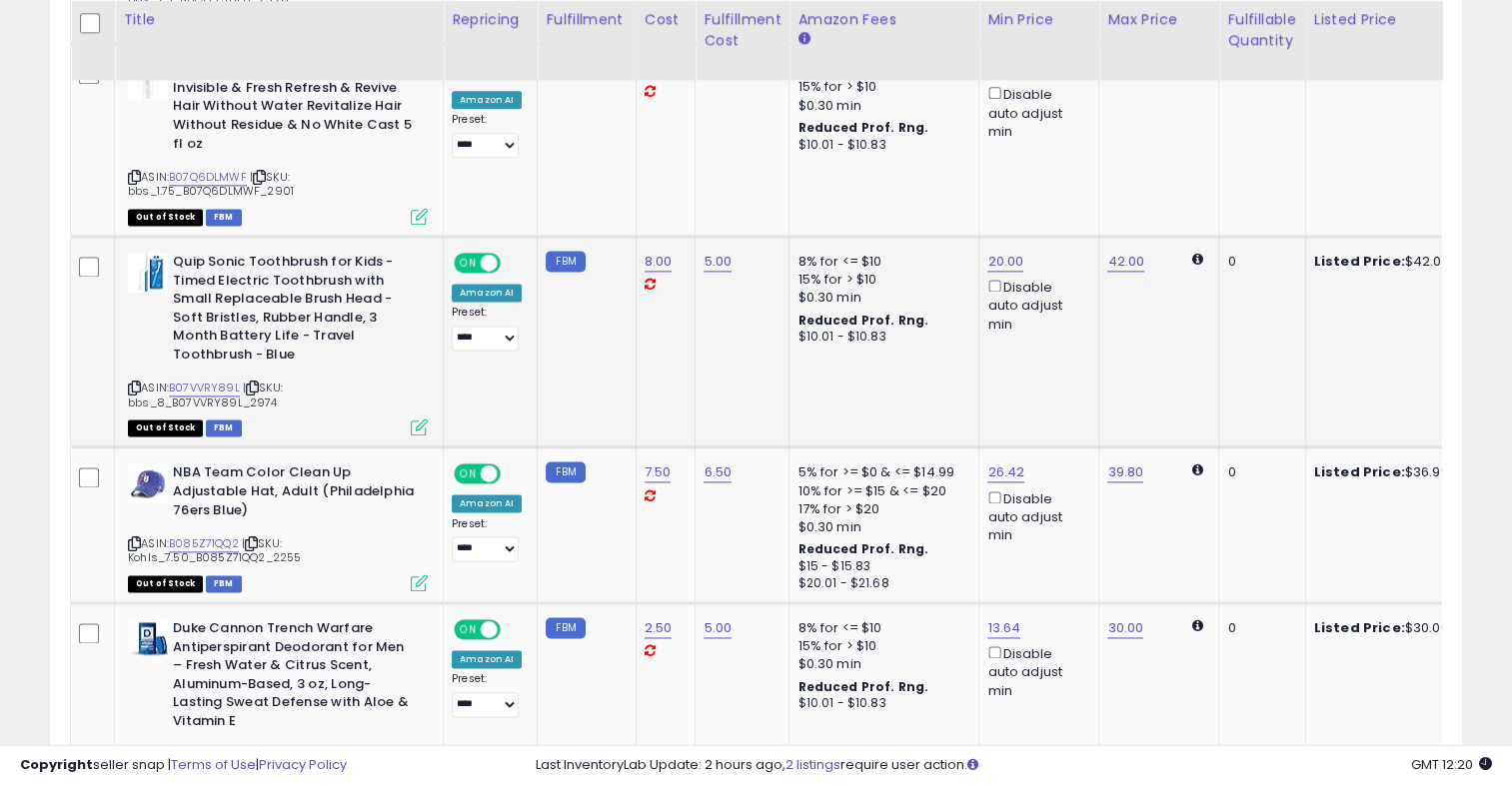 scroll, scrollTop: 0, scrollLeft: 236, axis: horizontal 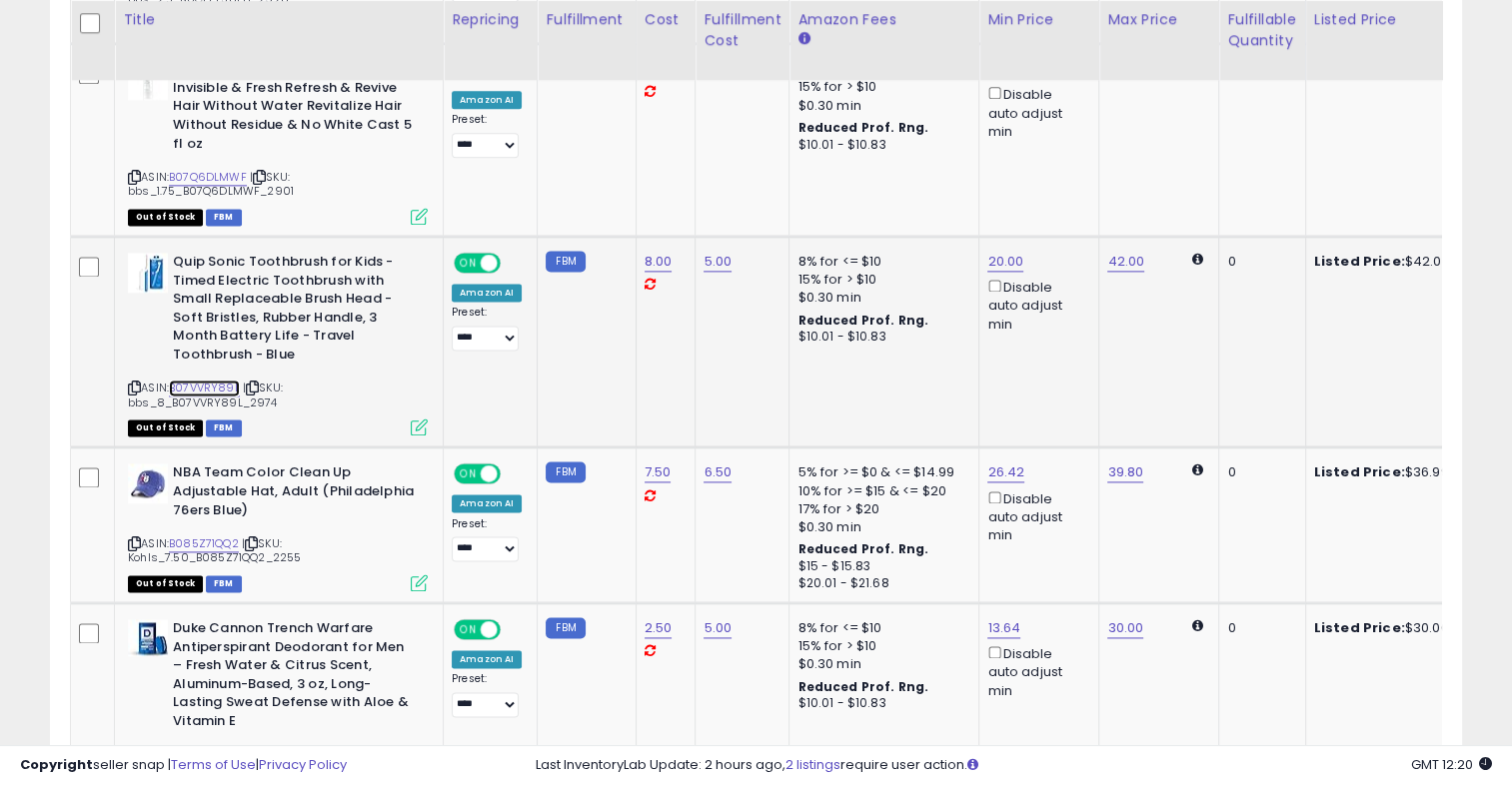 click on "B07VVRY89L" at bounding box center (204, 388) 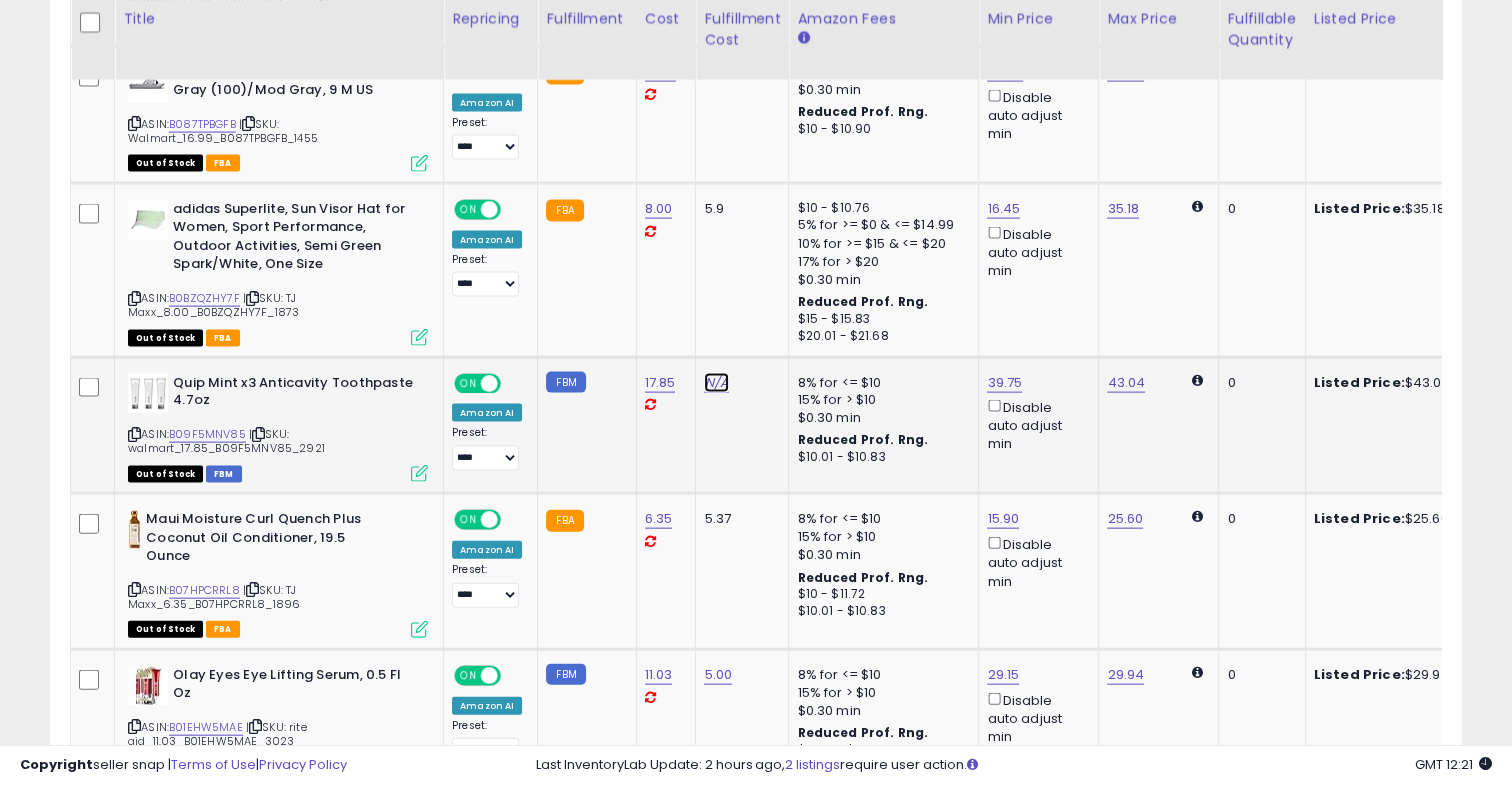 click on "N/A" at bounding box center (716, 383) 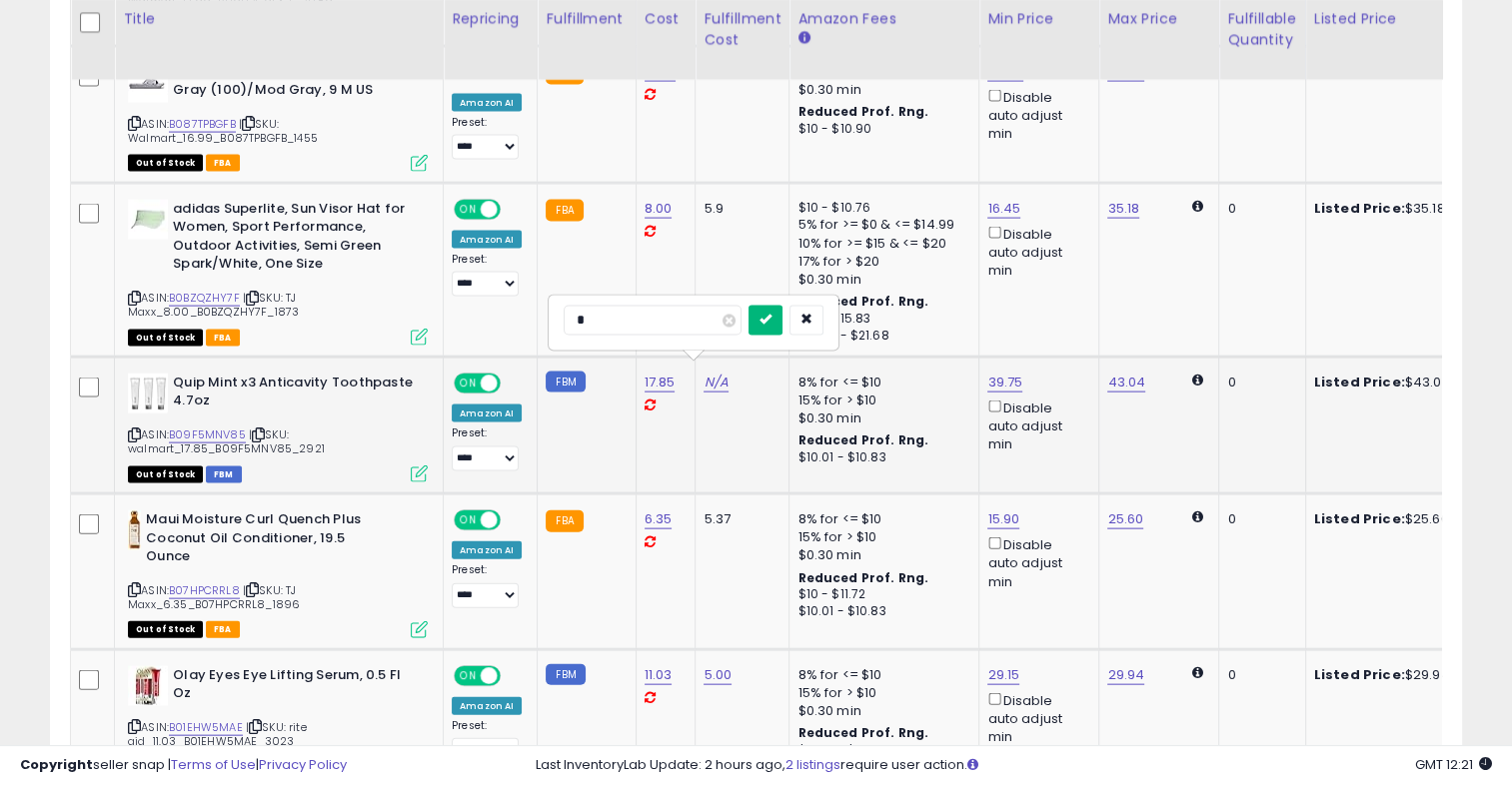 type on "*" 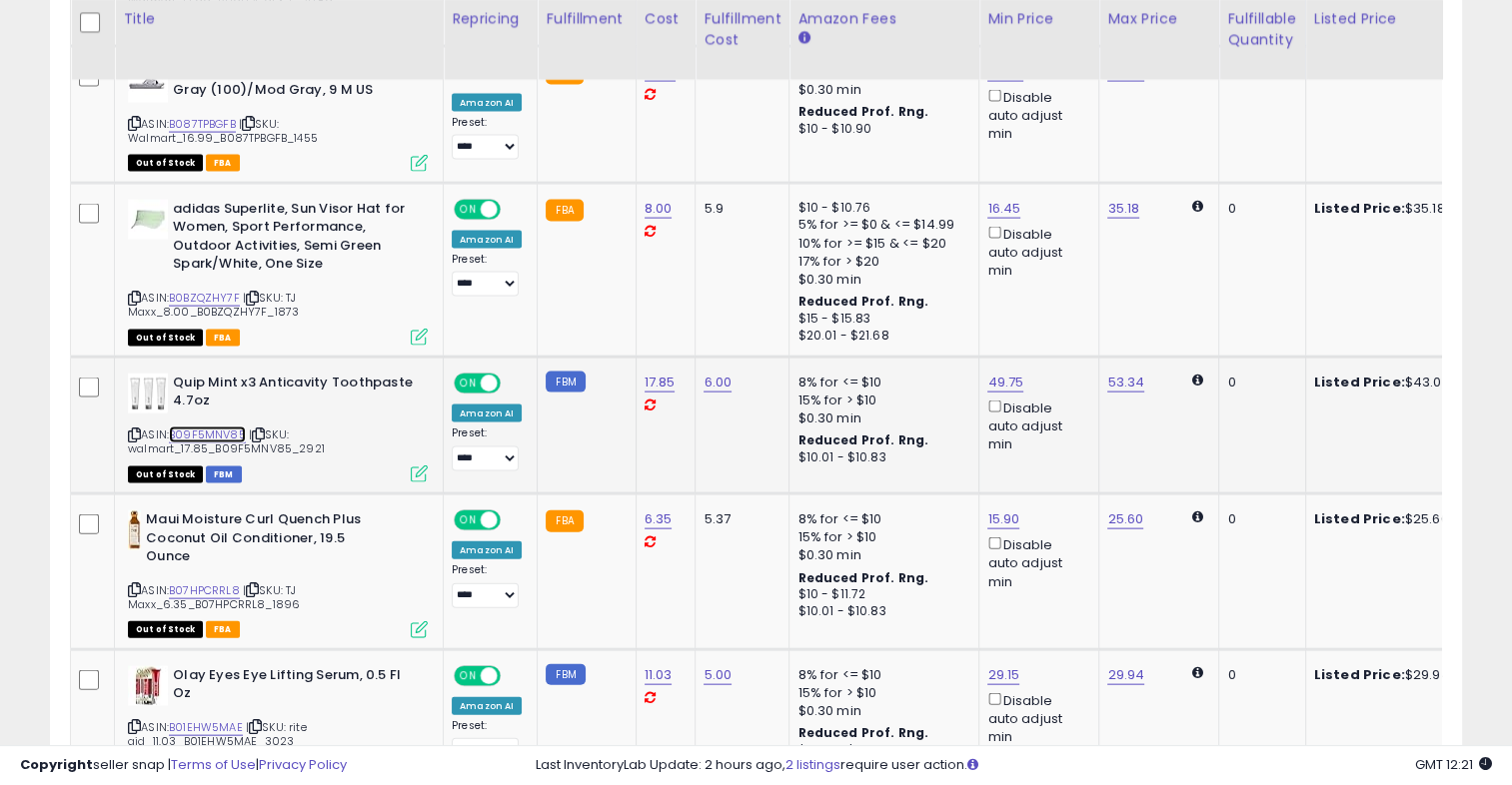 click on "B09F5MNV85" at bounding box center (207, 434) 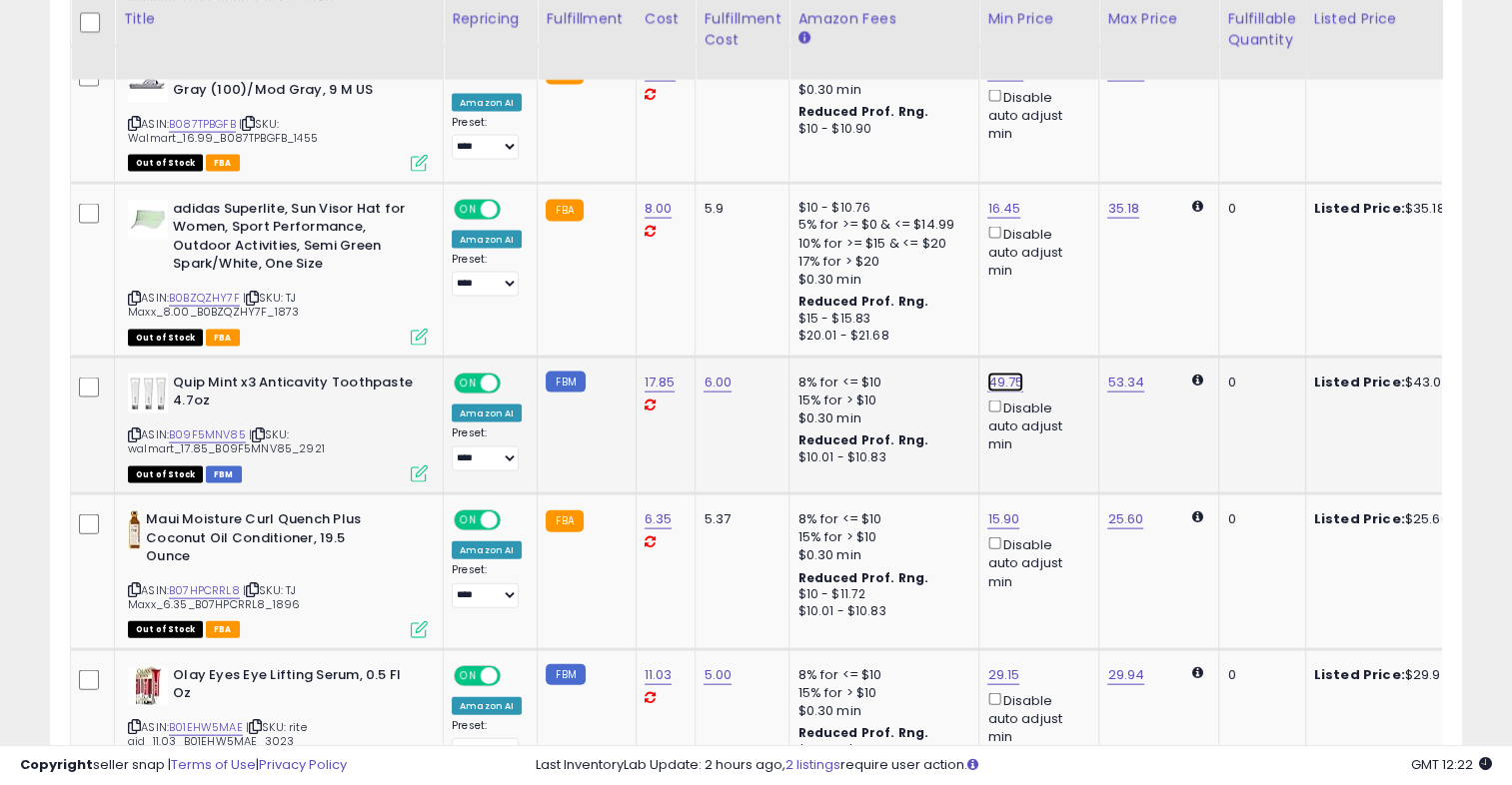click on "49.75" at bounding box center (1005, -3160) 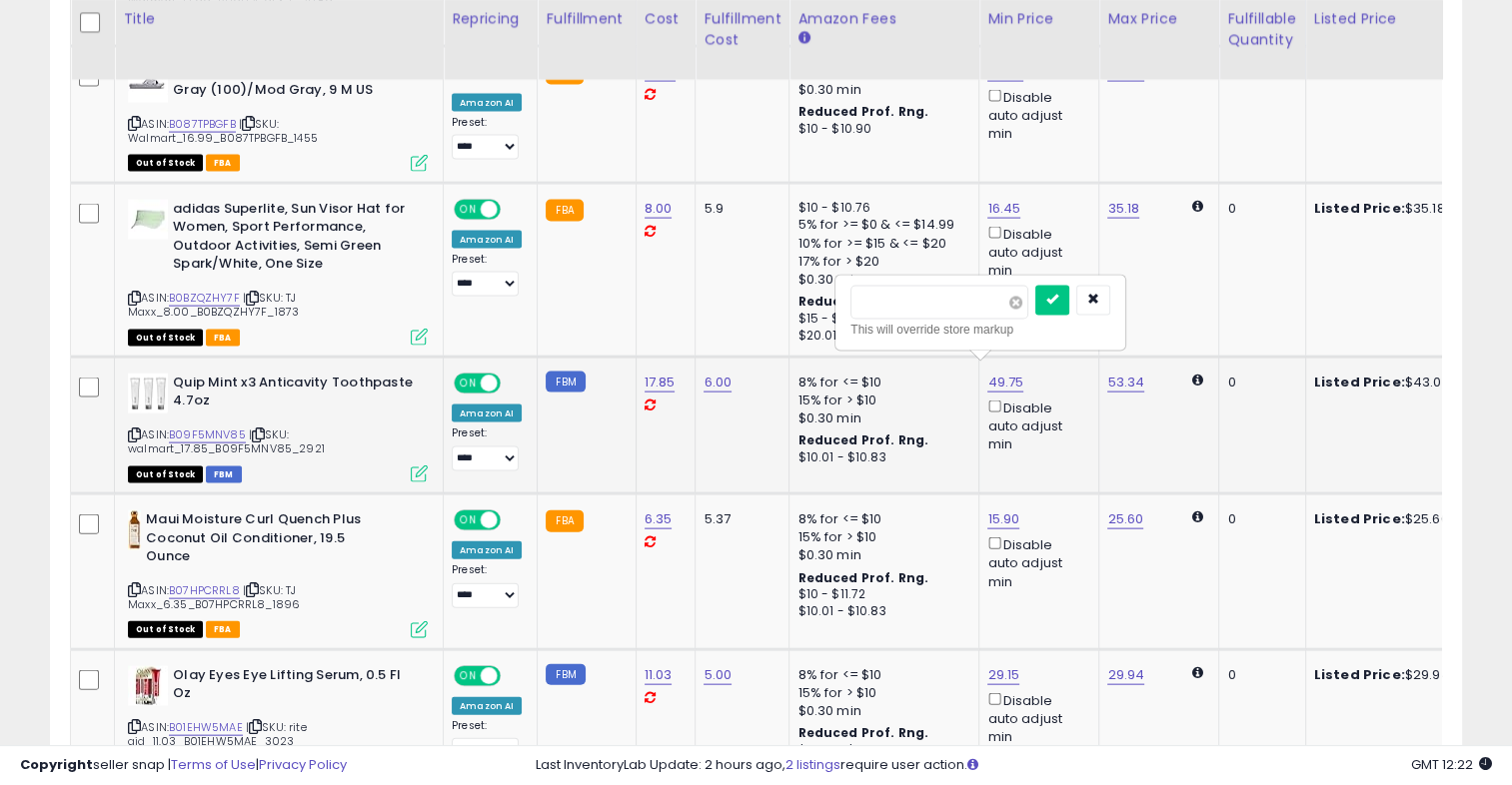 click at bounding box center [1015, 303] 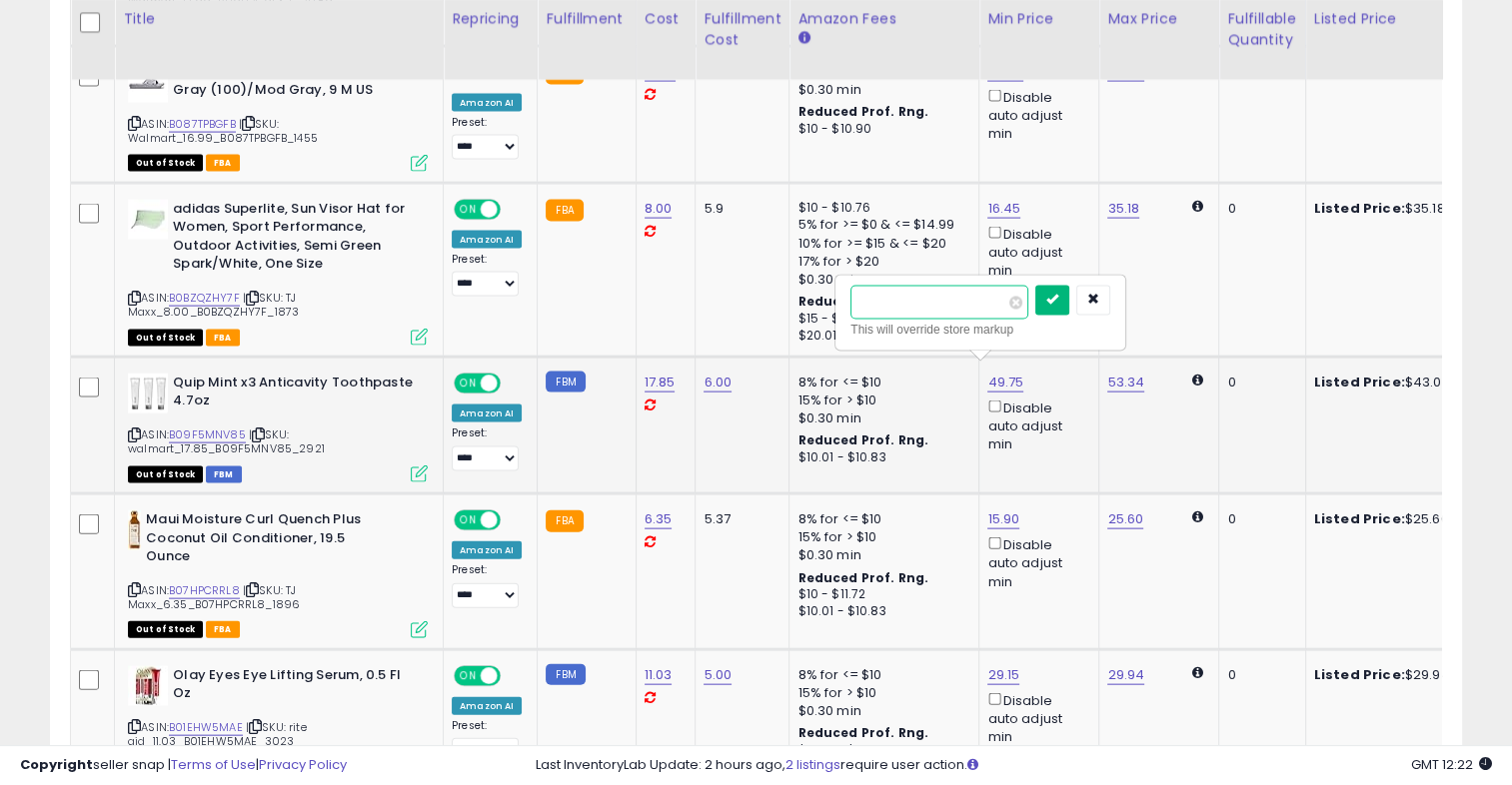 type on "**" 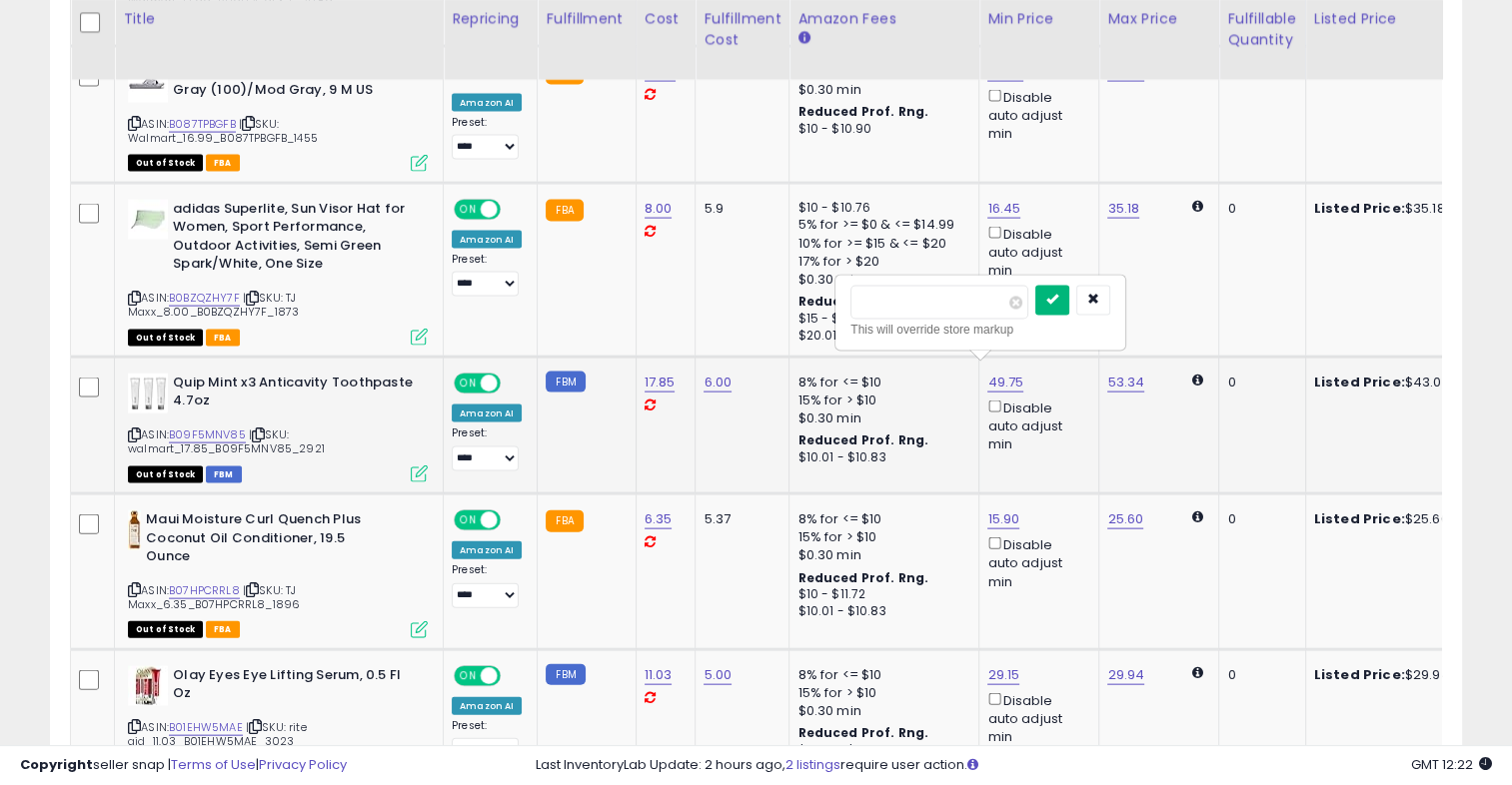 click at bounding box center [1052, 300] 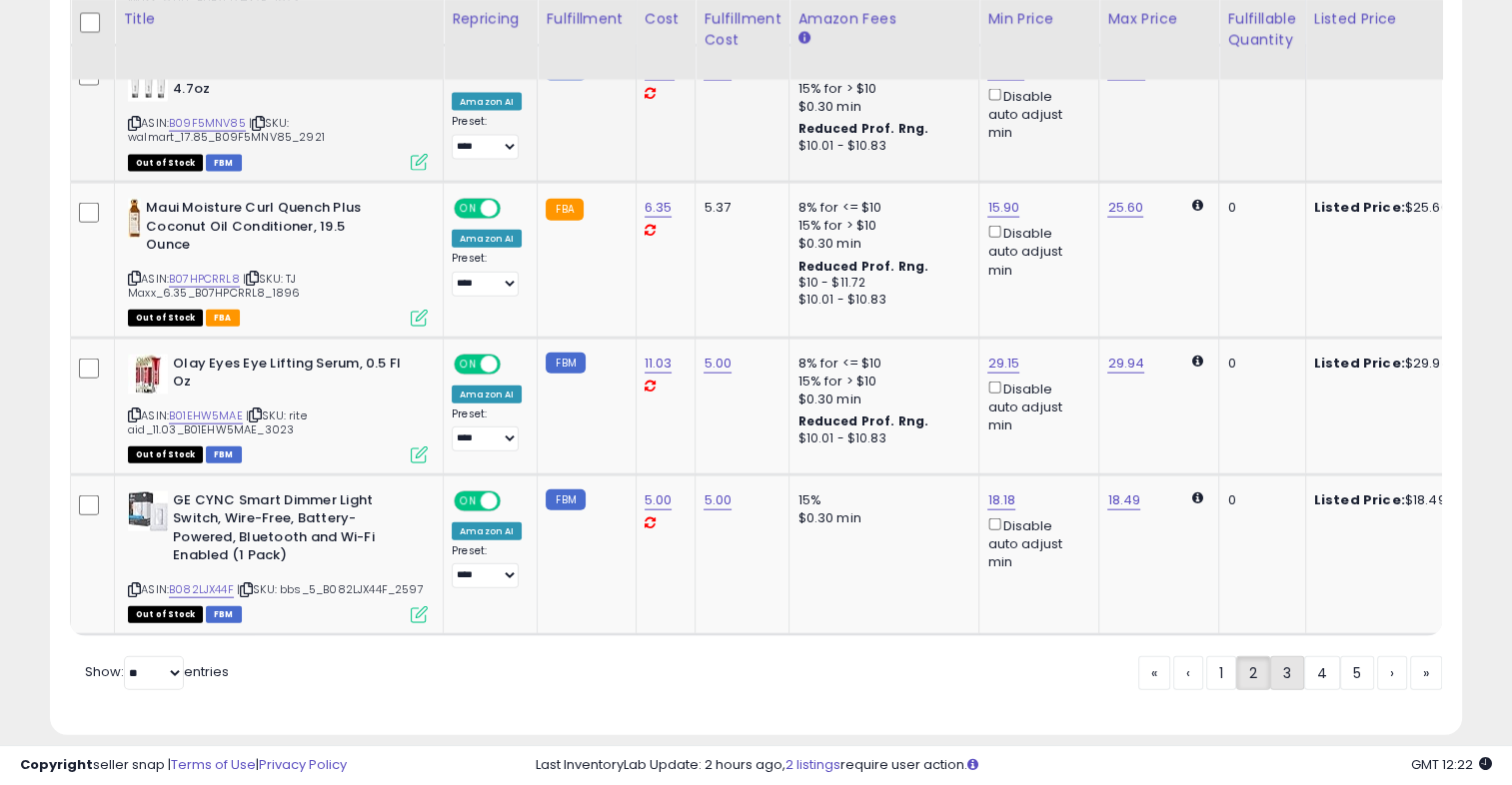 click on "3" 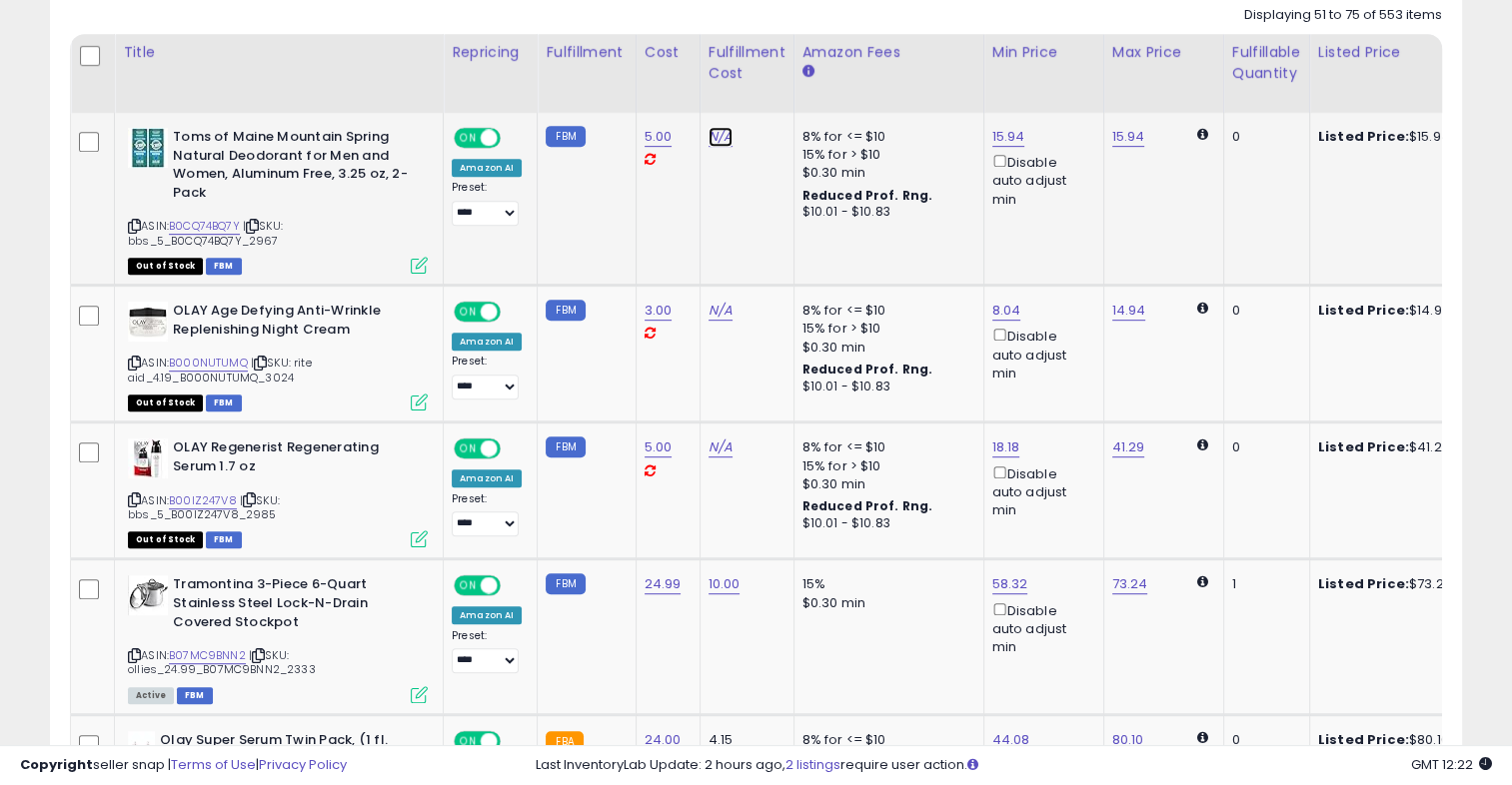 click on "N/A" at bounding box center [721, 137] 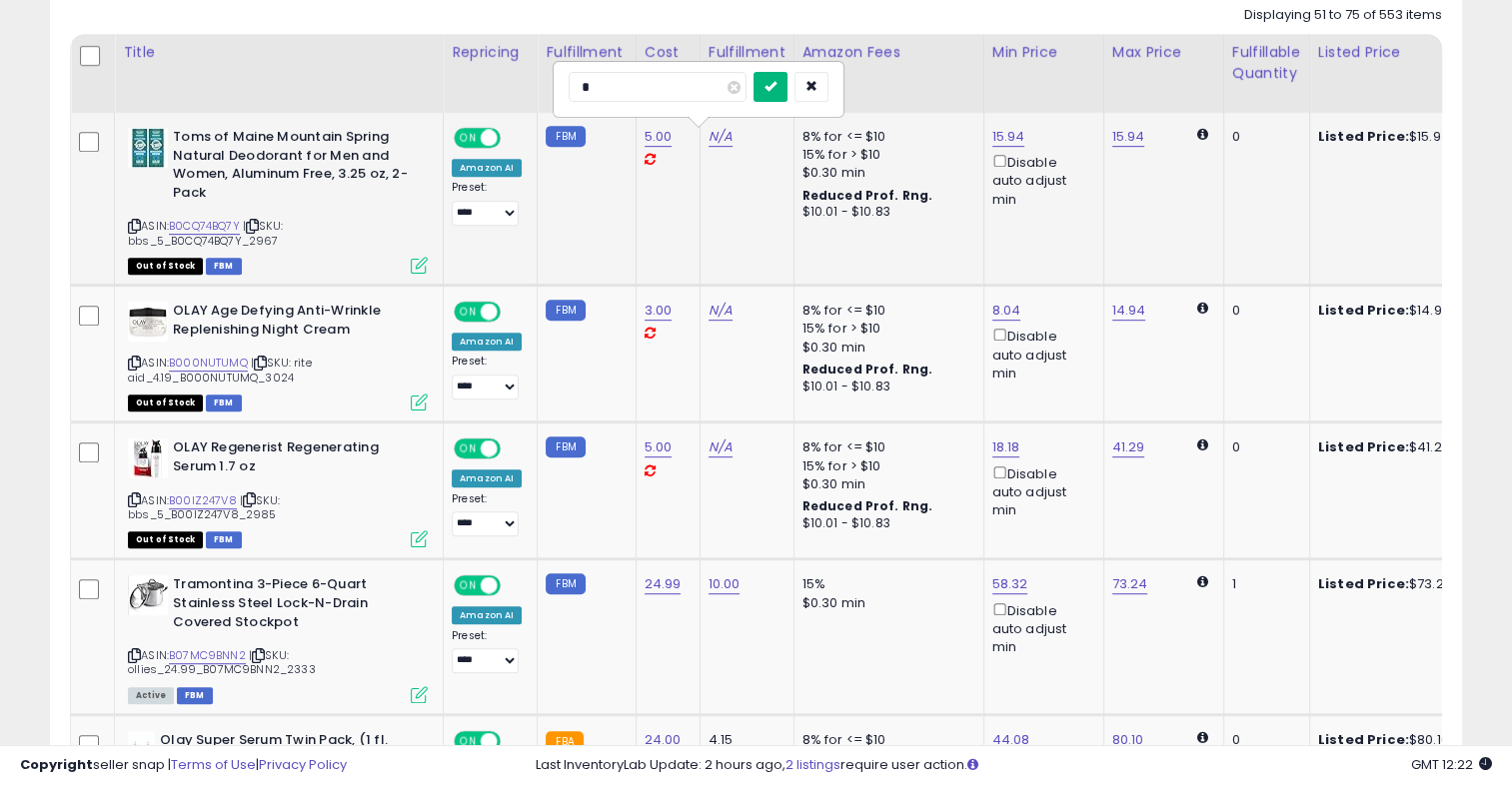 type on "*" 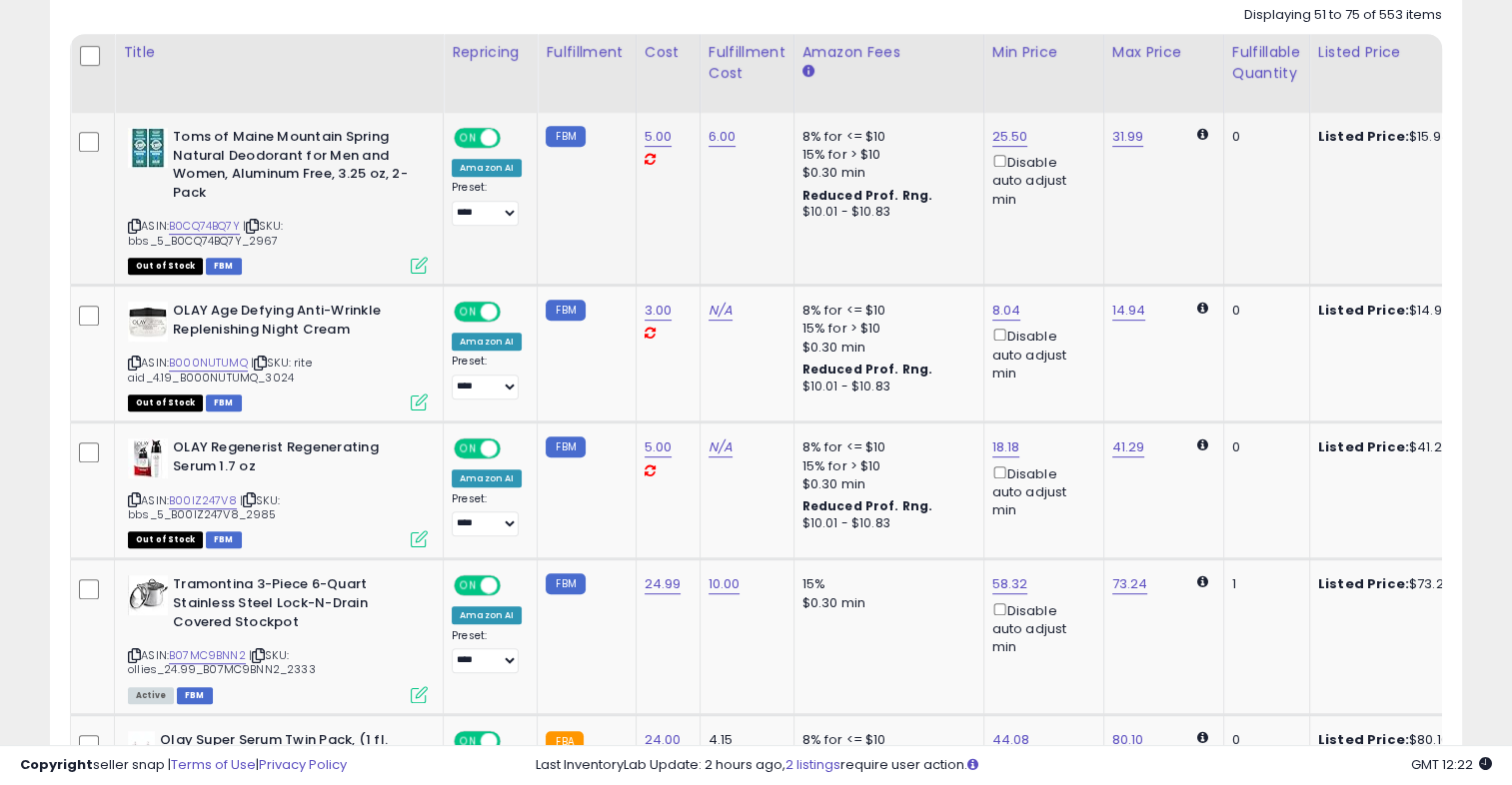 scroll, scrollTop: 0, scrollLeft: 382, axis: horizontal 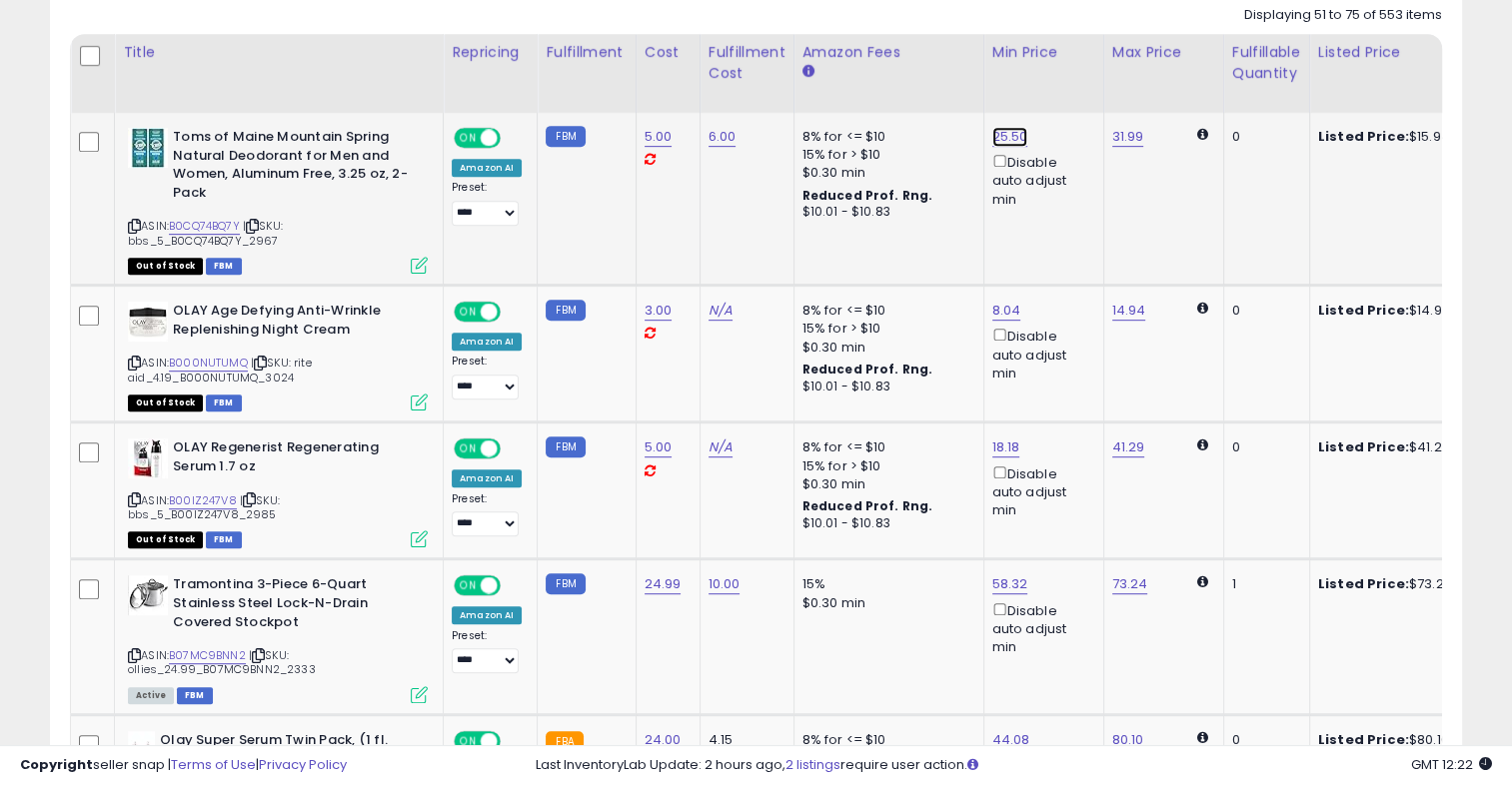 click on "25.50" at bounding box center (1010, 137) 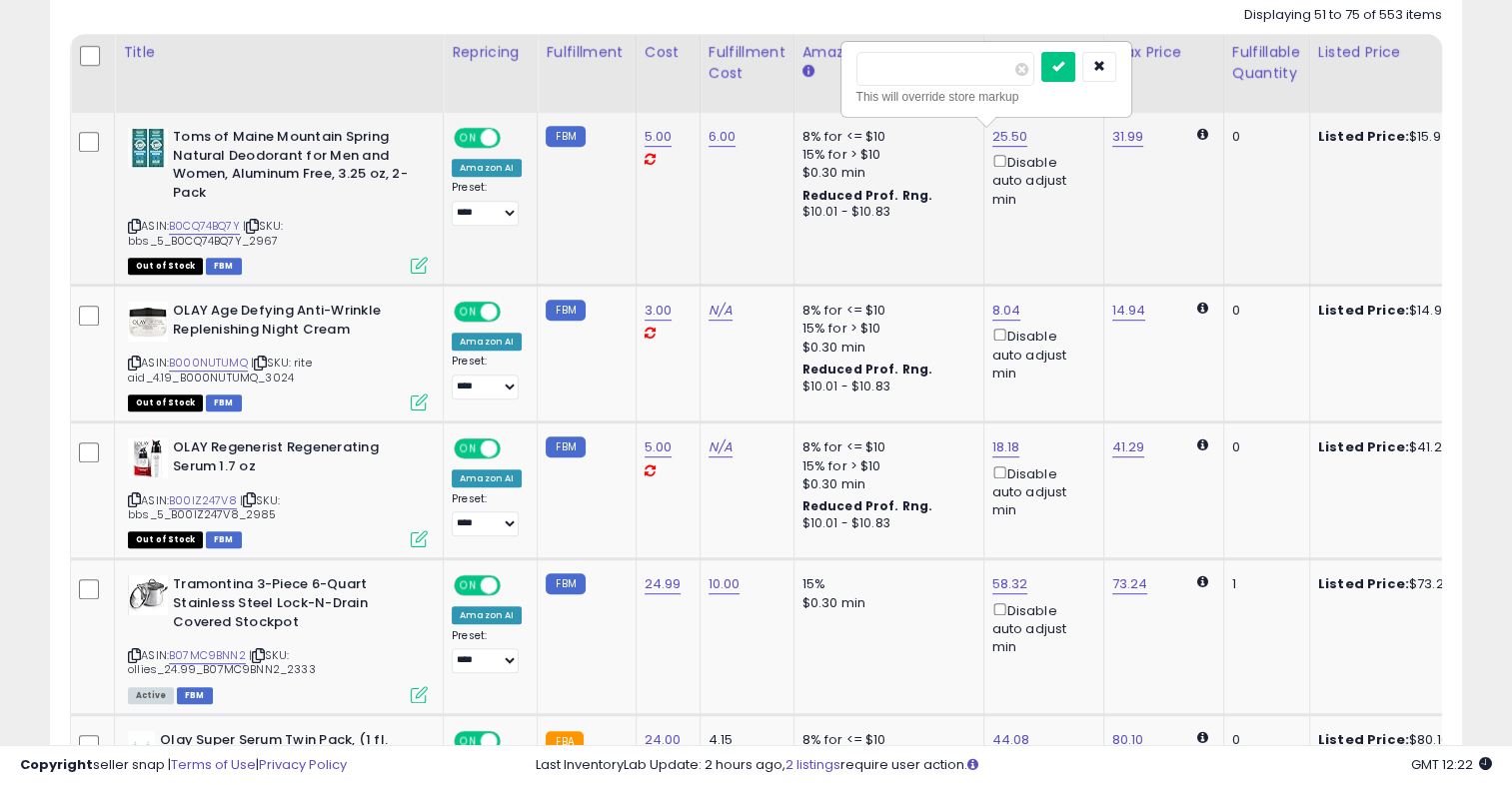 type on "*" 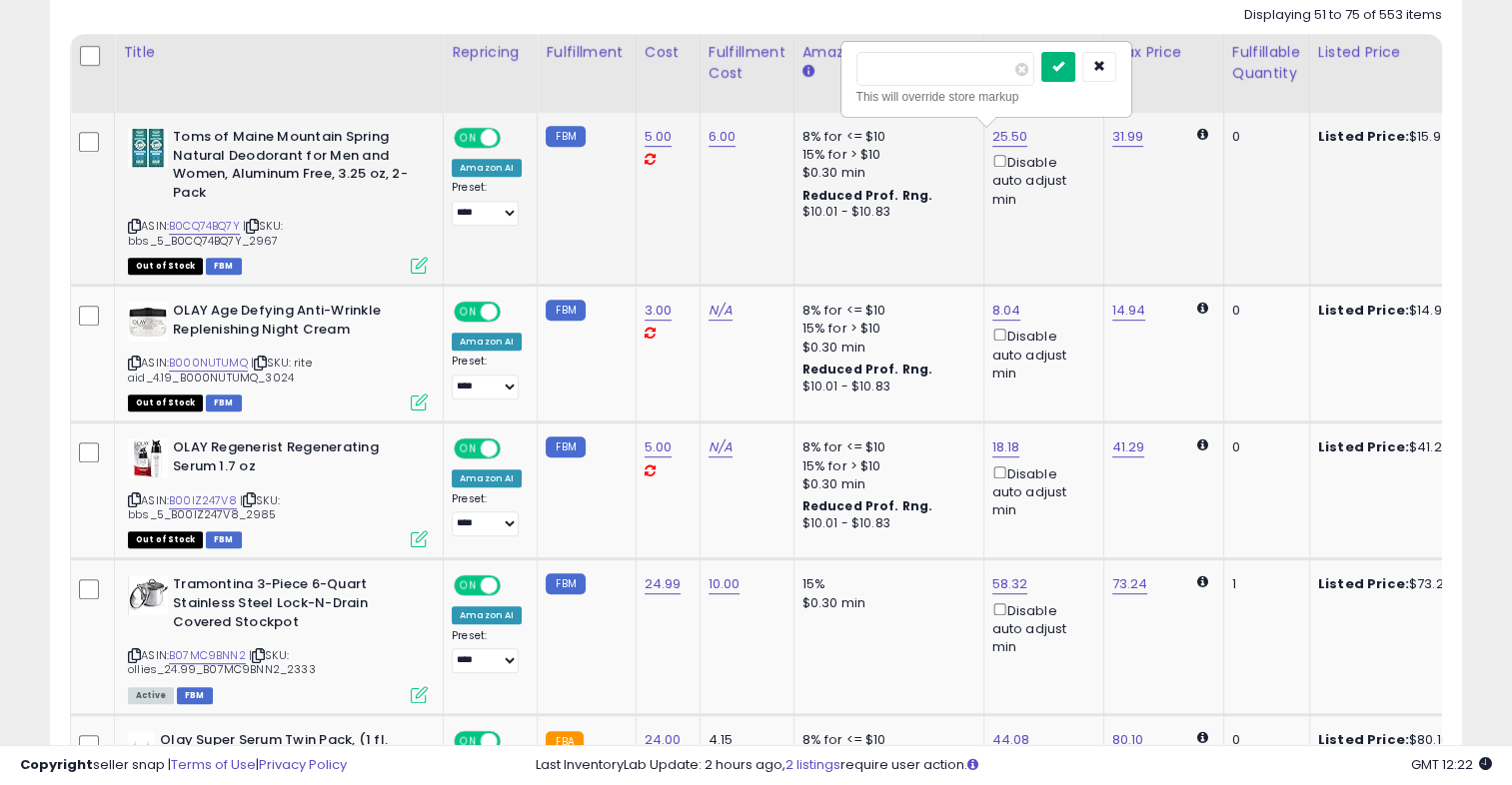 click at bounding box center [1058, 66] 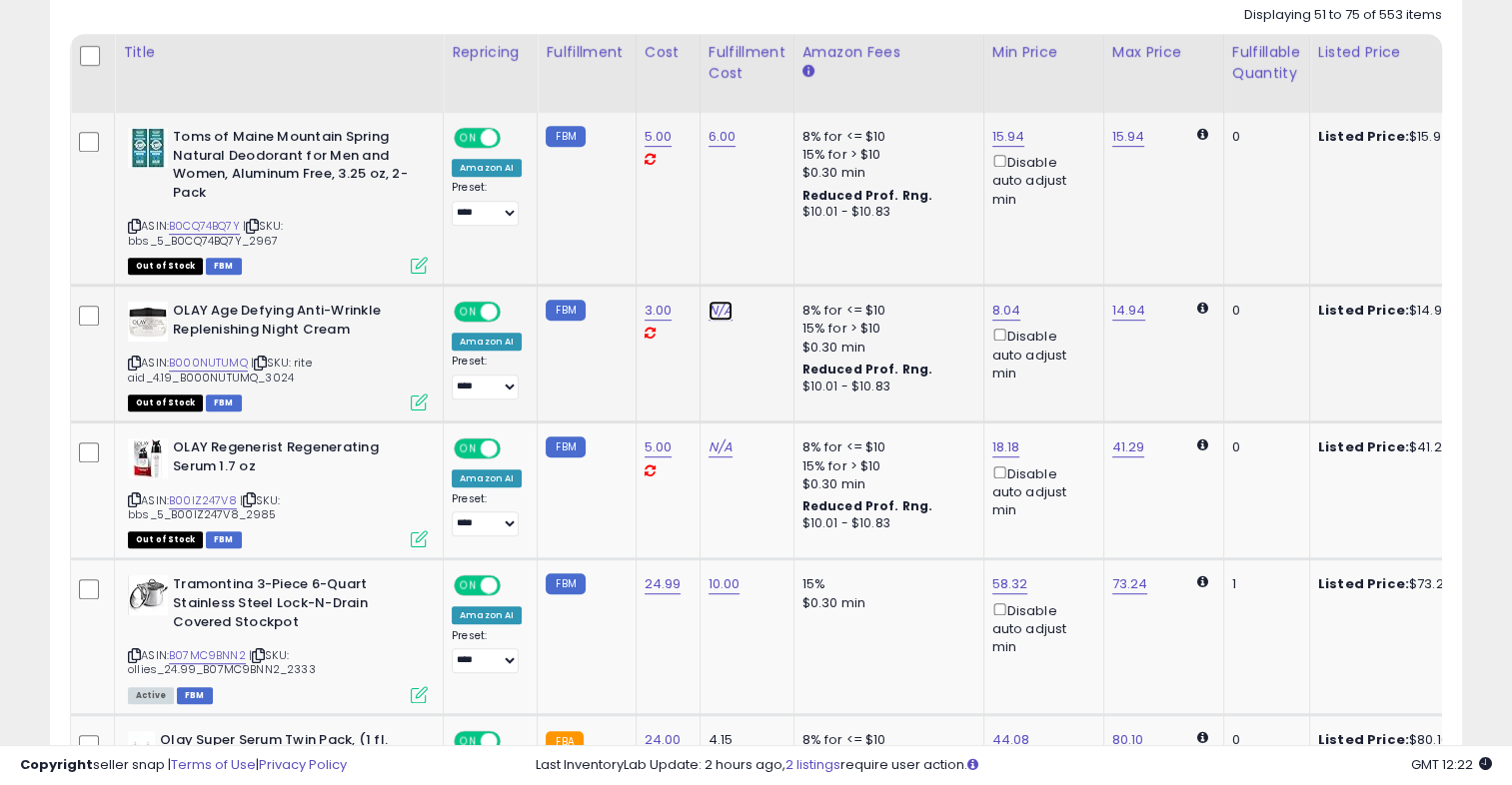 click on "N/A" at bounding box center (721, 311) 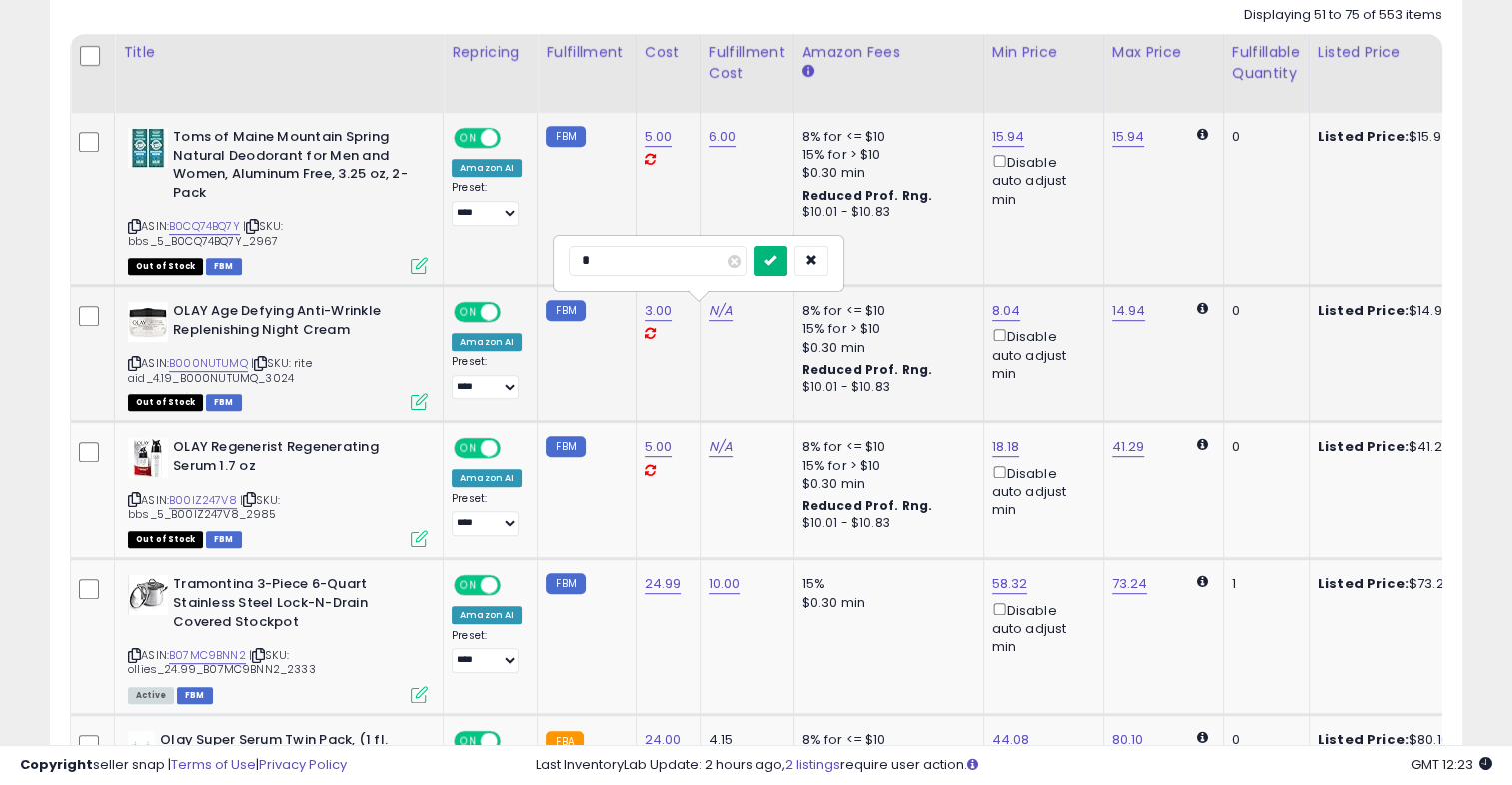 type on "*" 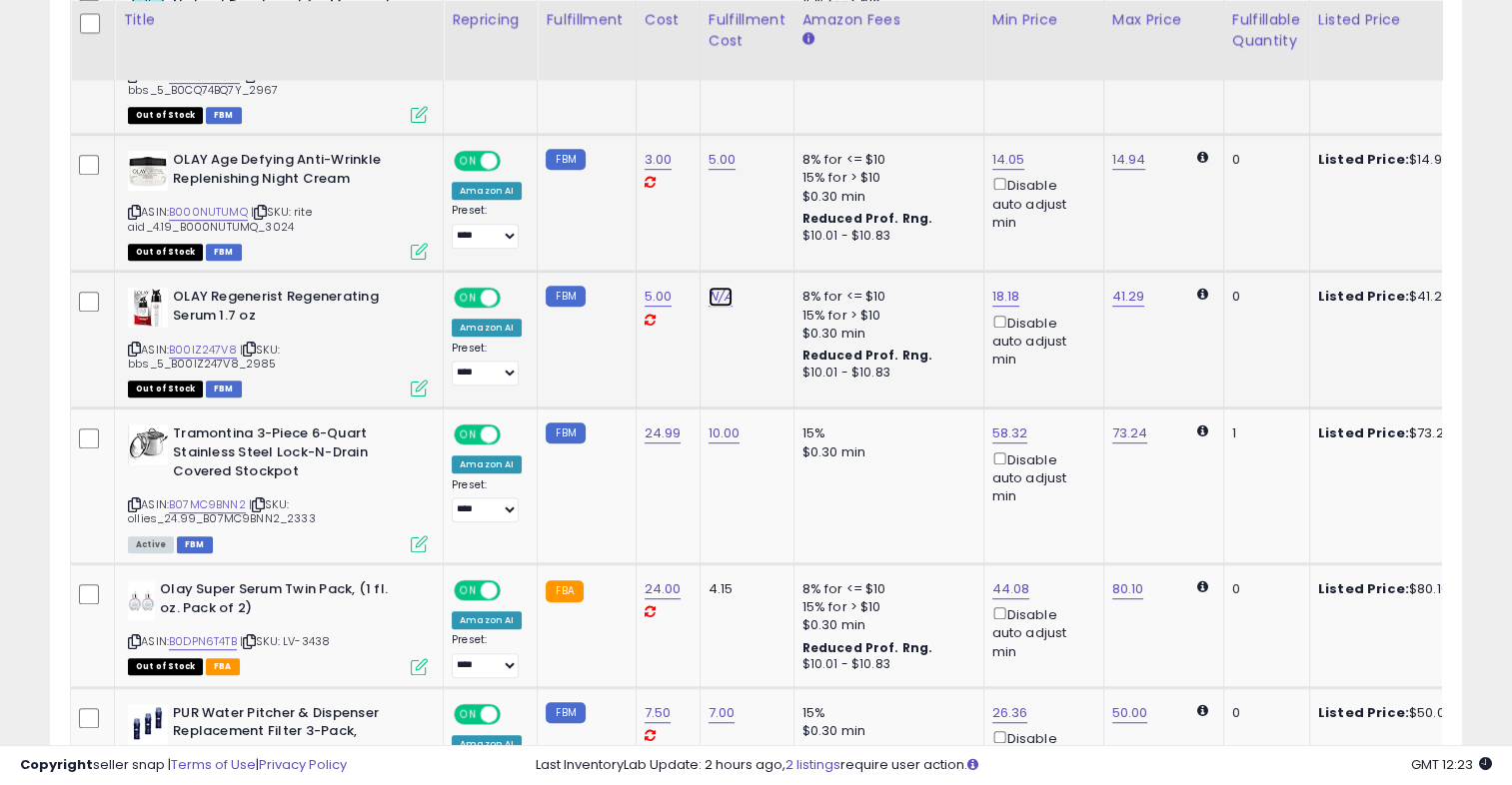 click on "N/A" at bounding box center (721, 297) 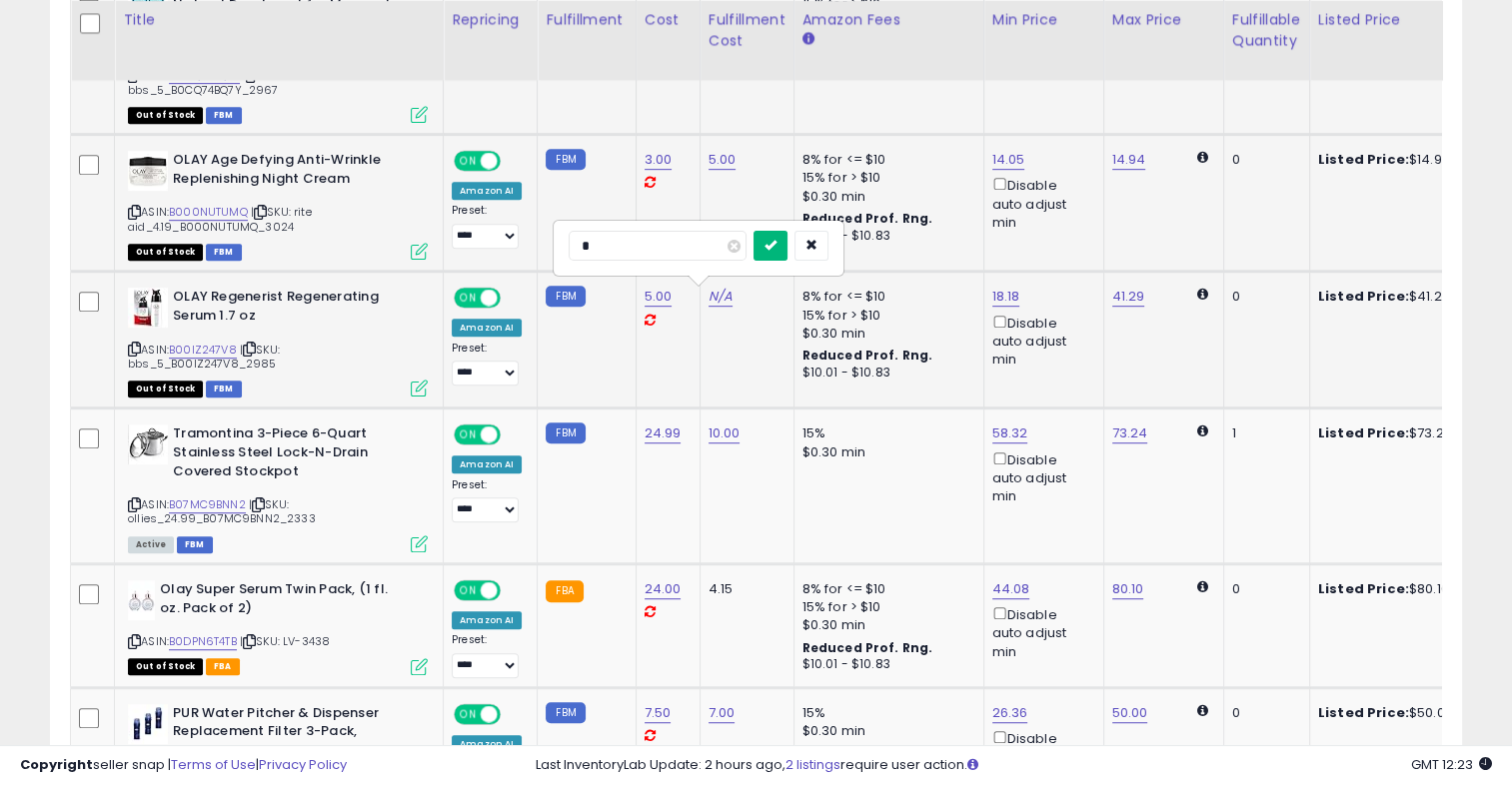 type on "*" 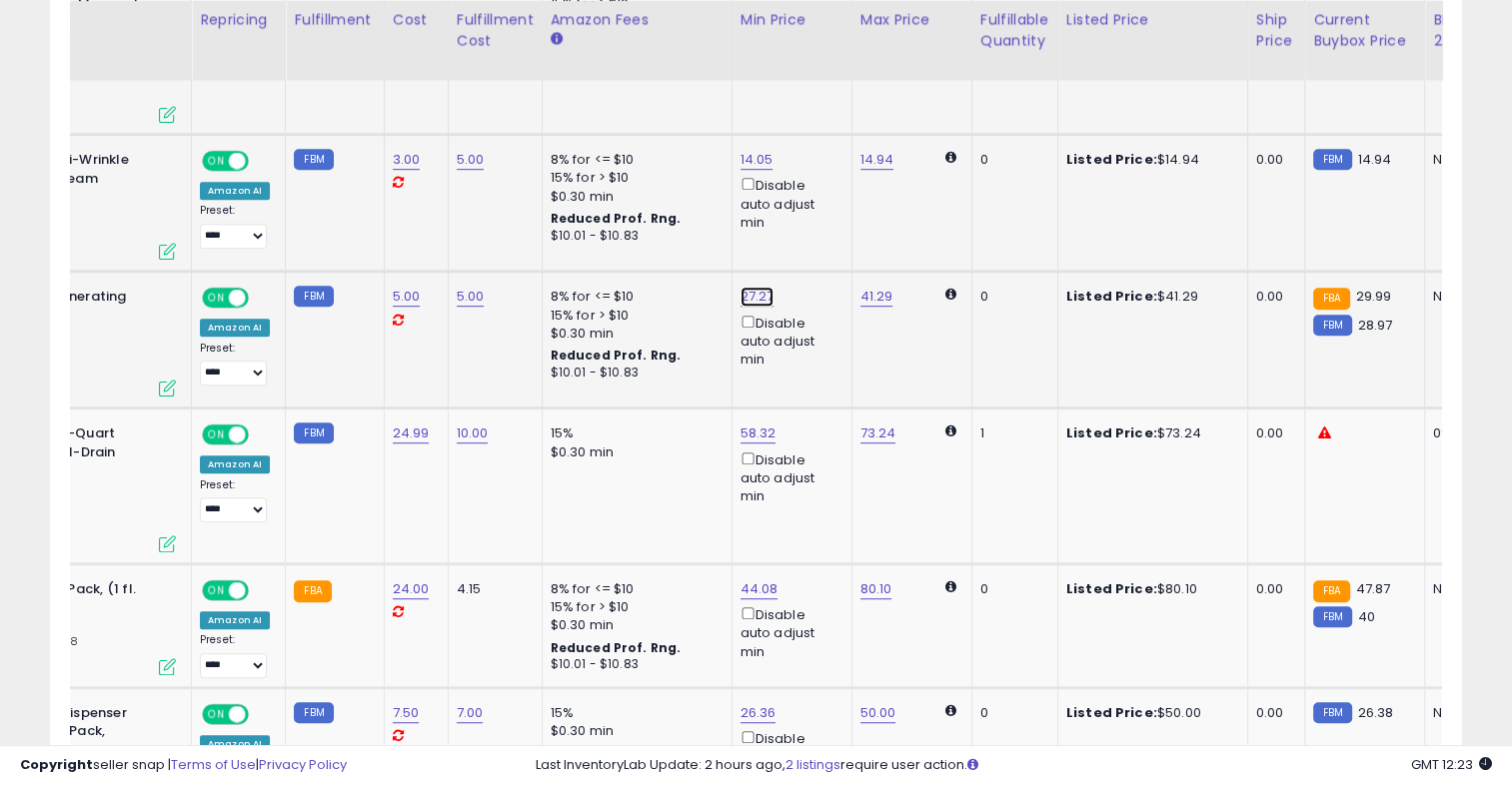 click on "27.27" at bounding box center [756, -14] 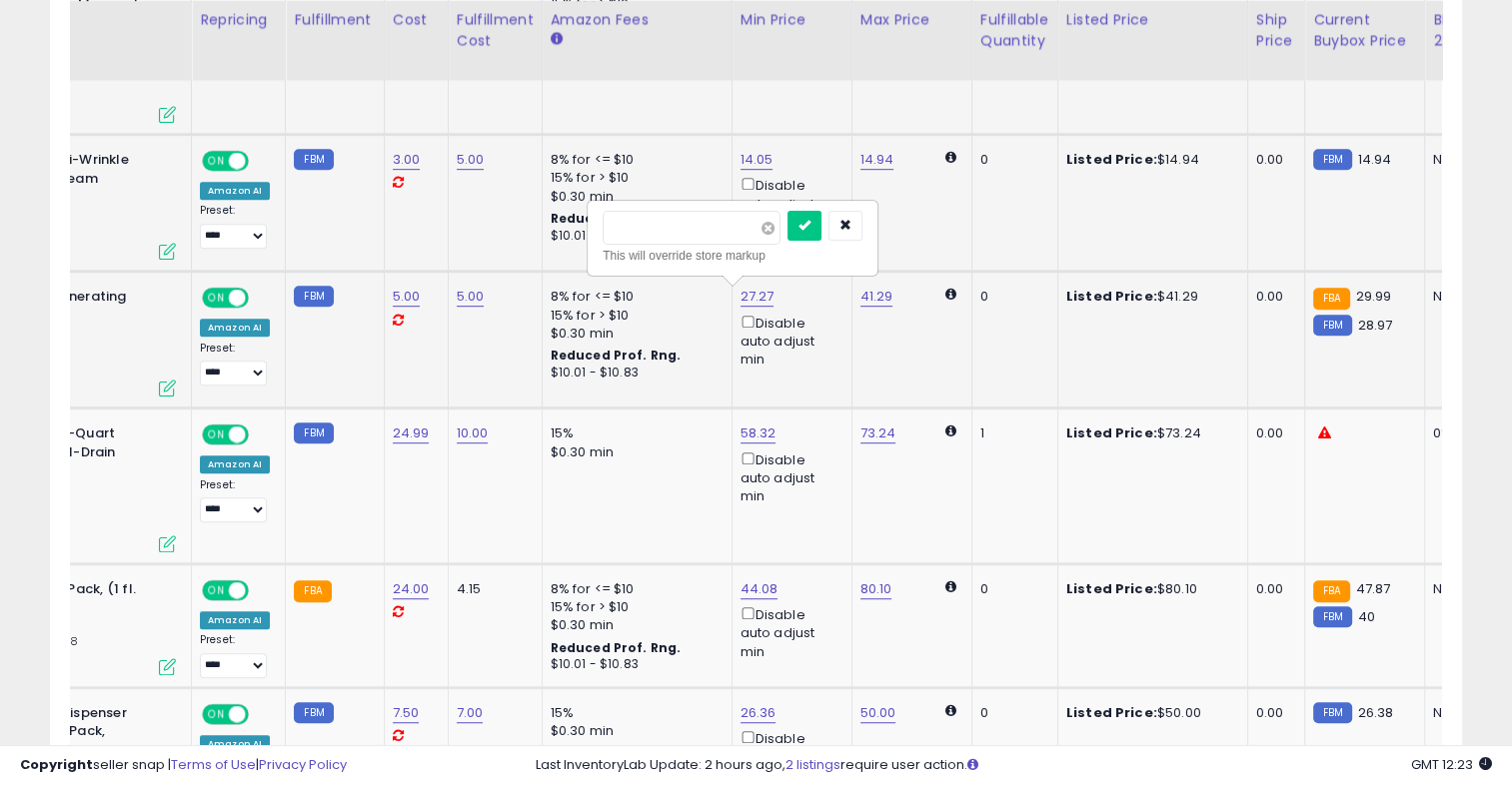 click at bounding box center [767, 228] 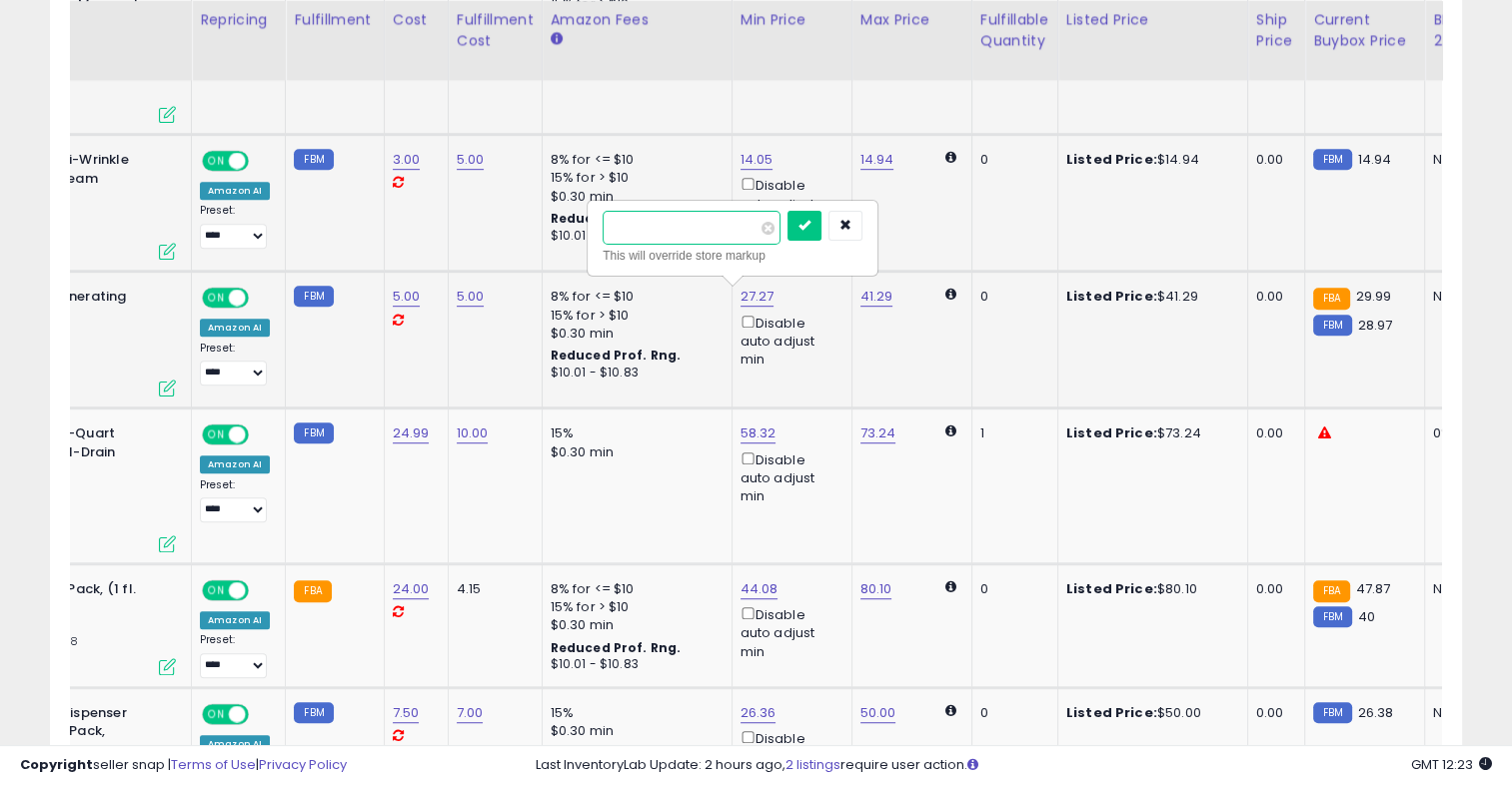 type on "*" 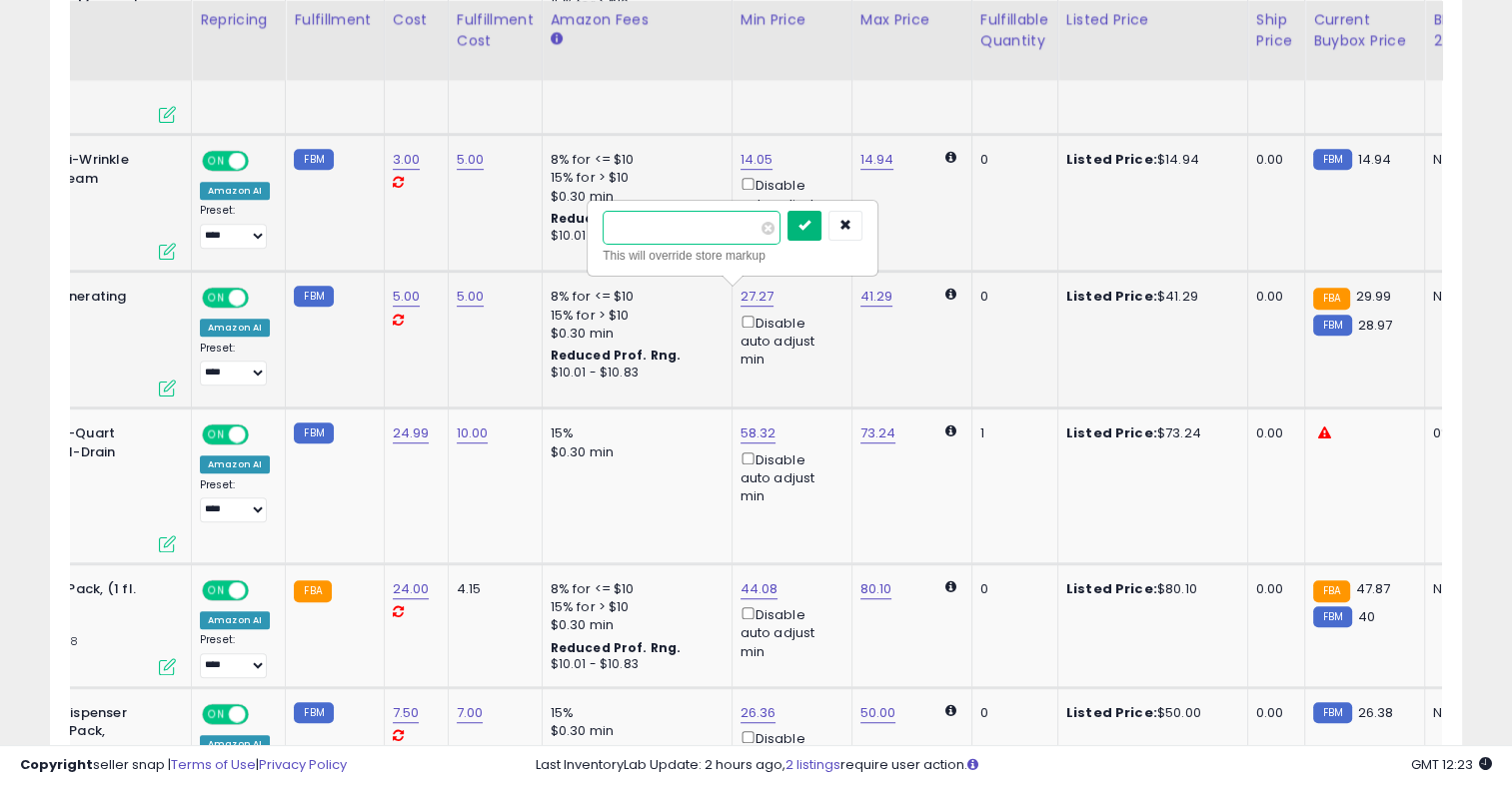 type on "**" 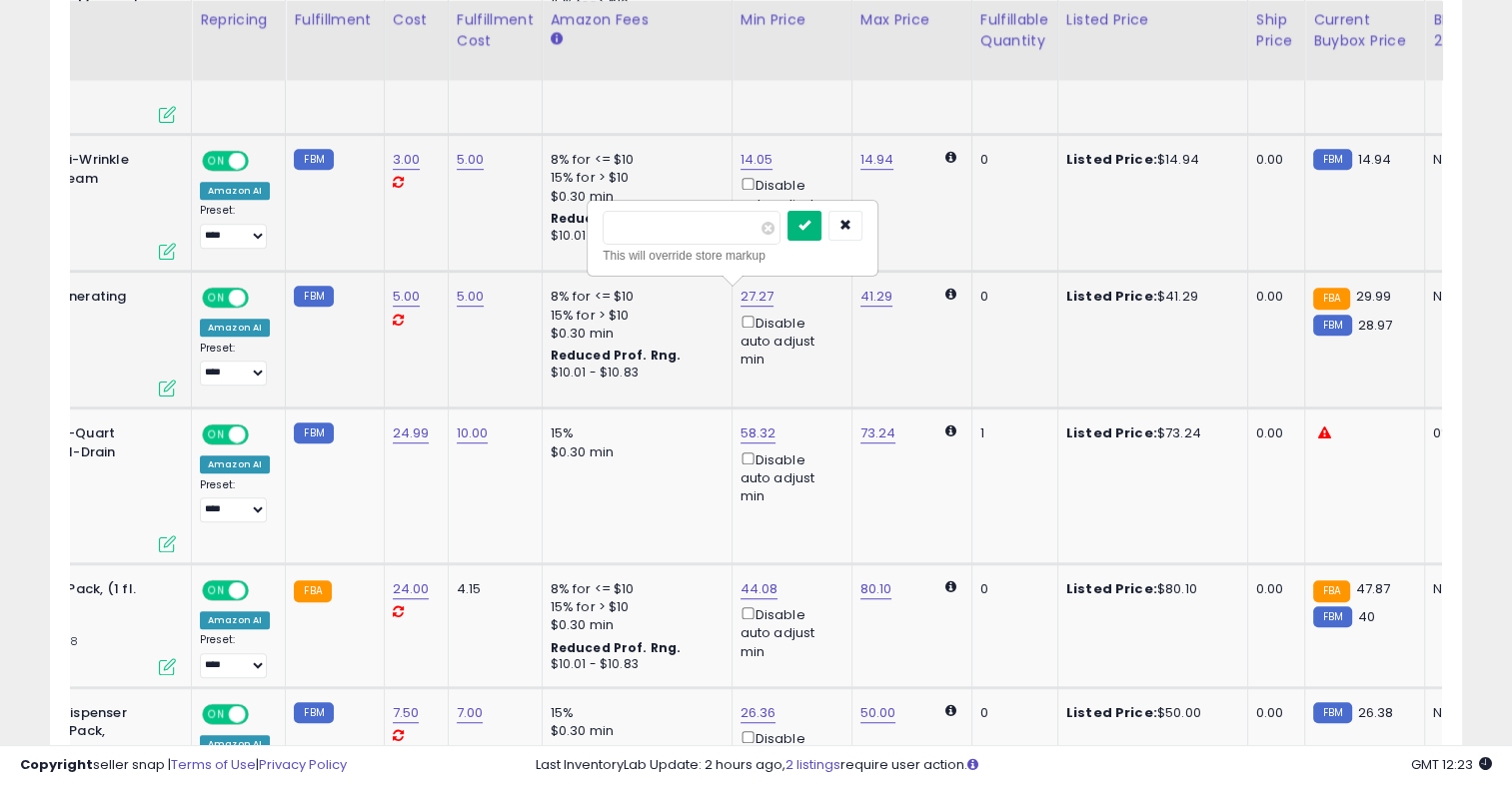 click at bounding box center [804, 225] 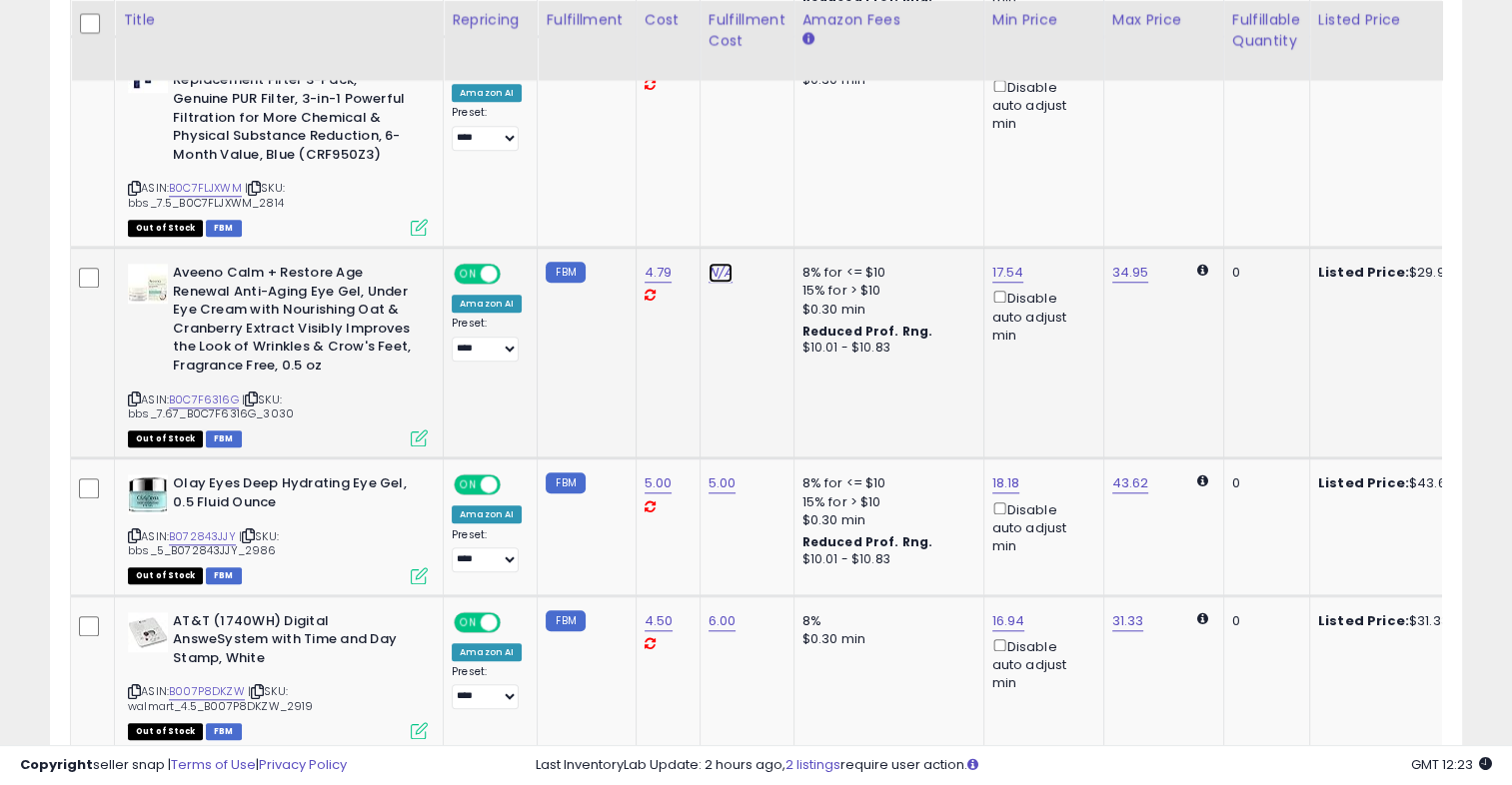 click on "N/A" at bounding box center (721, 273) 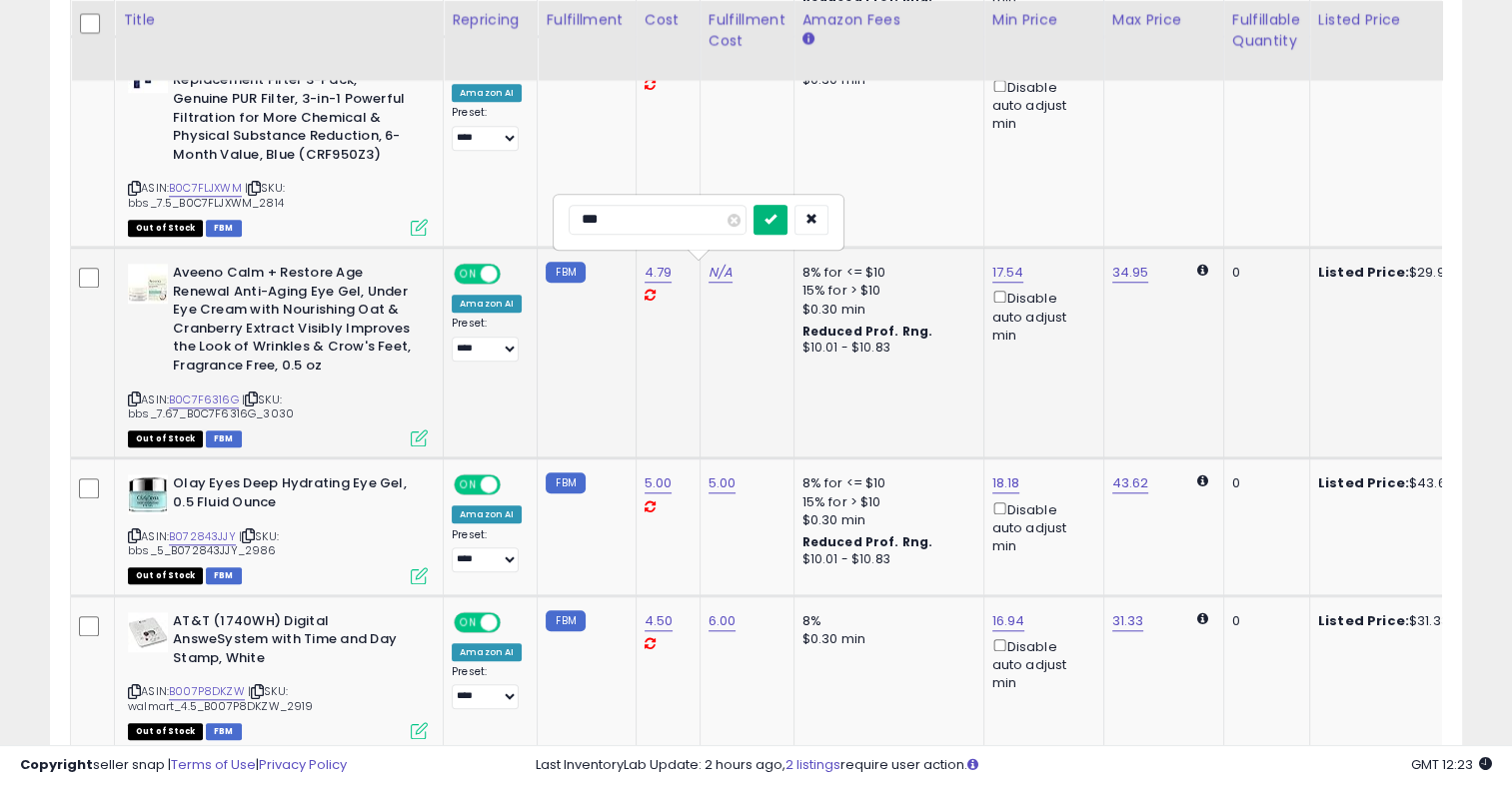 type on "***" 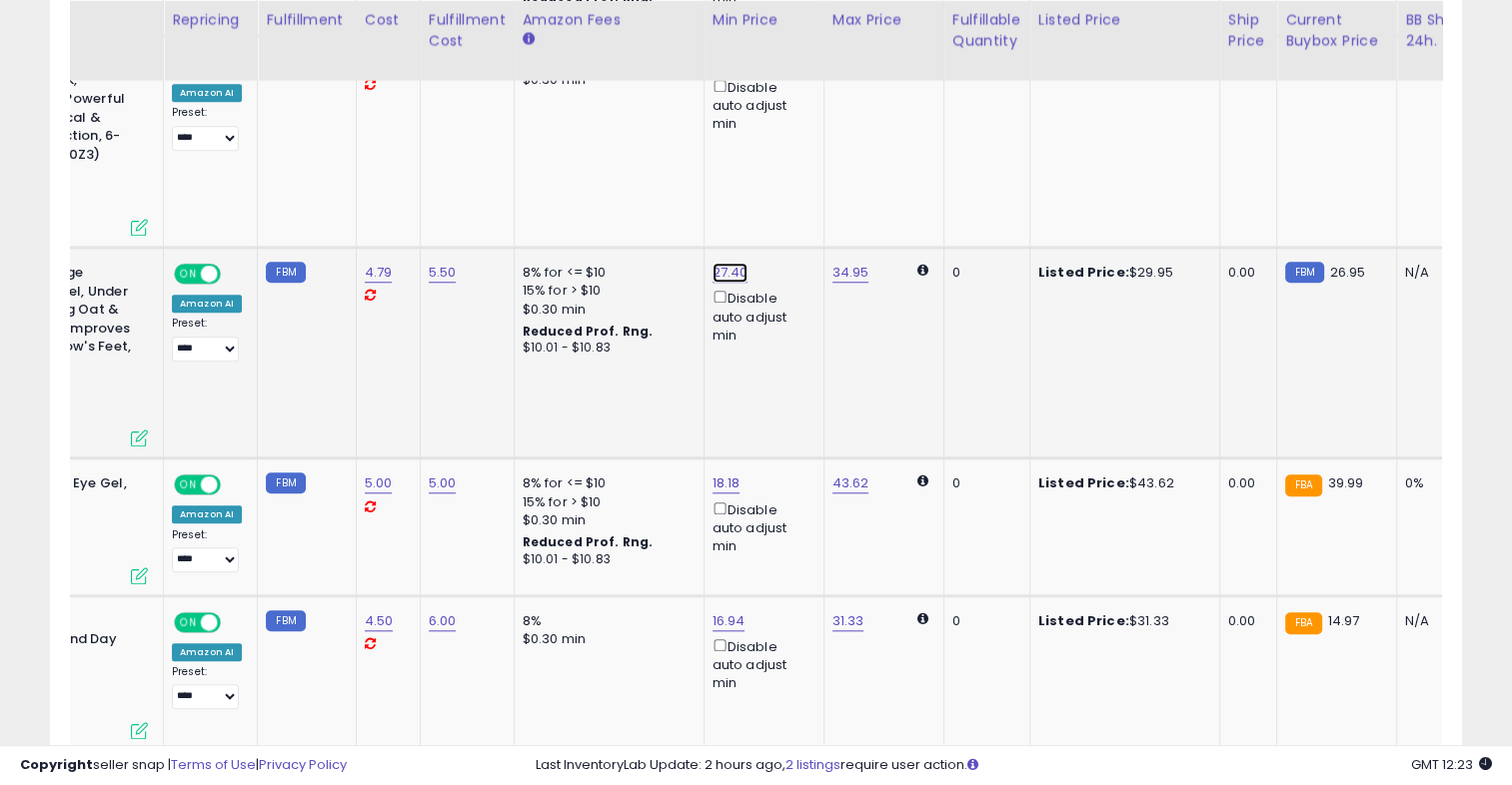 click on "27.40" at bounding box center [729, -665] 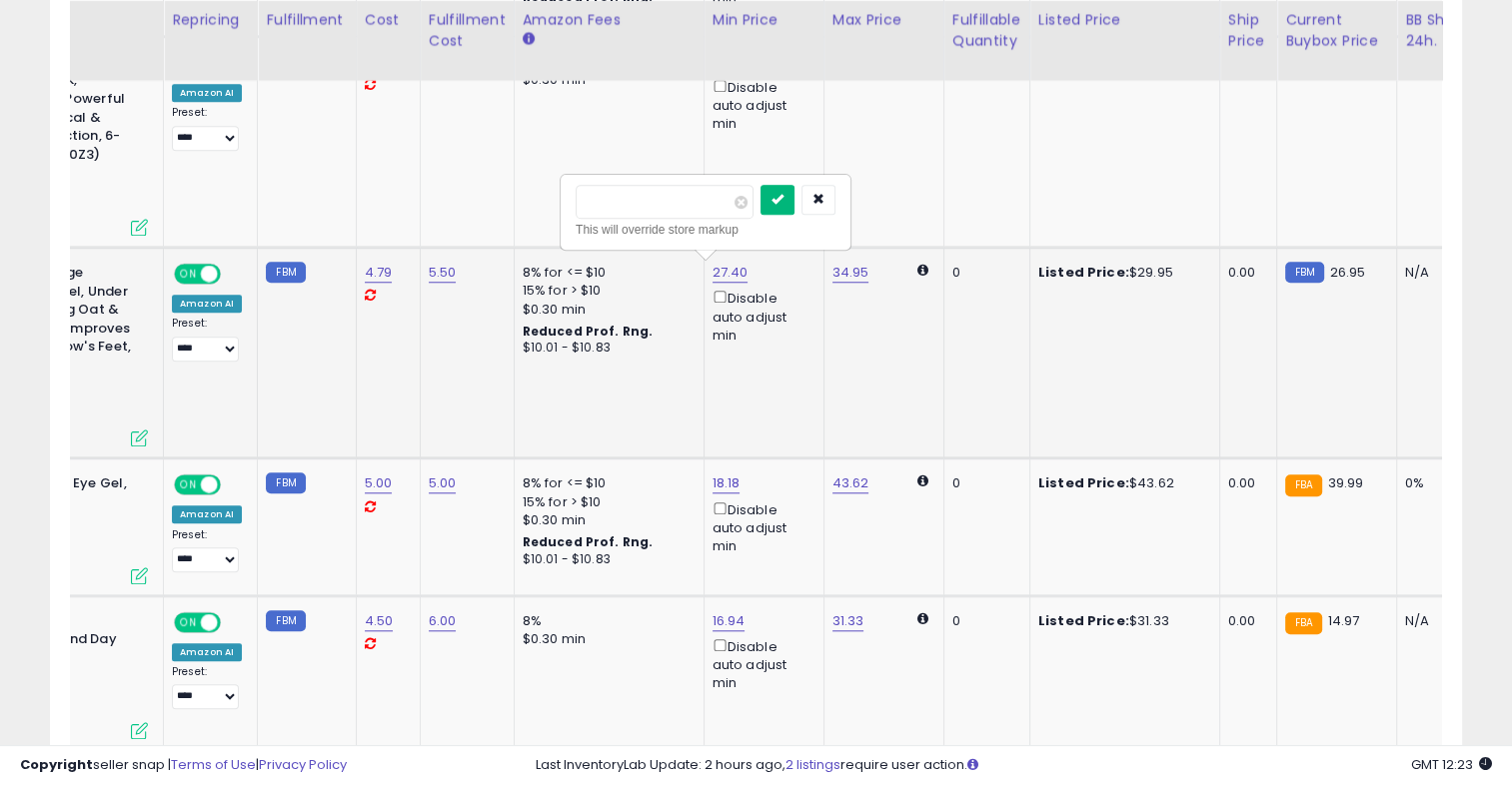 type on "**" 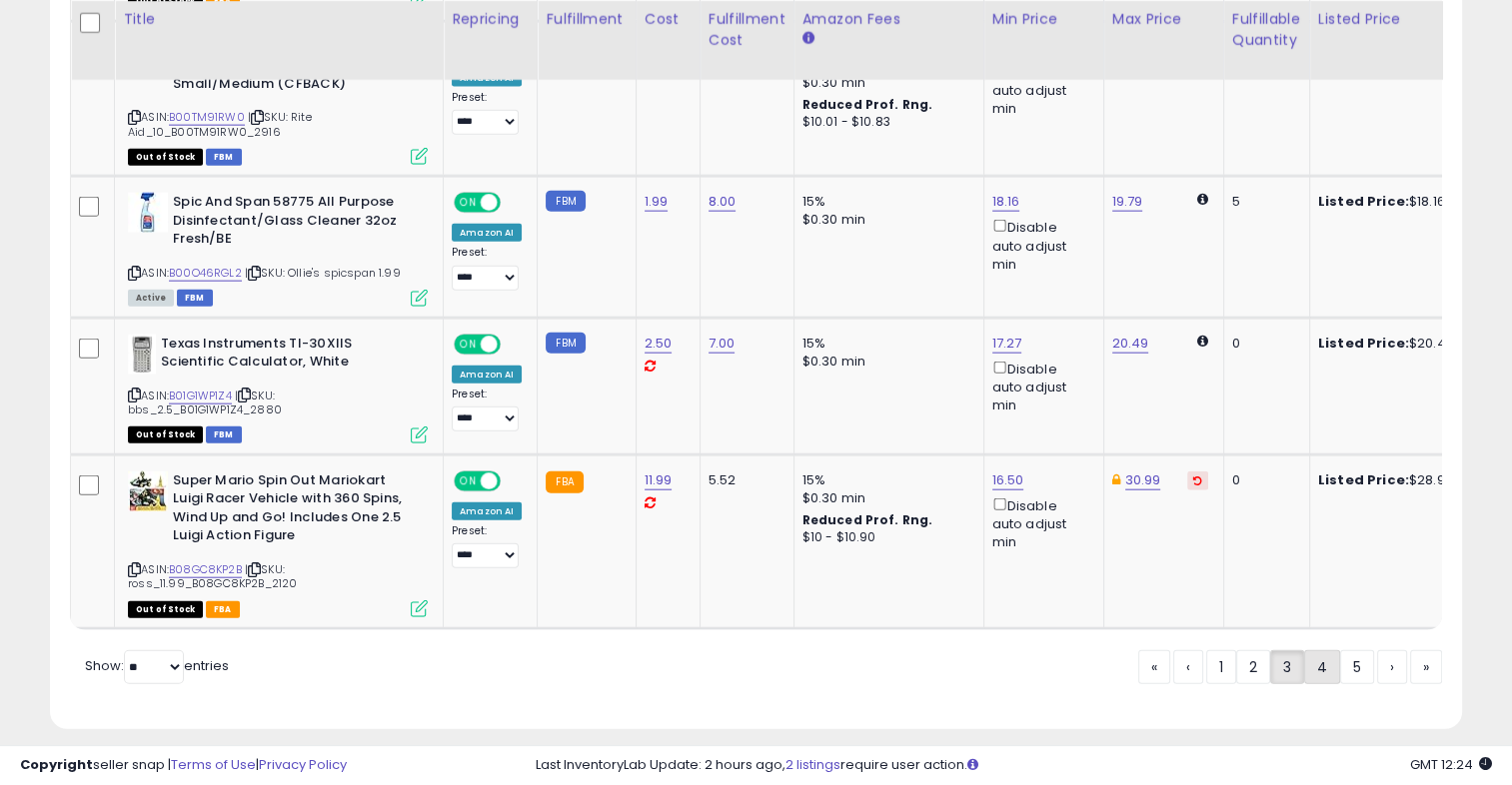 click on "4" 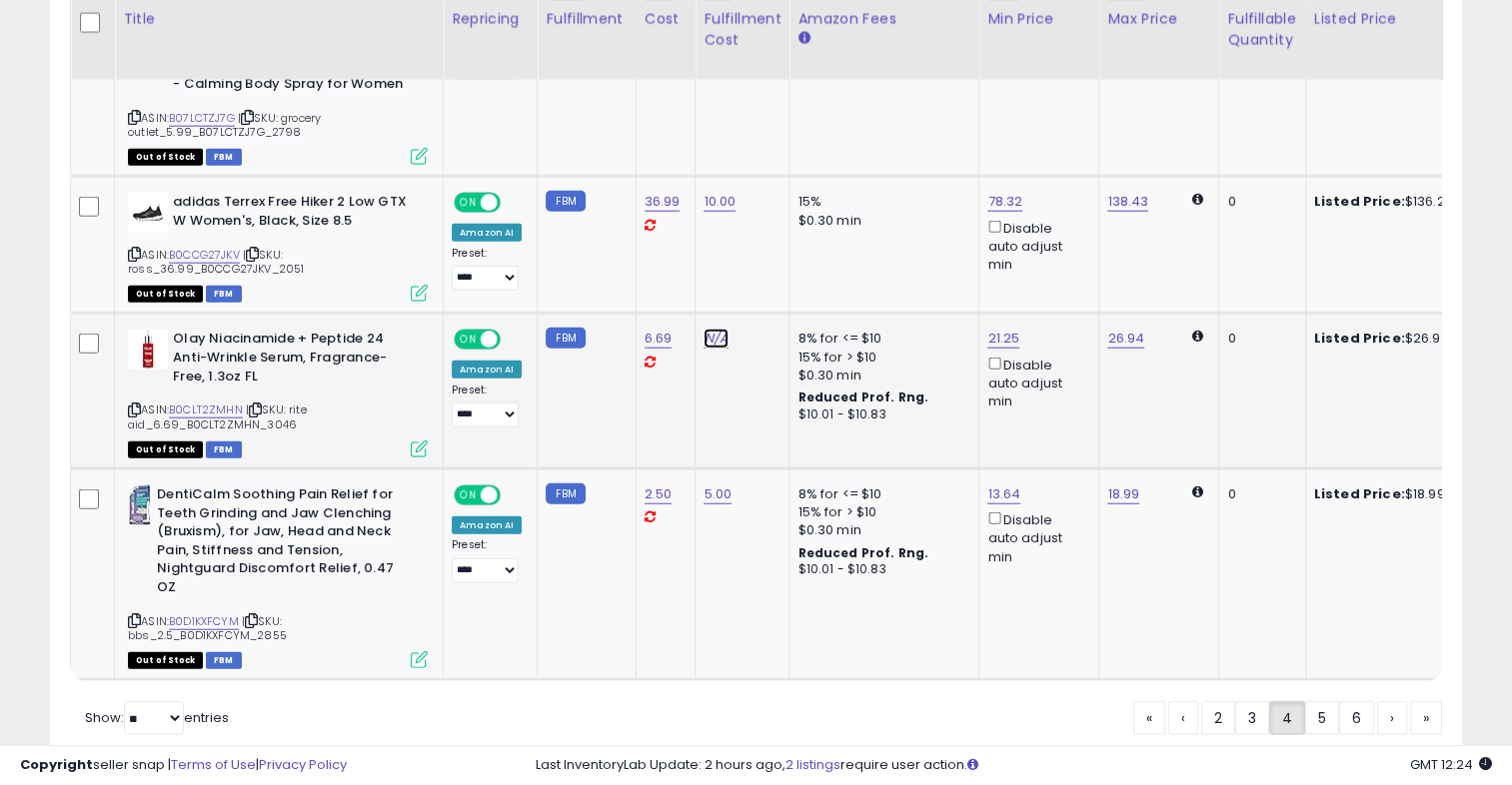 click on "N/A" at bounding box center [716, 339] 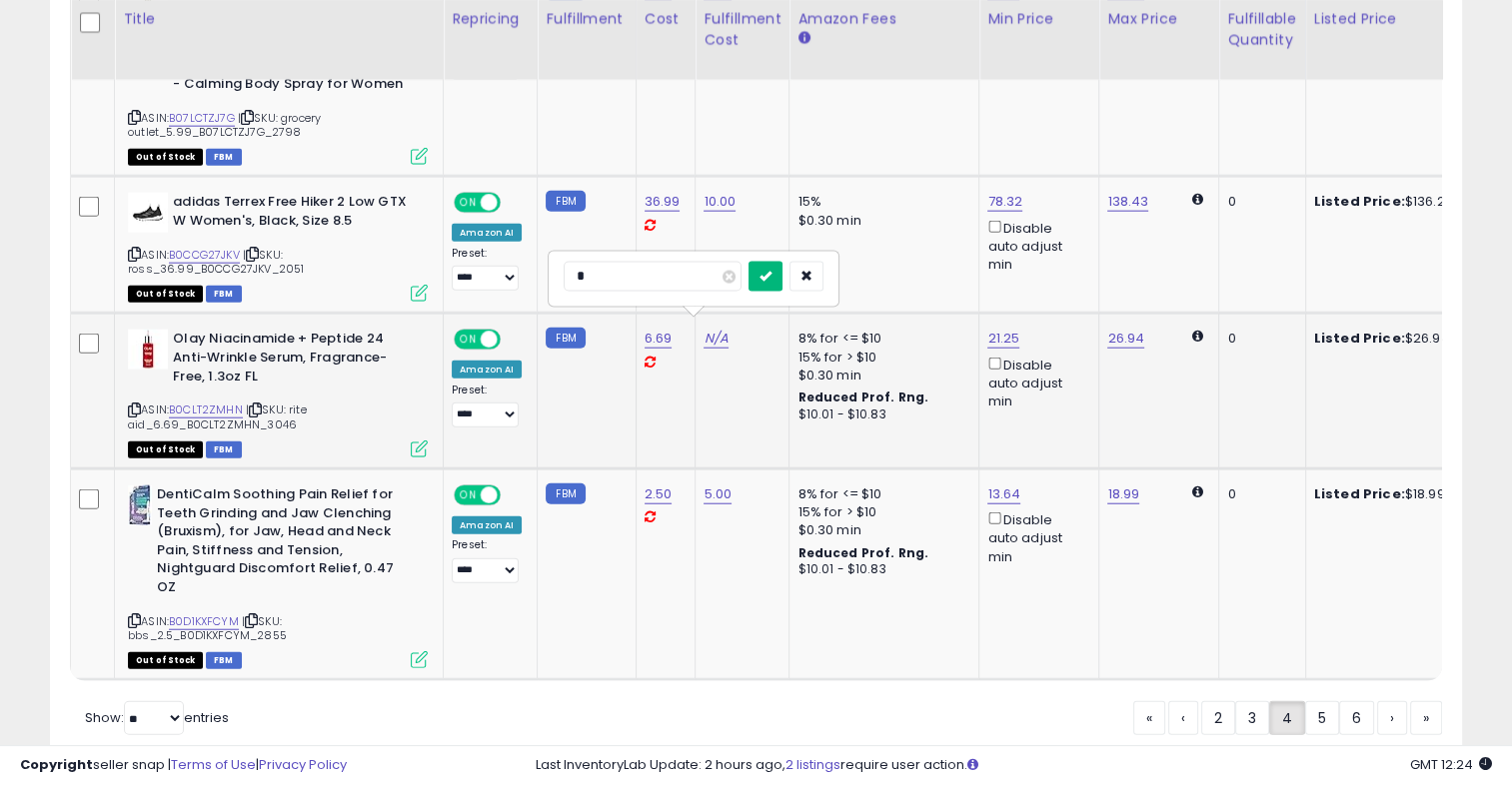 type on "*" 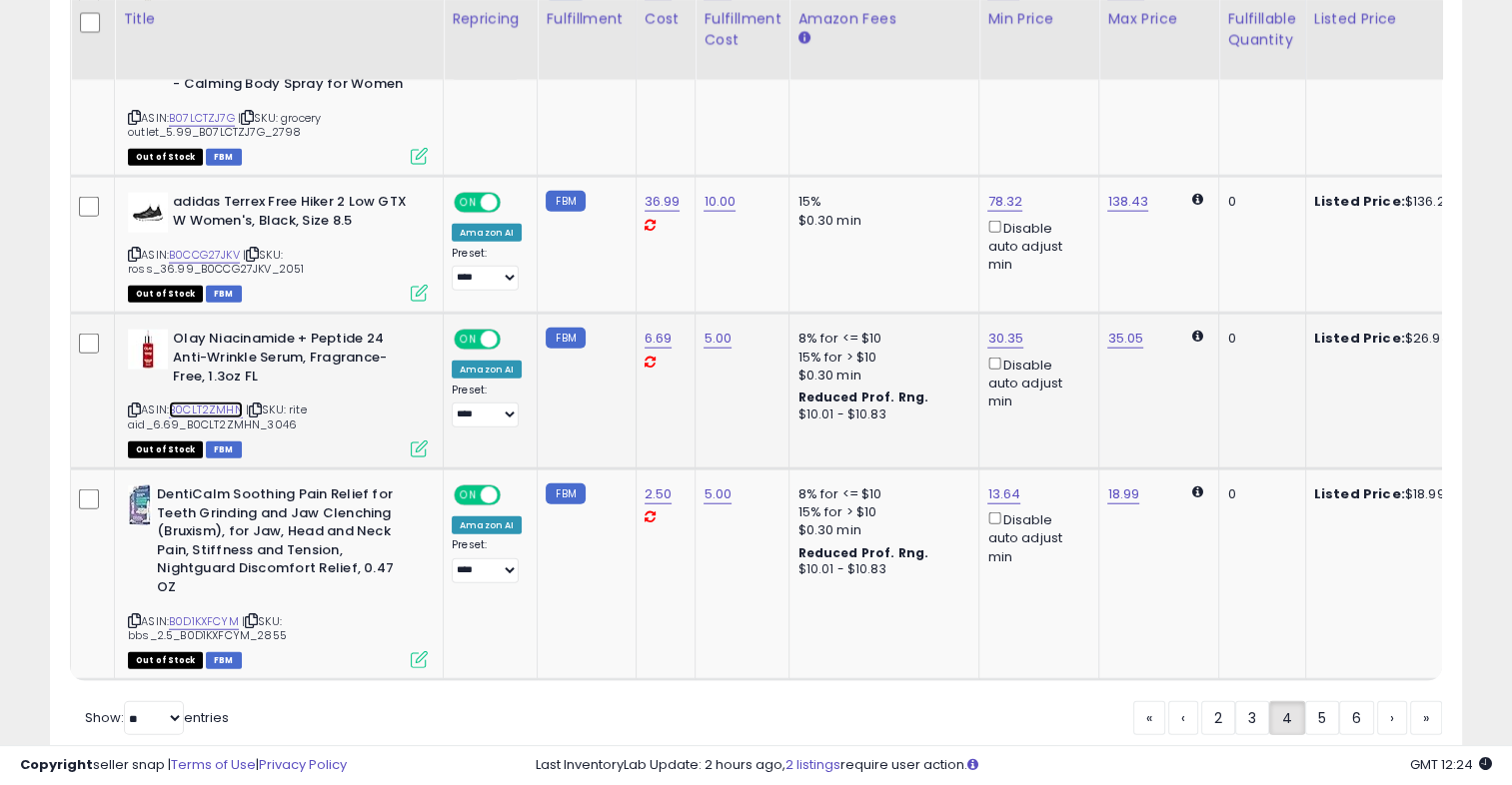 click on "B0CLT2ZMHN" at bounding box center [206, 409] 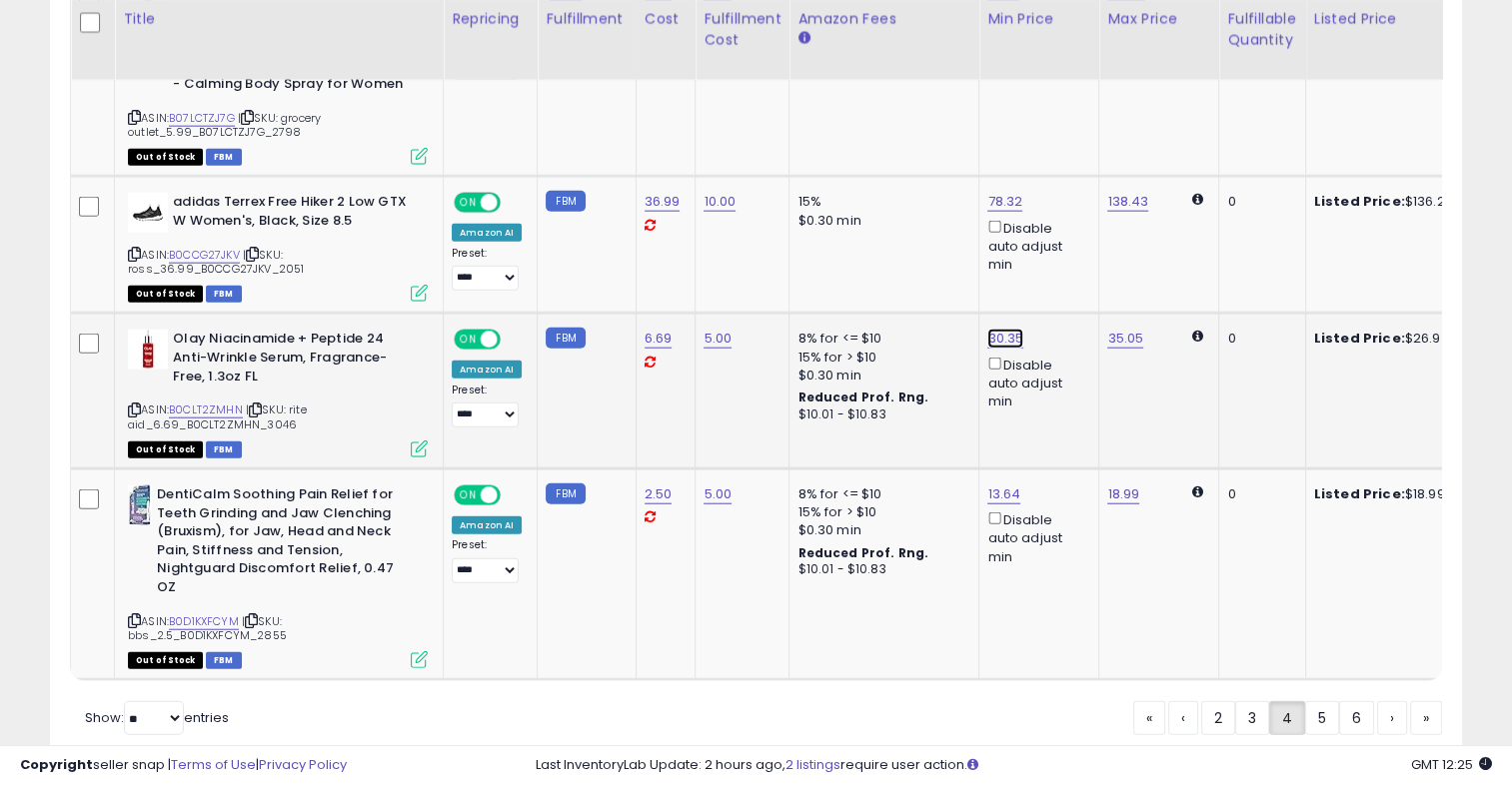 click on "30.35" at bounding box center (1004, -3743) 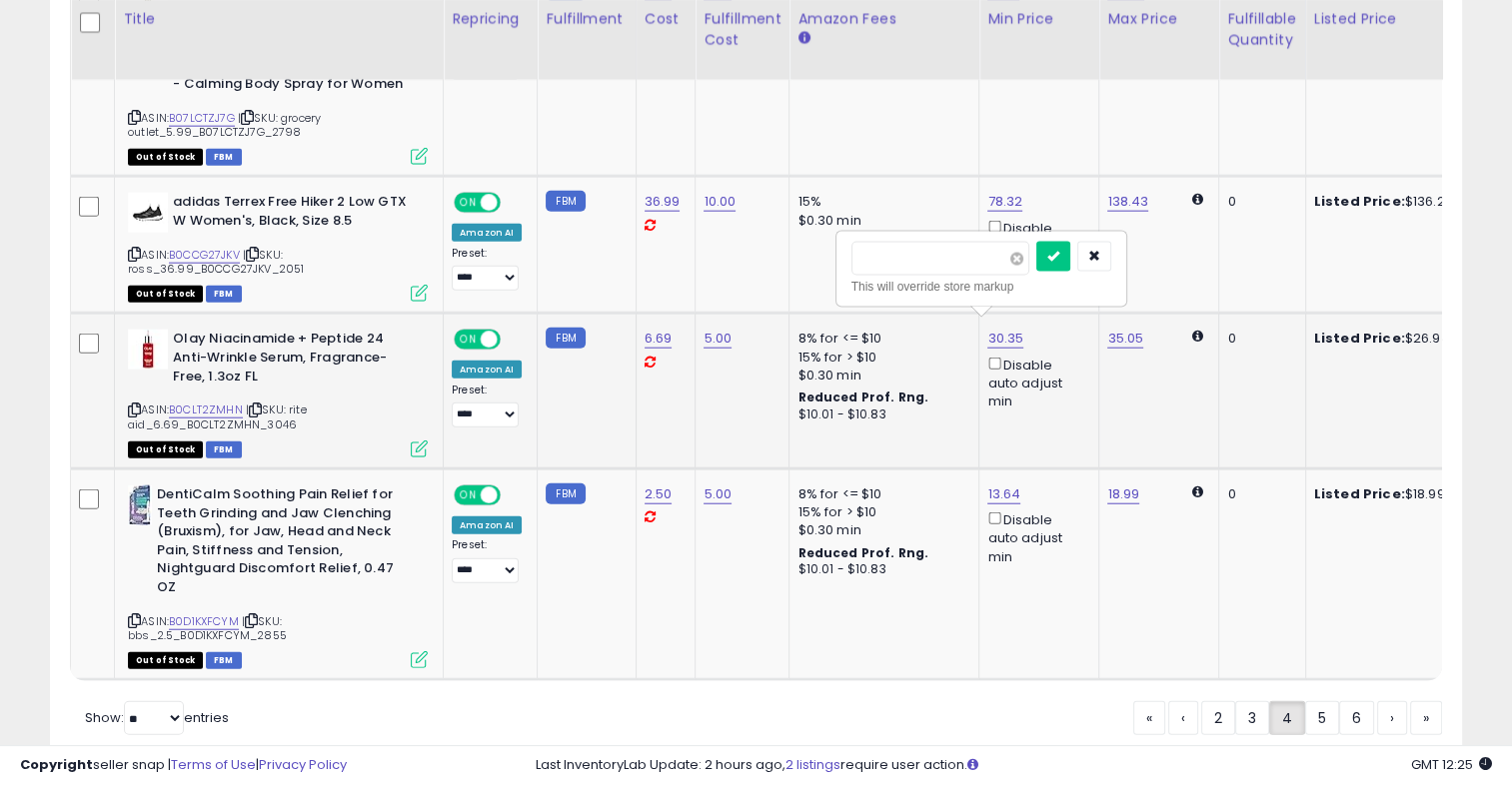 click at bounding box center [1016, 259] 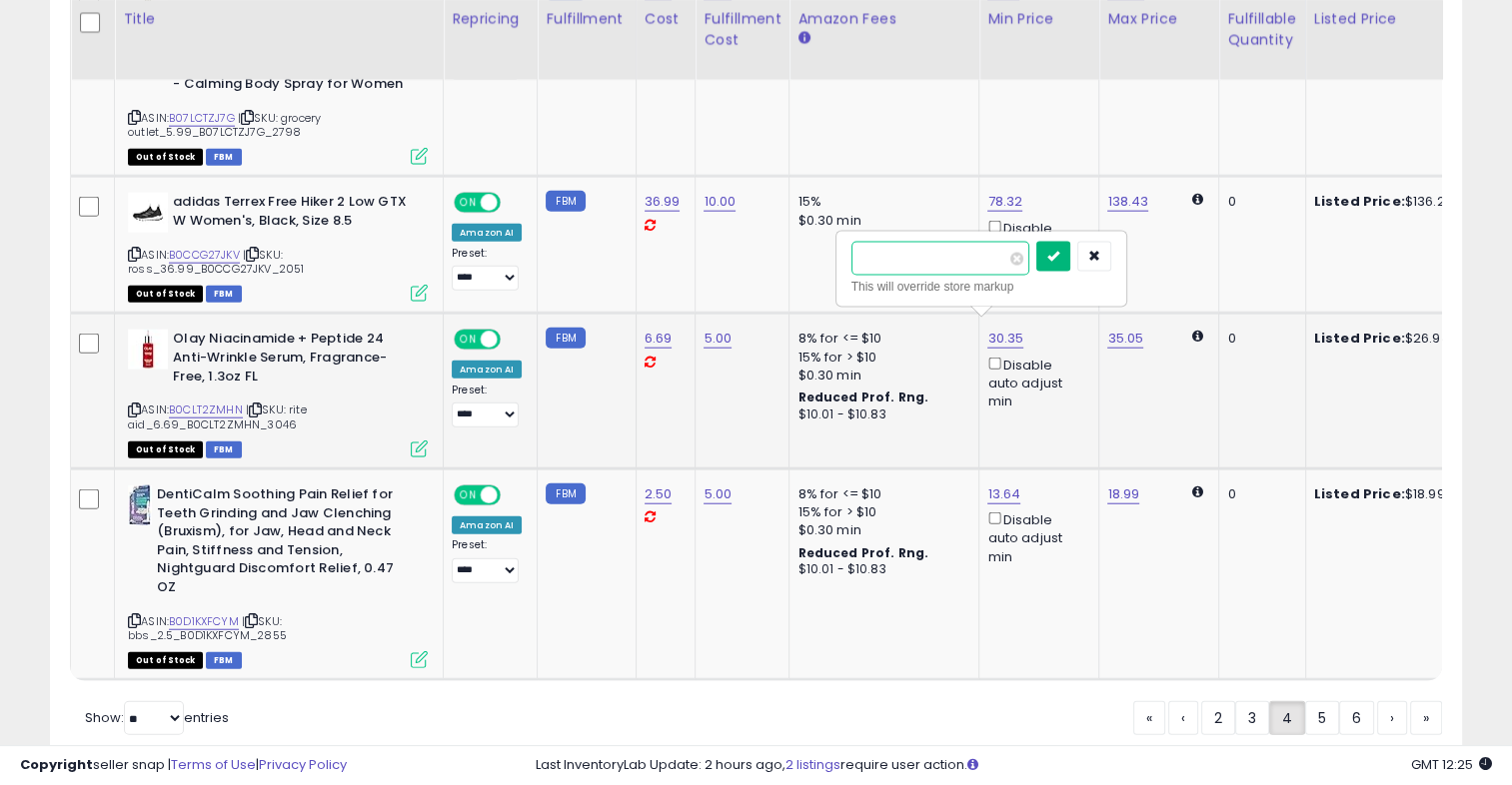 type on "*****" 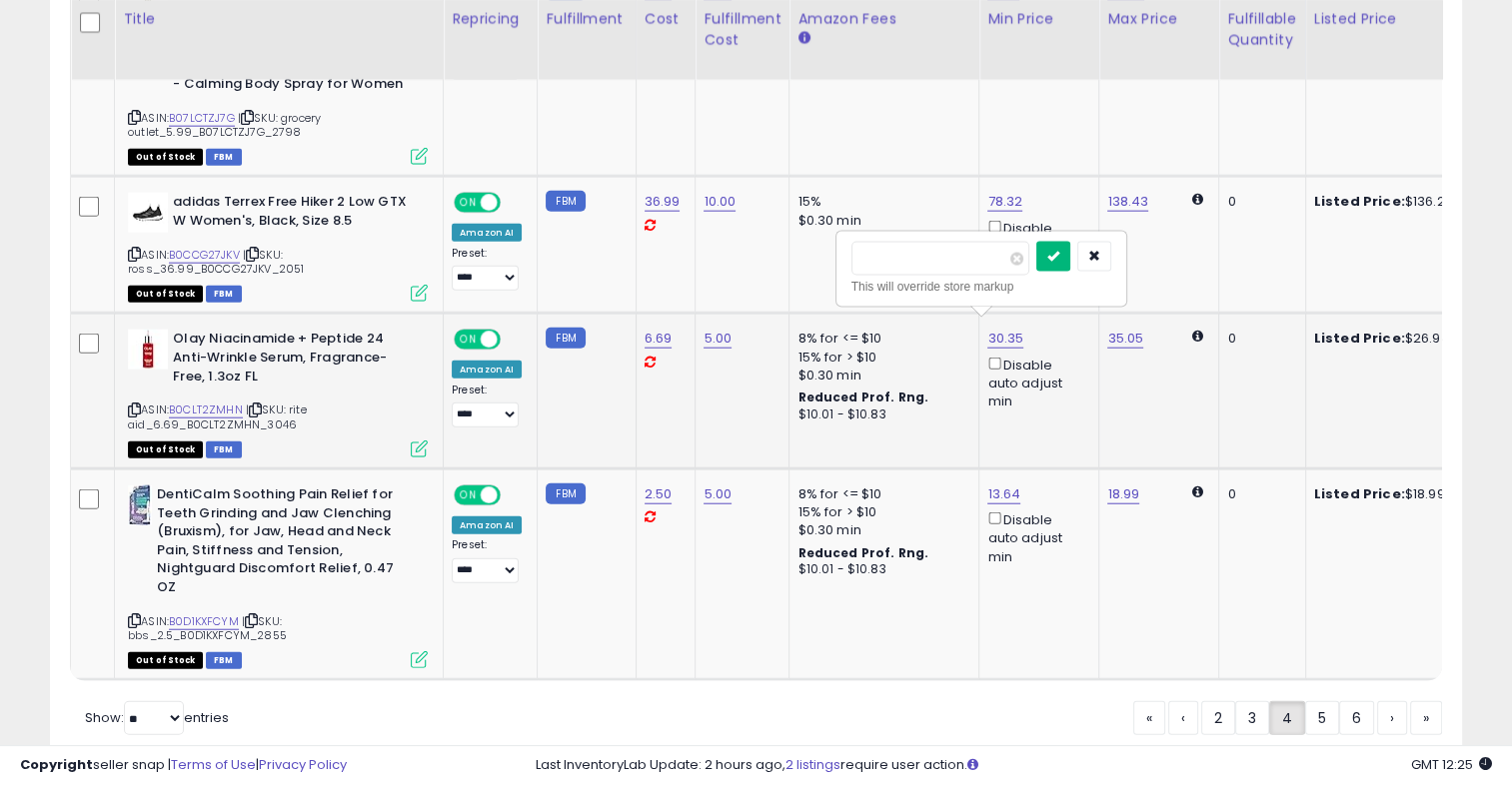 click at bounding box center [1053, 256] 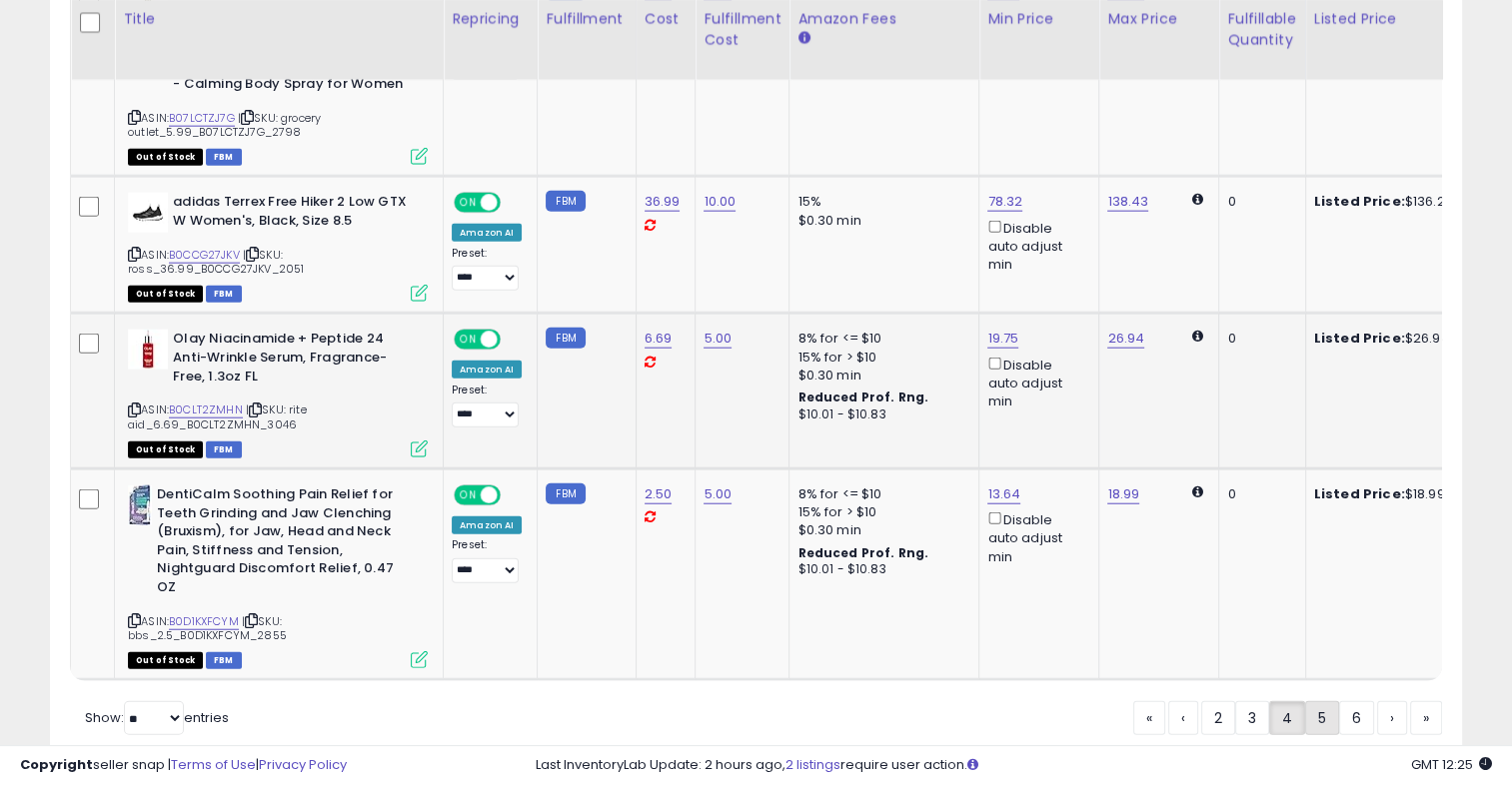 click on "5" 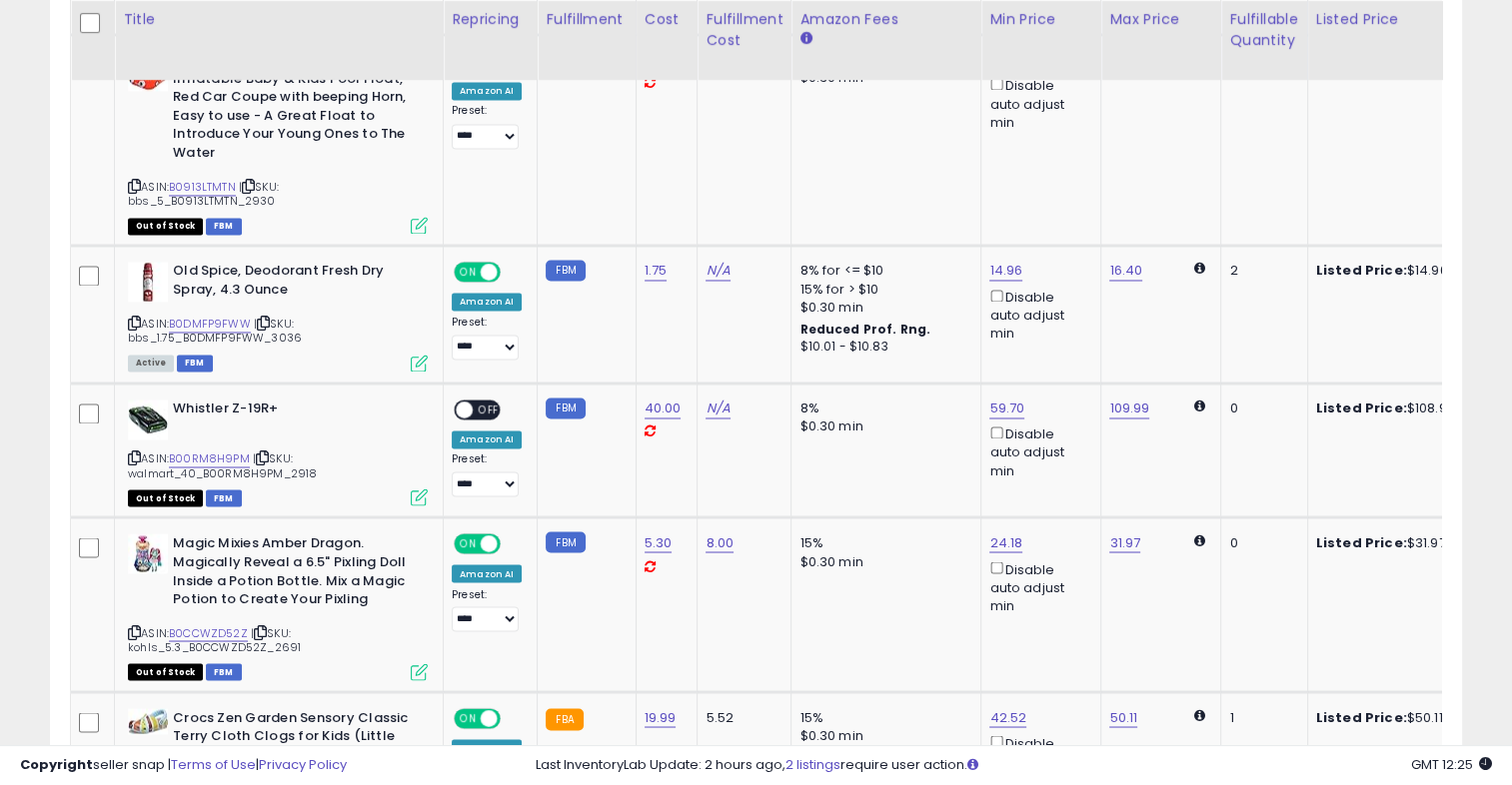 scroll, scrollTop: 3304, scrollLeft: 0, axis: vertical 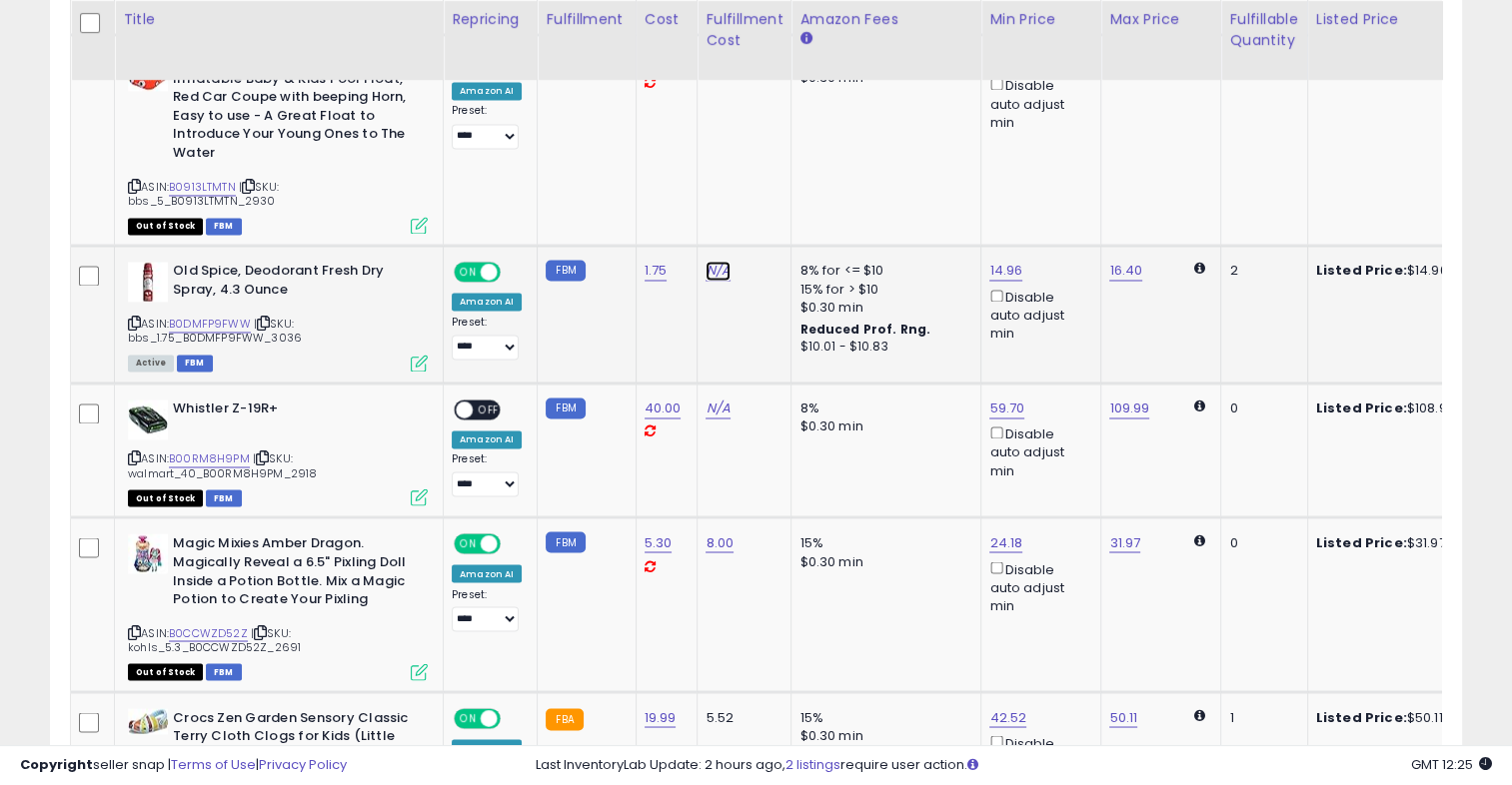 click on "N/A" at bounding box center (718, 271) 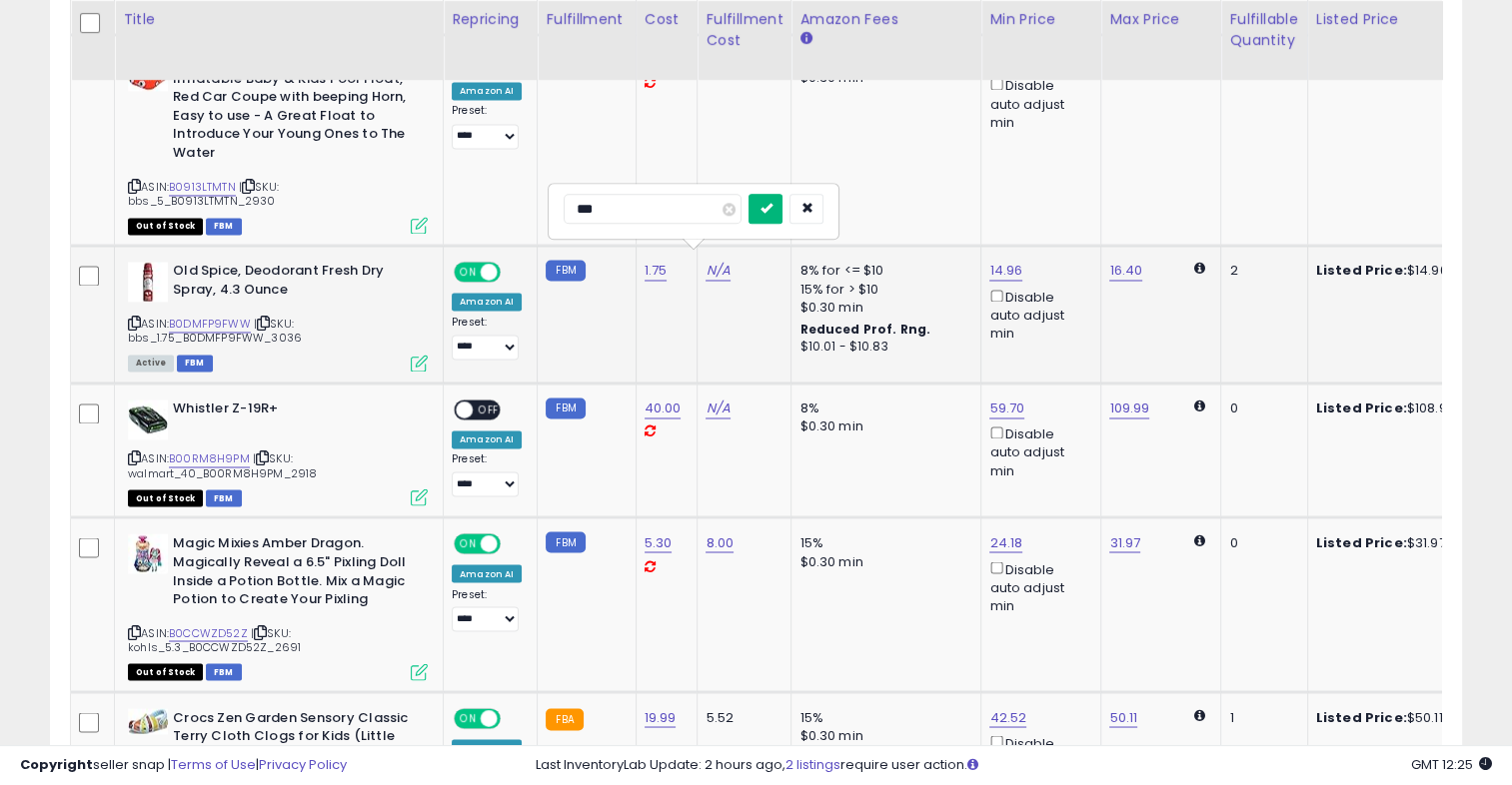 type on "***" 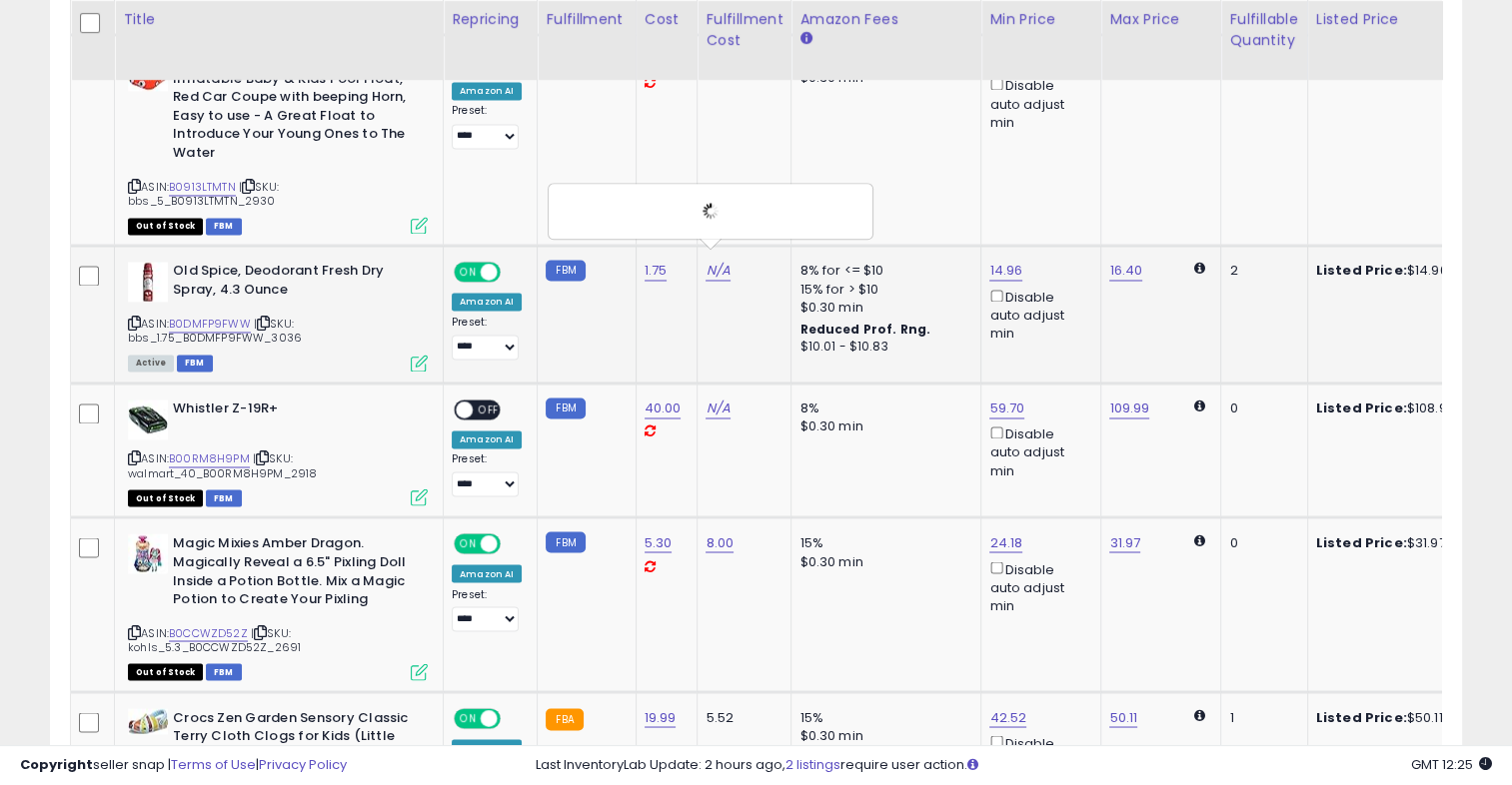 scroll, scrollTop: 0, scrollLeft: 211, axis: horizontal 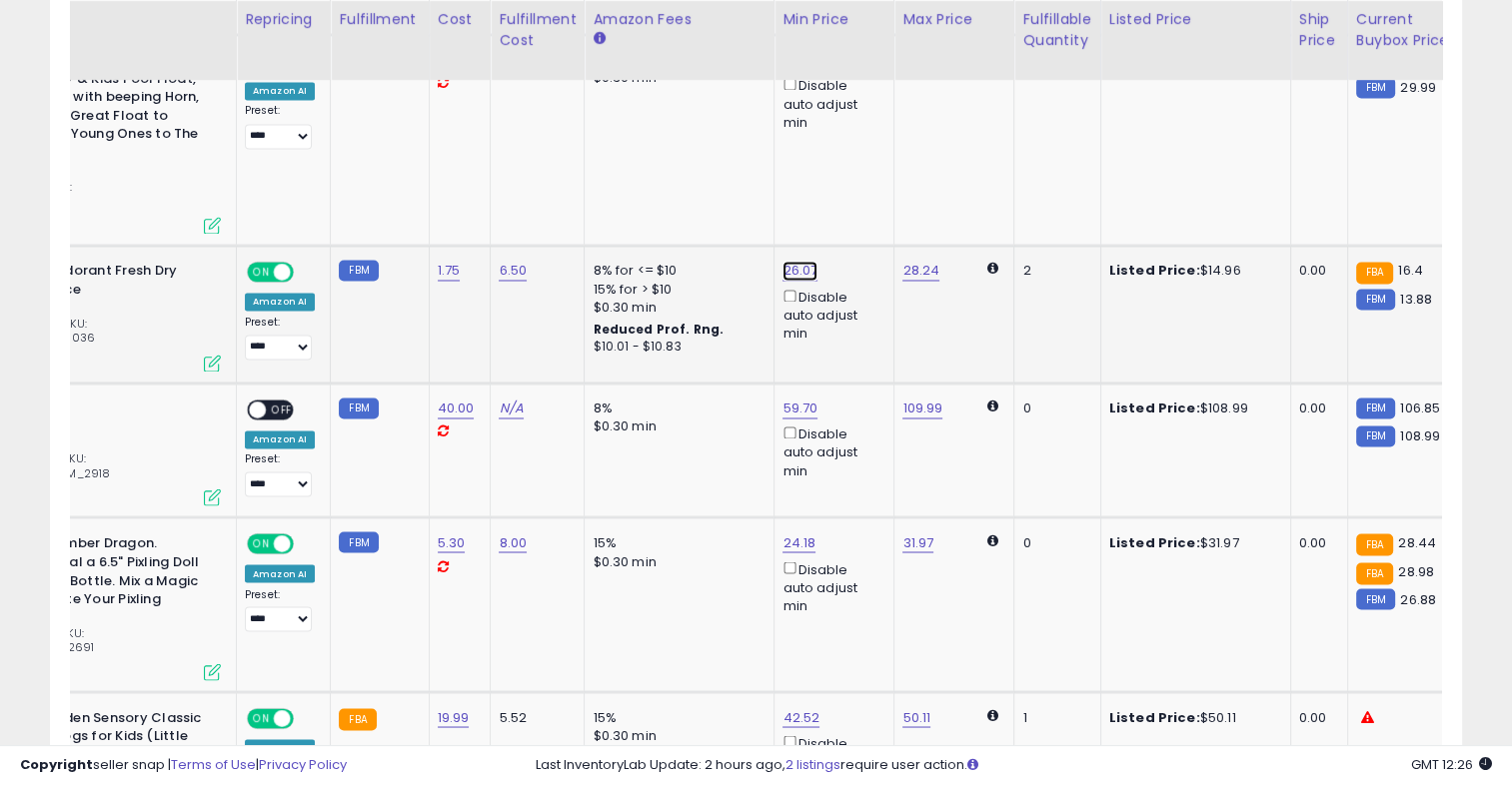 click on "26.07" at bounding box center (800, -2231) 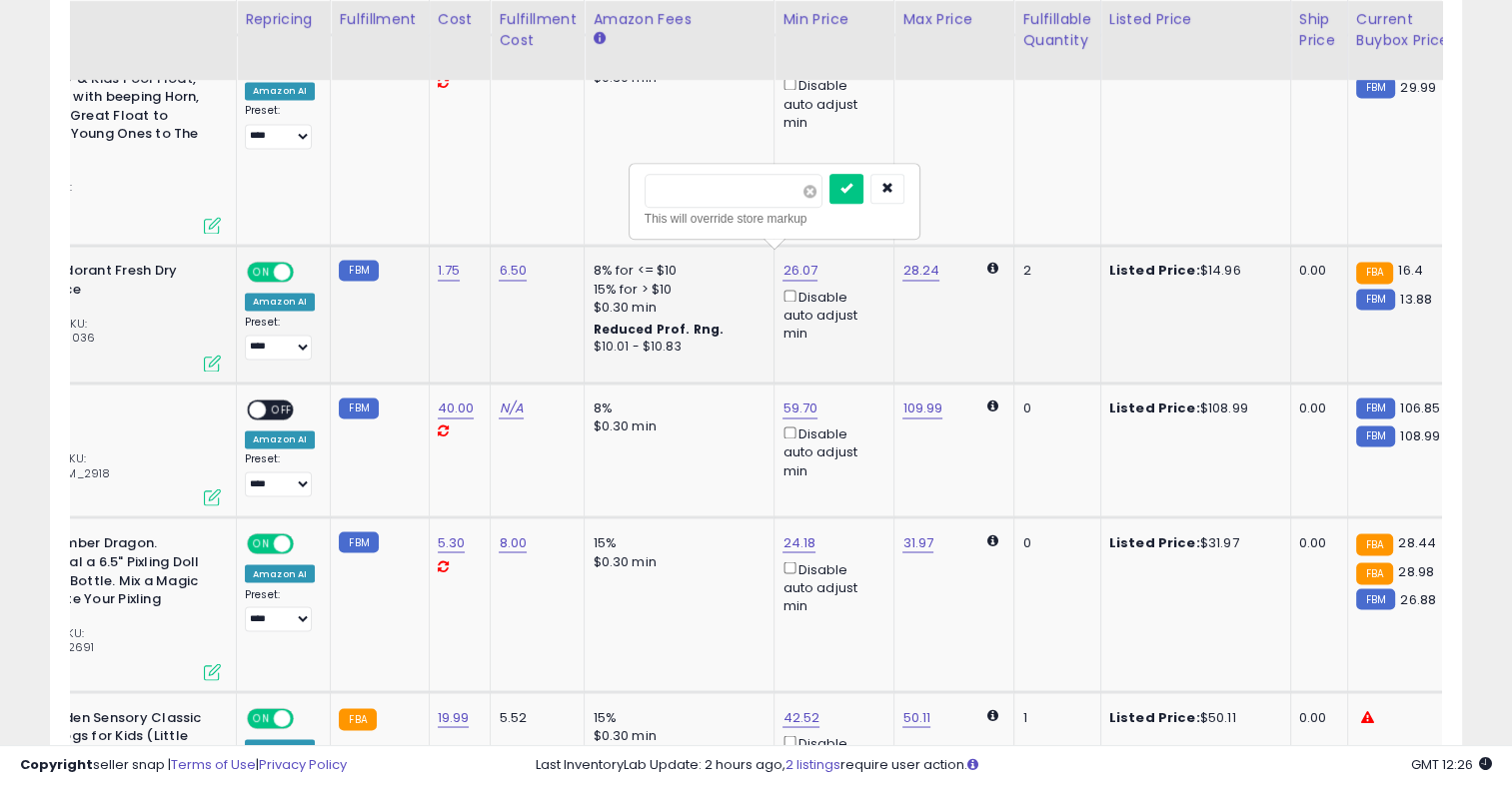 click at bounding box center [809, 191] 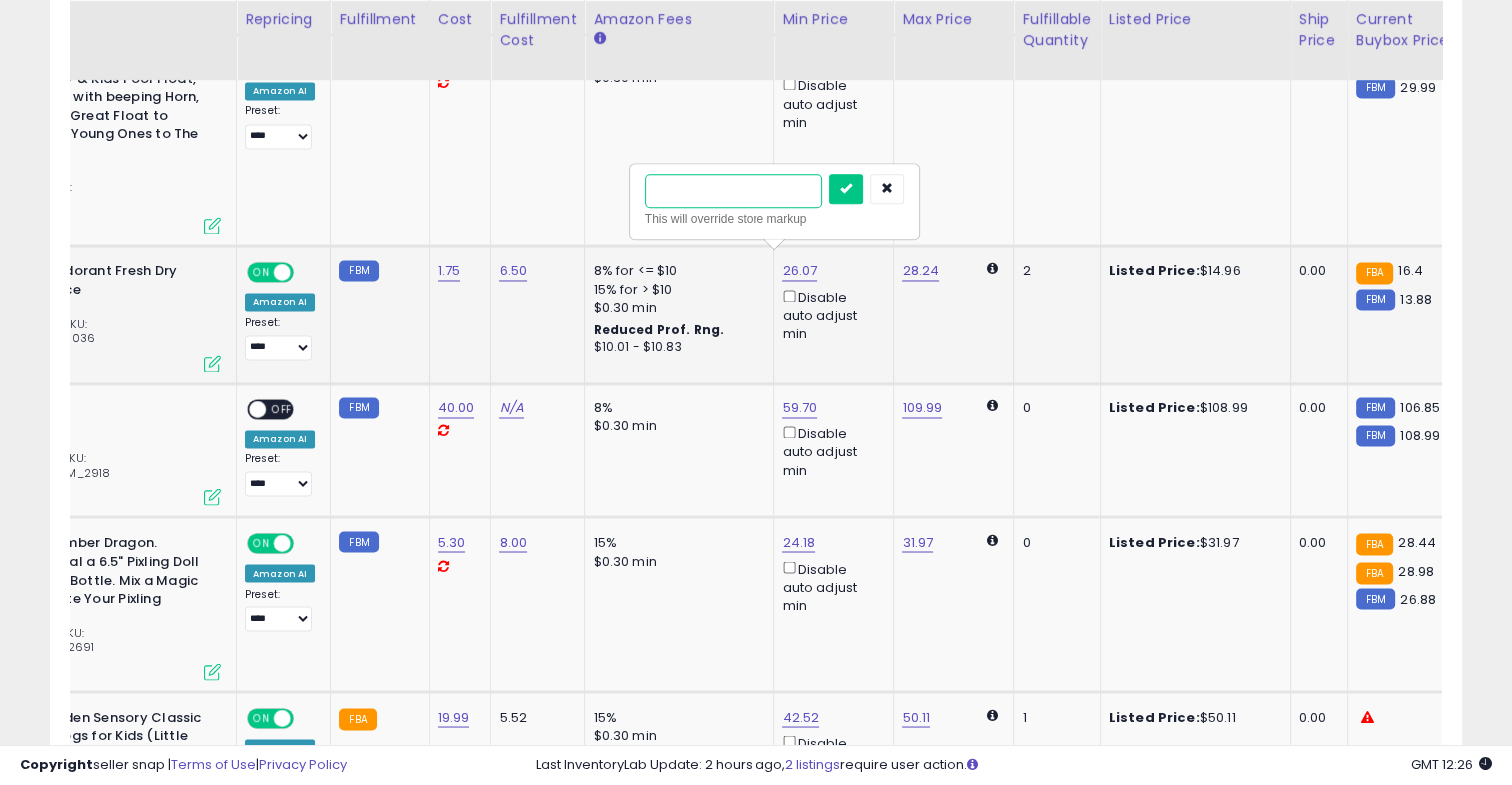 click at bounding box center [734, 191] 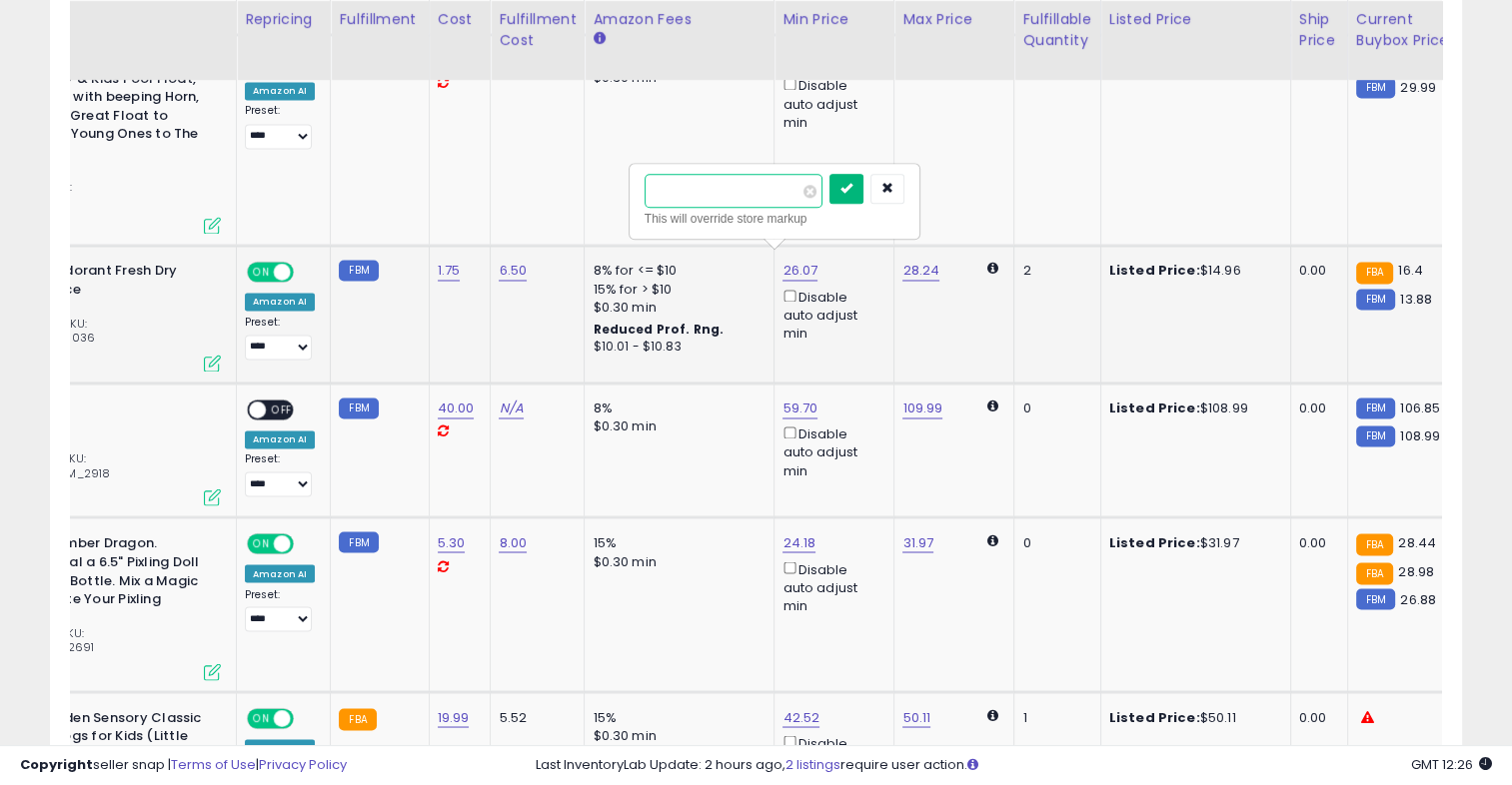 type on "*****" 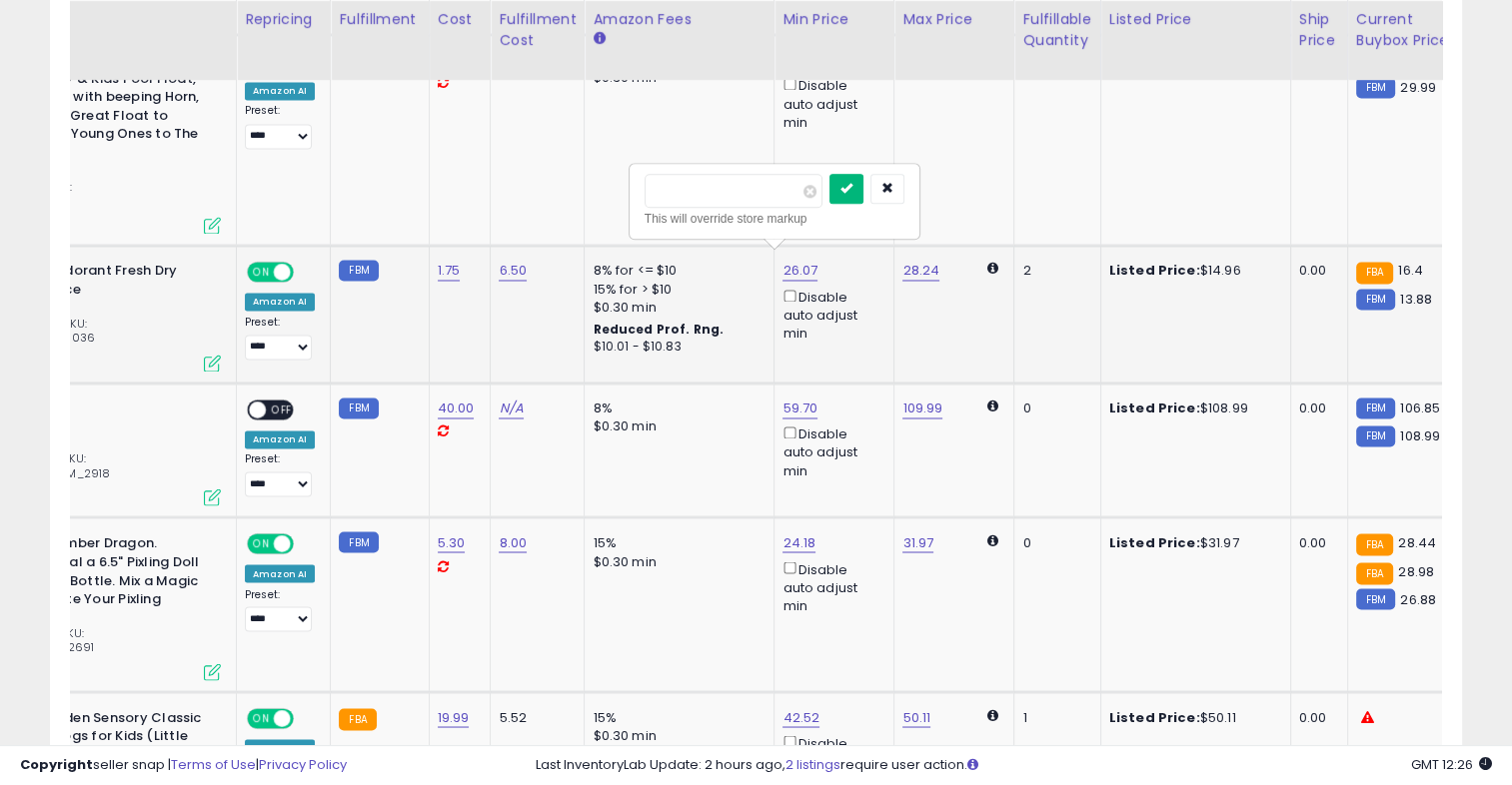 click at bounding box center (846, 189) 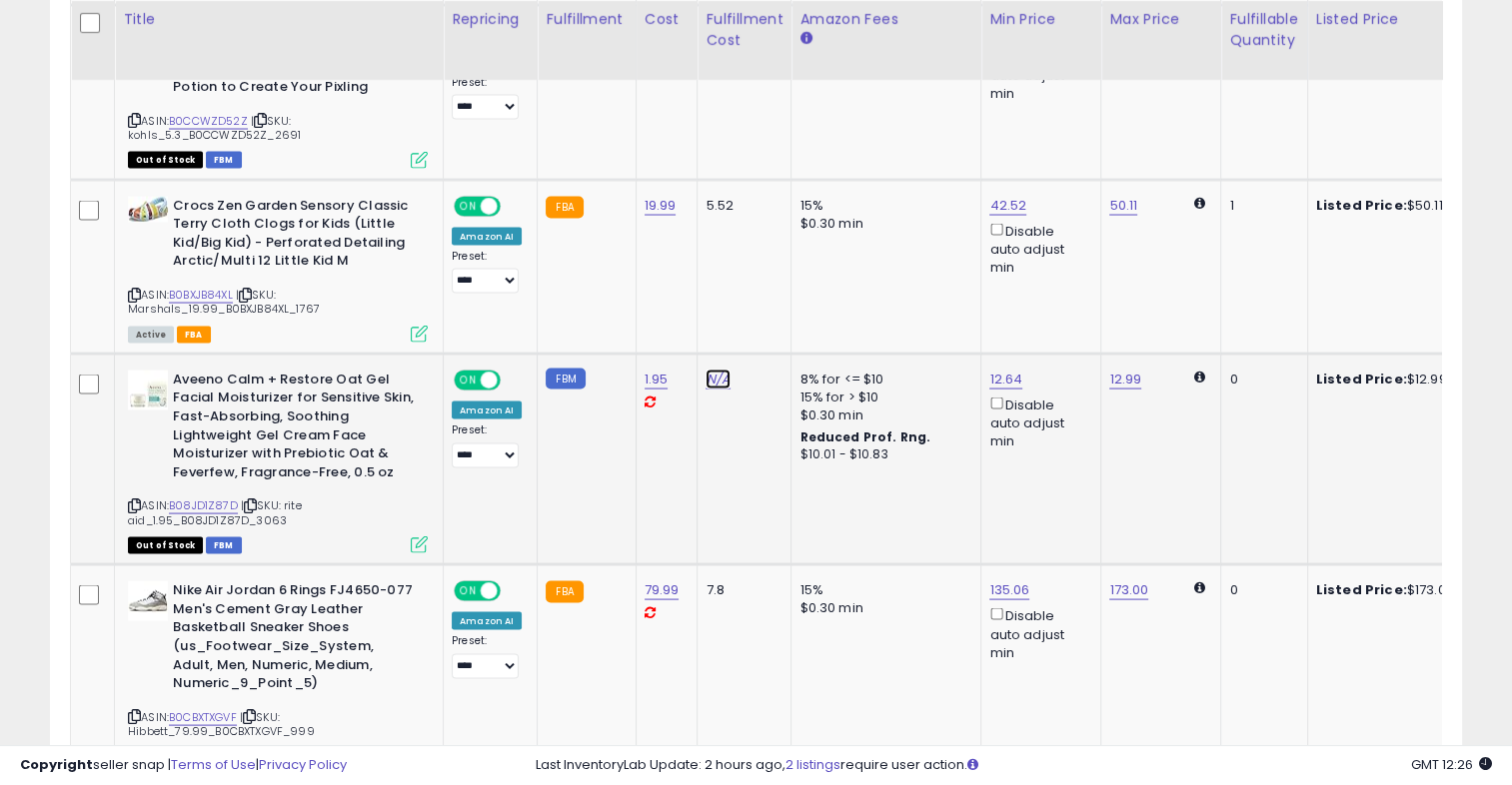 click on "N/A" at bounding box center (718, -103) 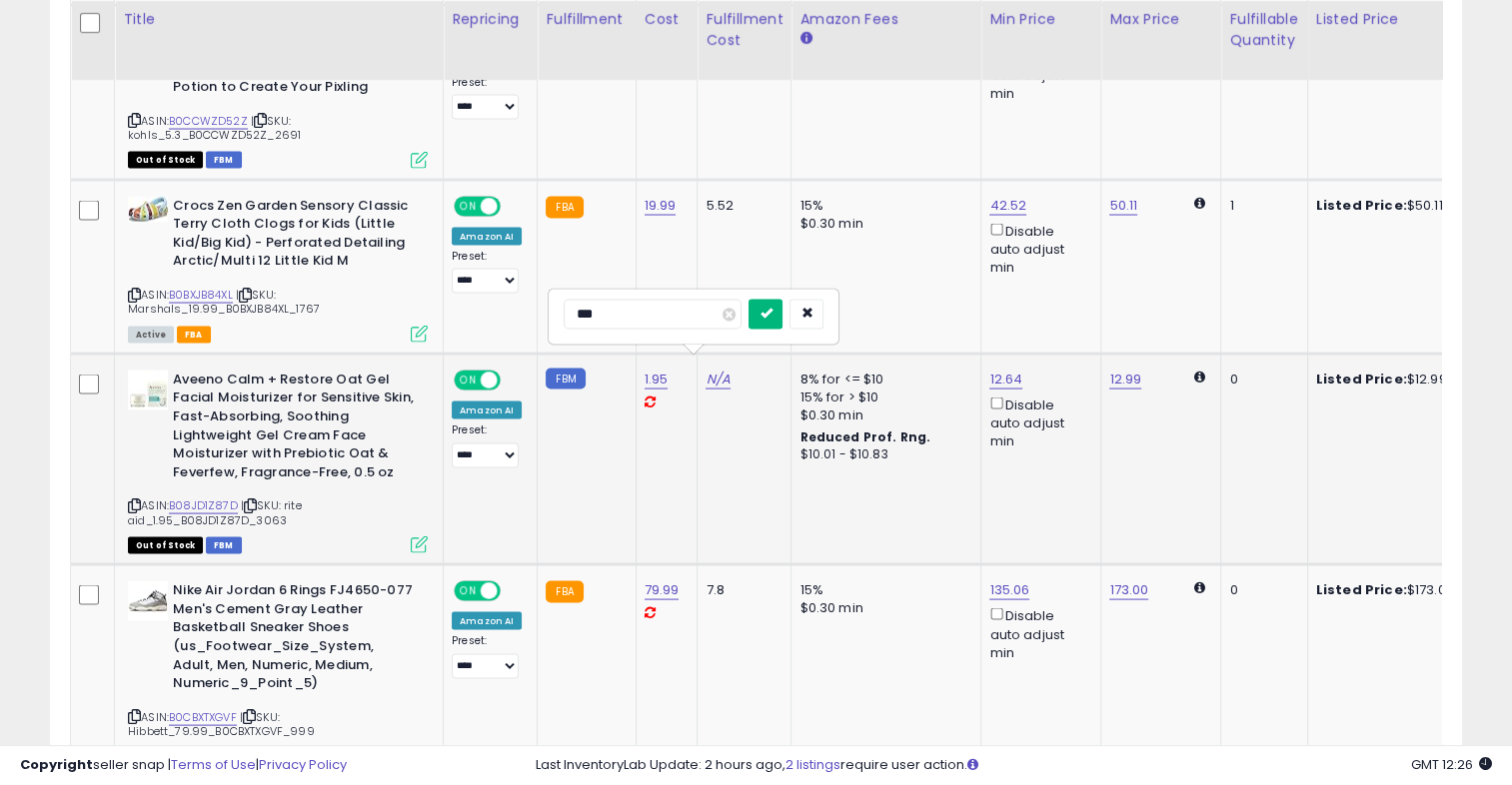type on "***" 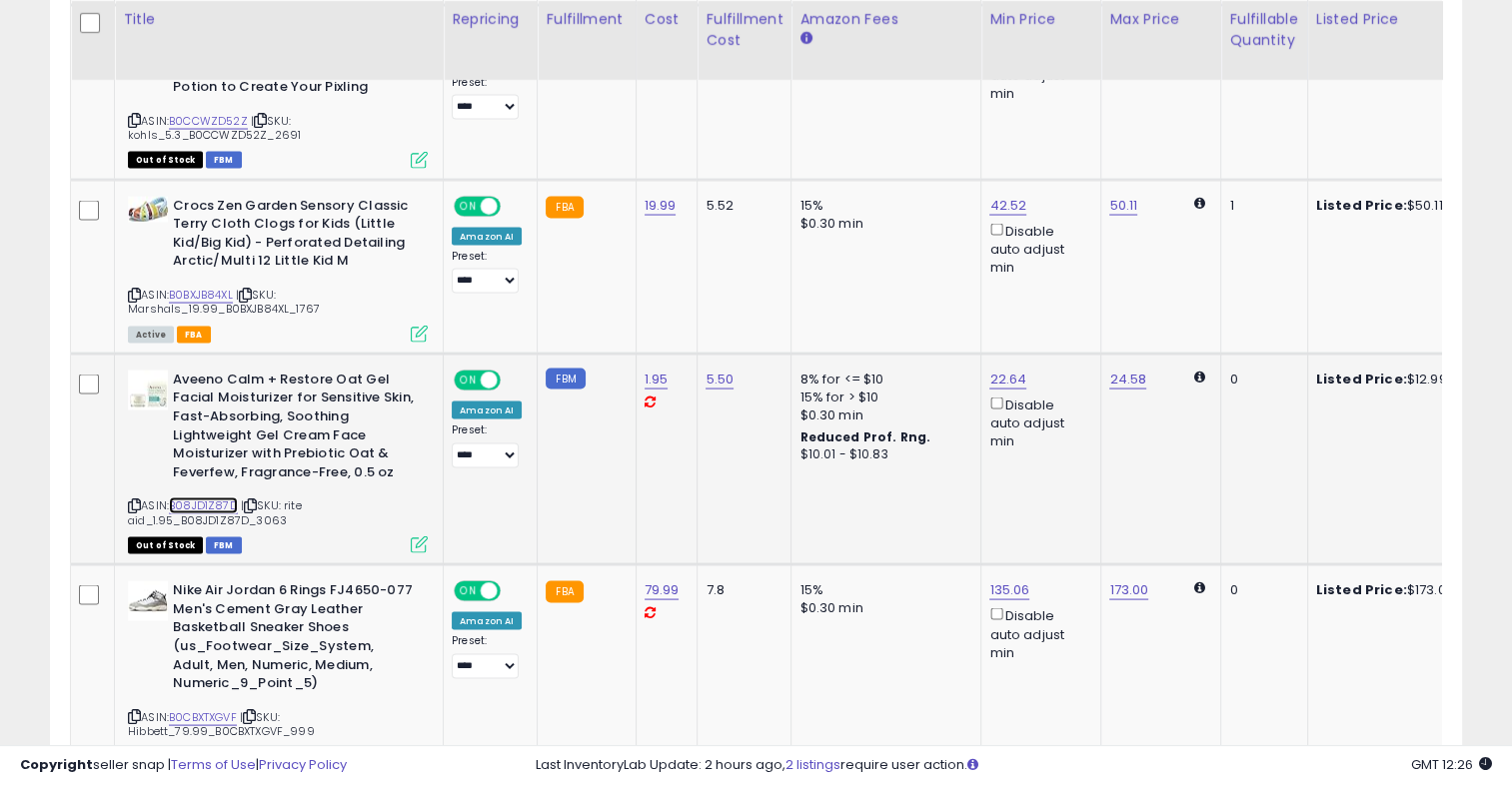 click on "B08JD1Z87D" at bounding box center (203, 505) 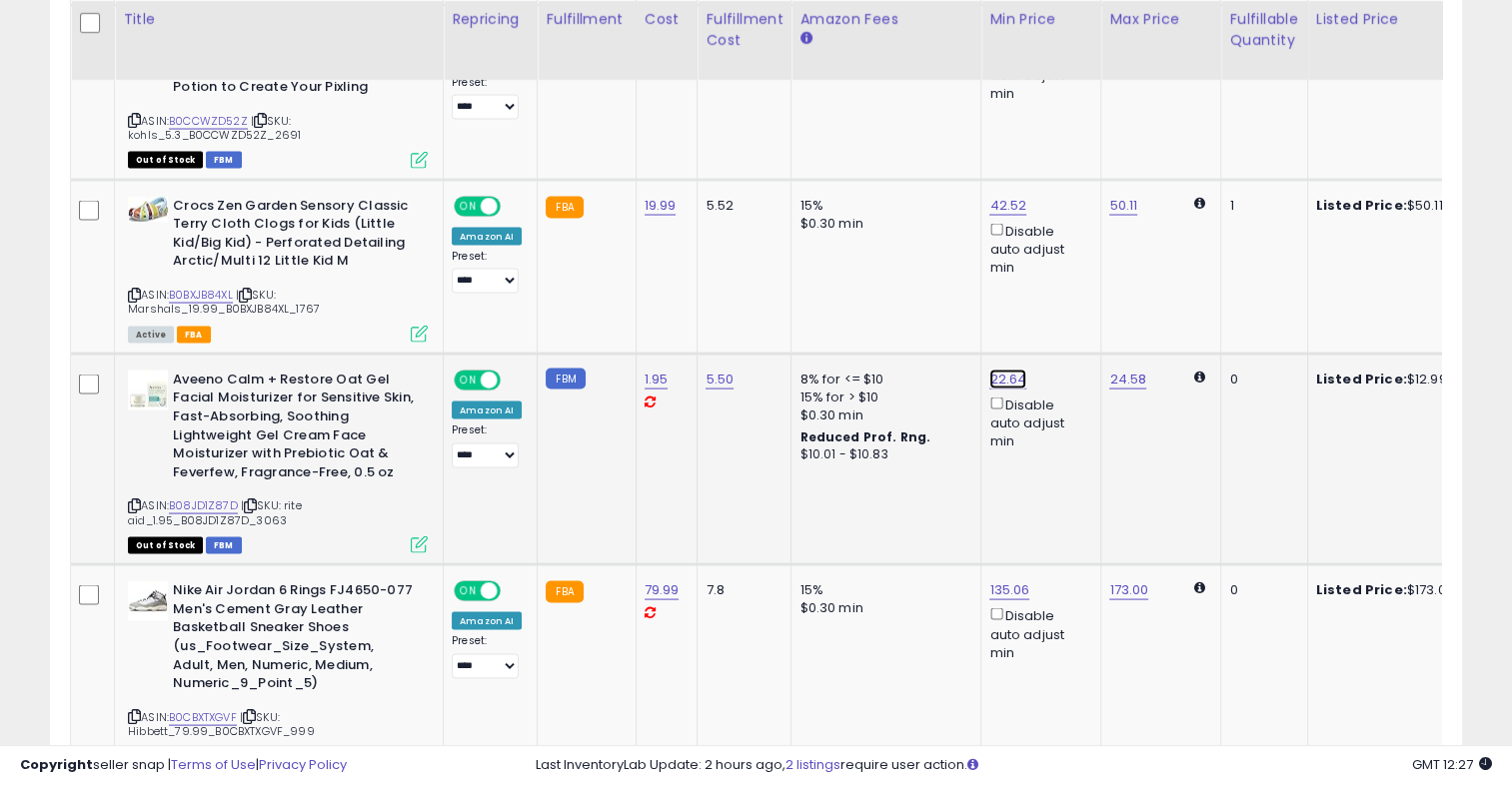 click on "22.64" at bounding box center (1007, -2743) 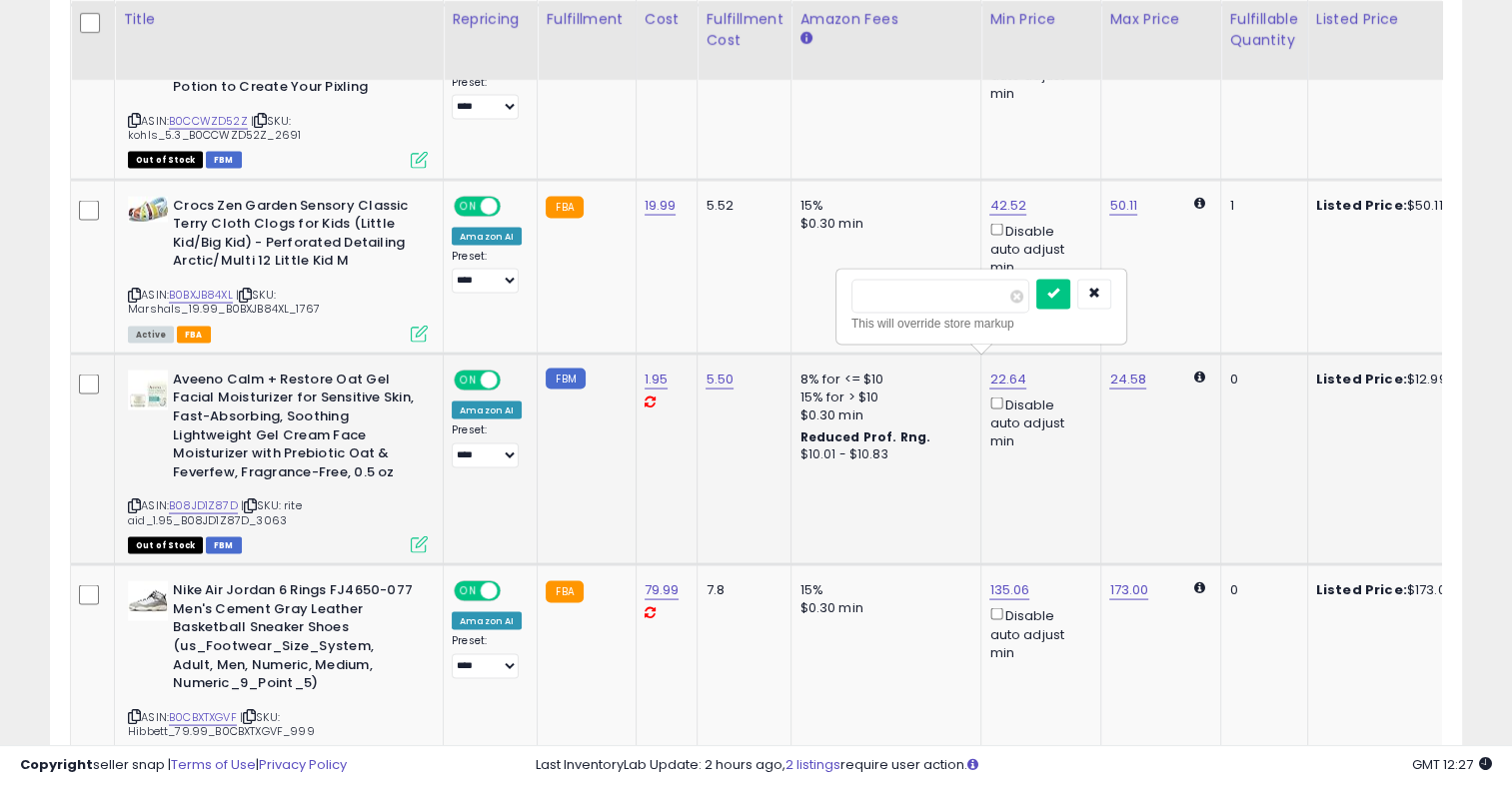 type on "*" 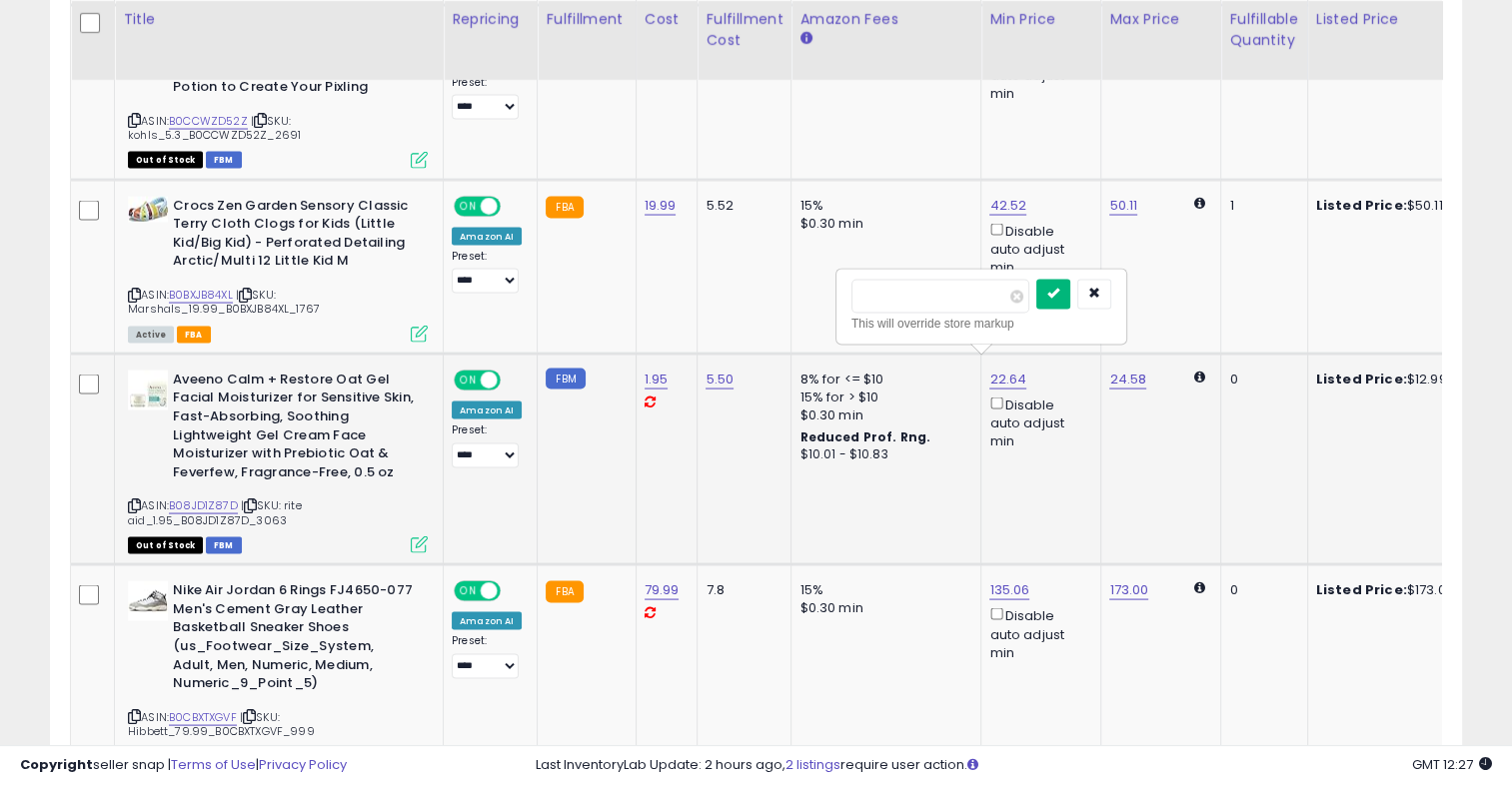 type on "*****" 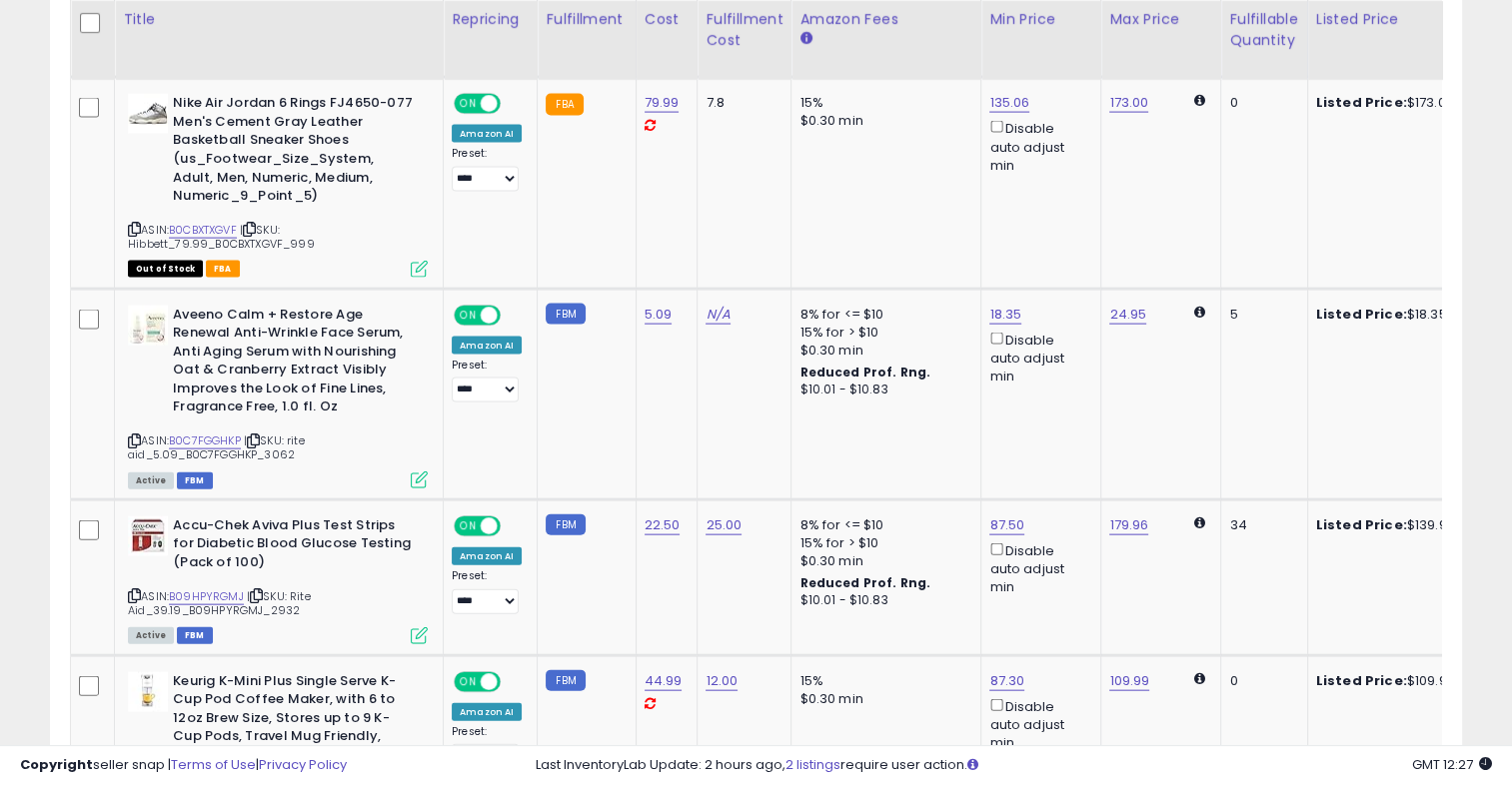 scroll, scrollTop: 4303, scrollLeft: 0, axis: vertical 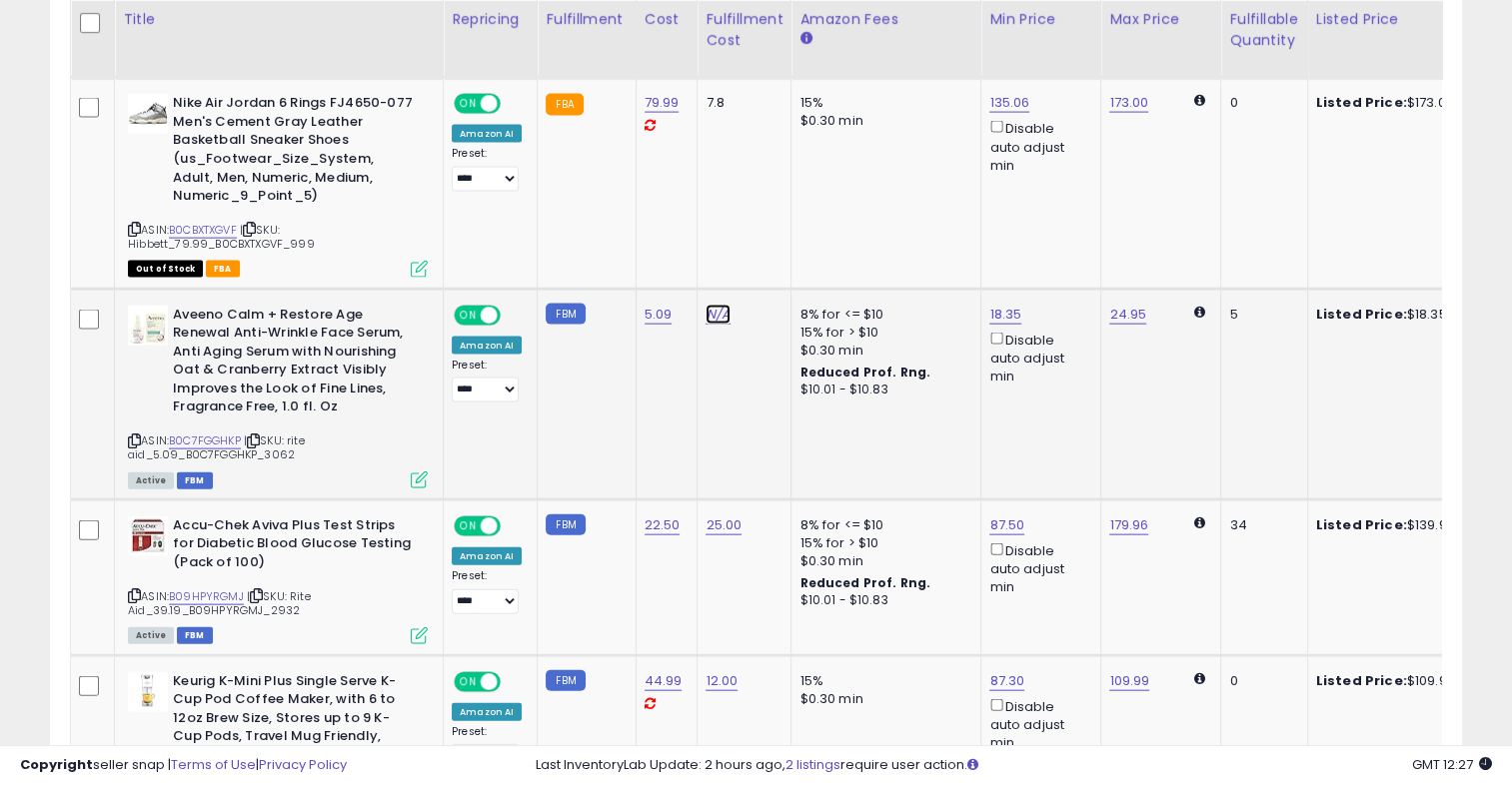 click on "N/A" at bounding box center [718, -590] 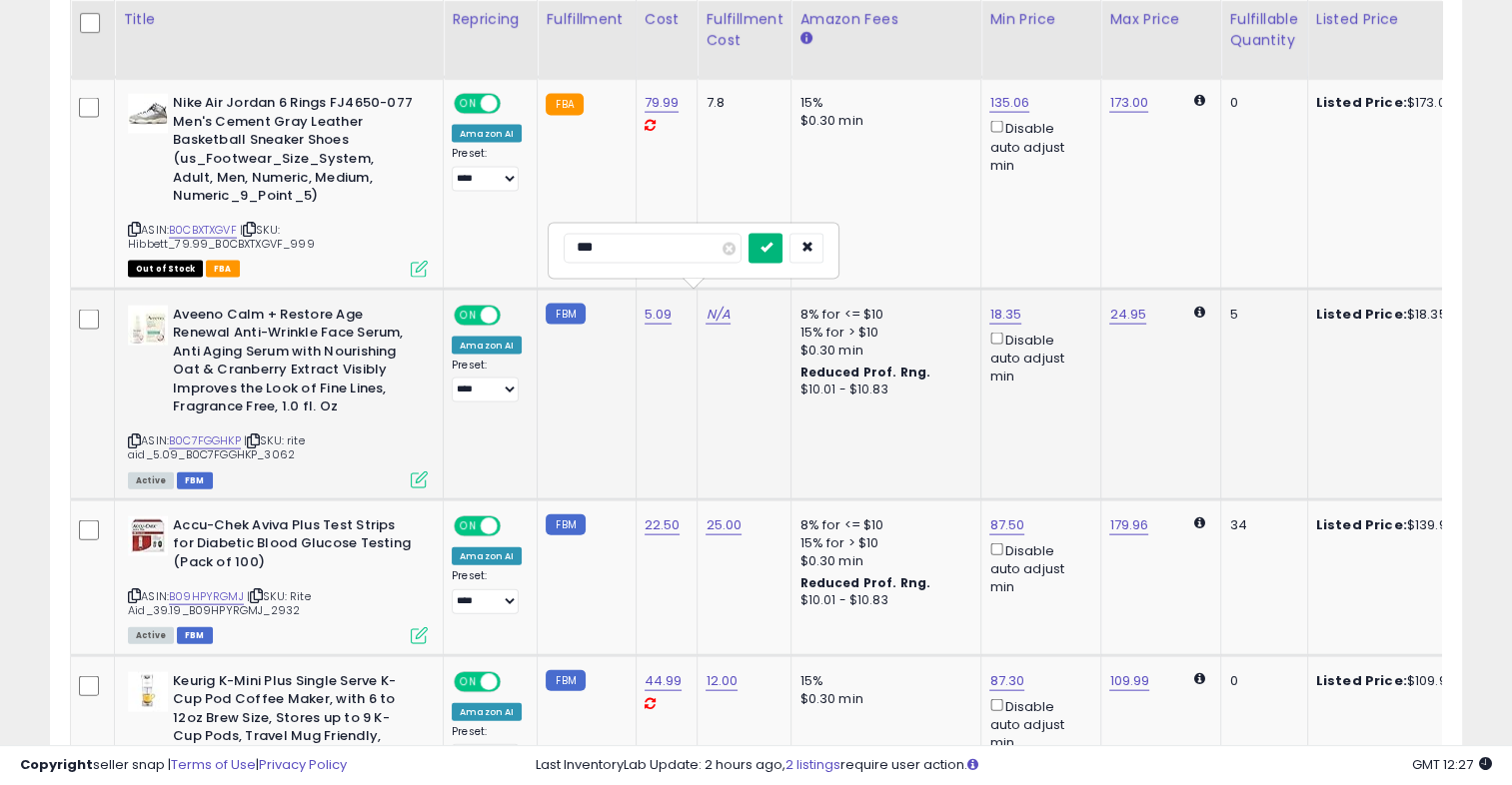 type on "***" 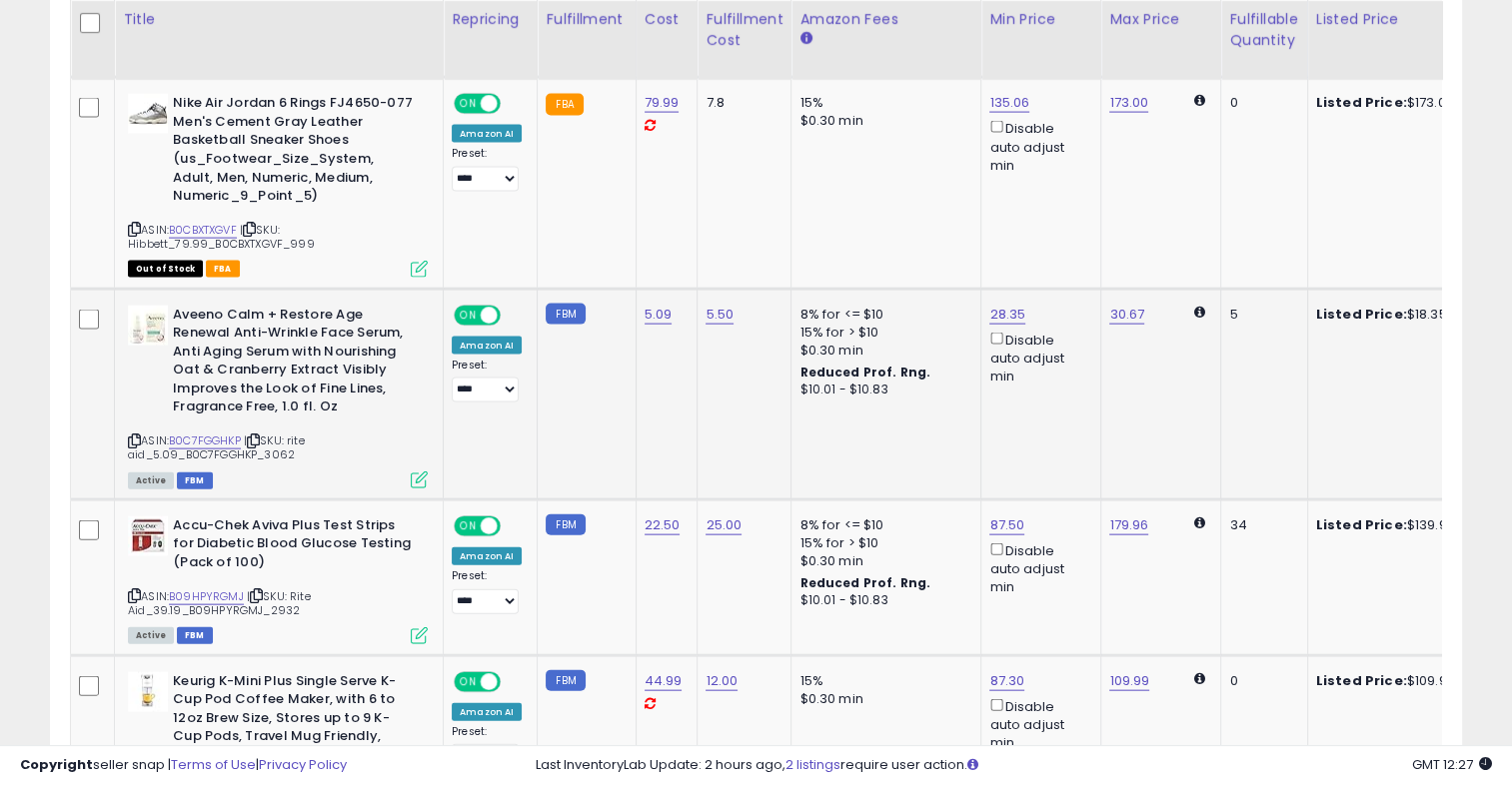 scroll, scrollTop: 0, scrollLeft: 75, axis: horizontal 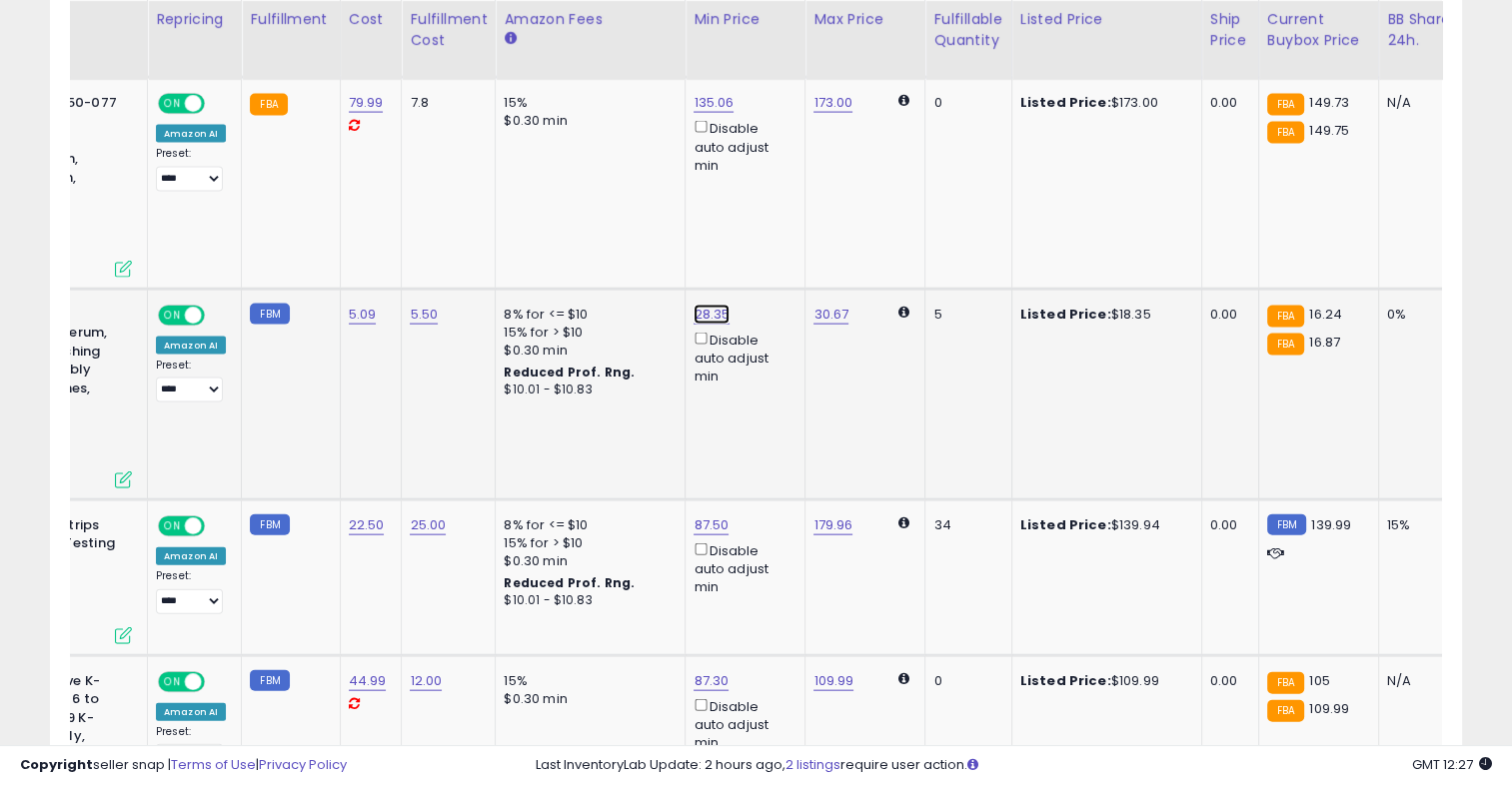 click on "28.35" at bounding box center (712, -3230) 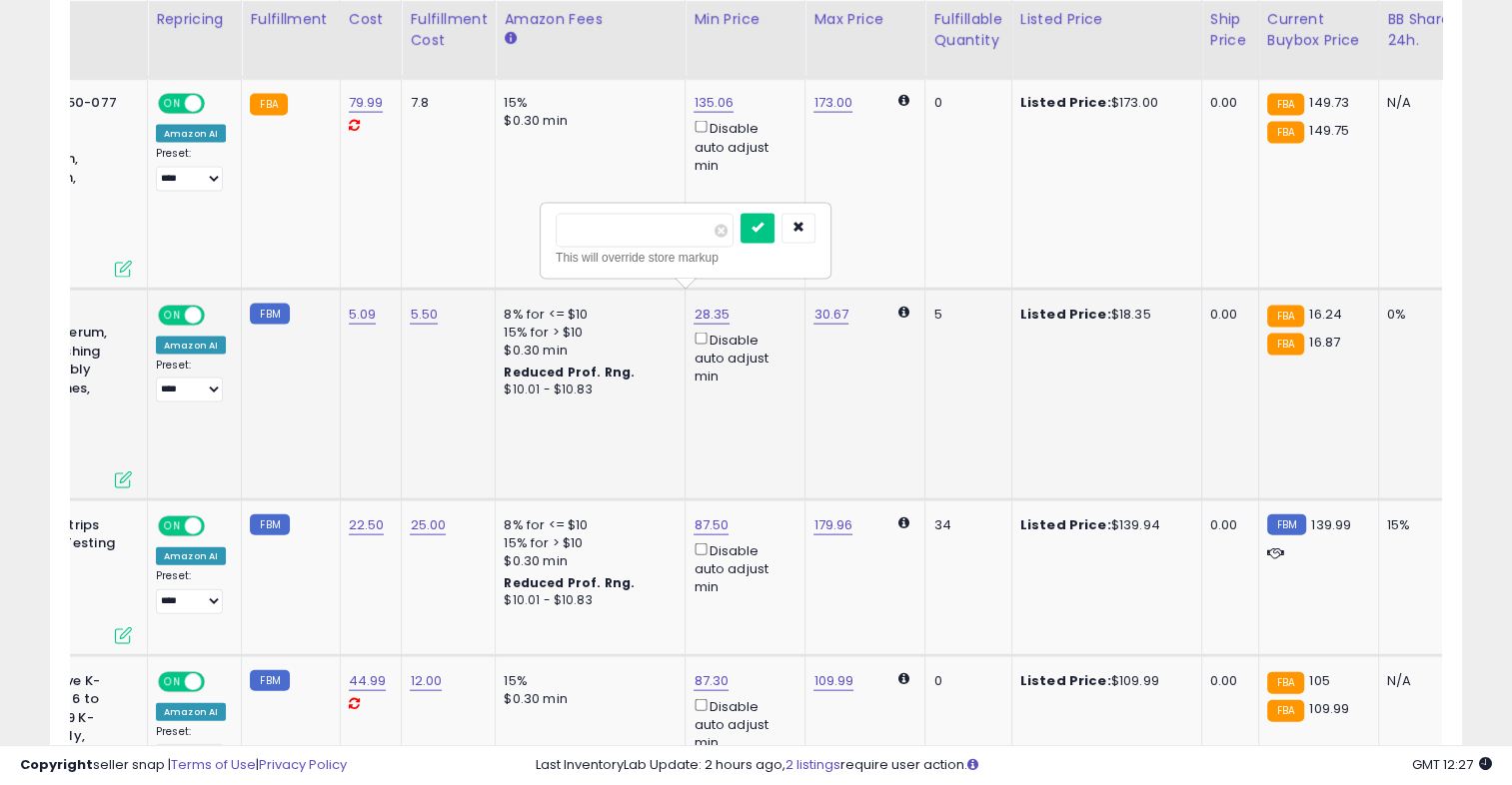 type on "*" 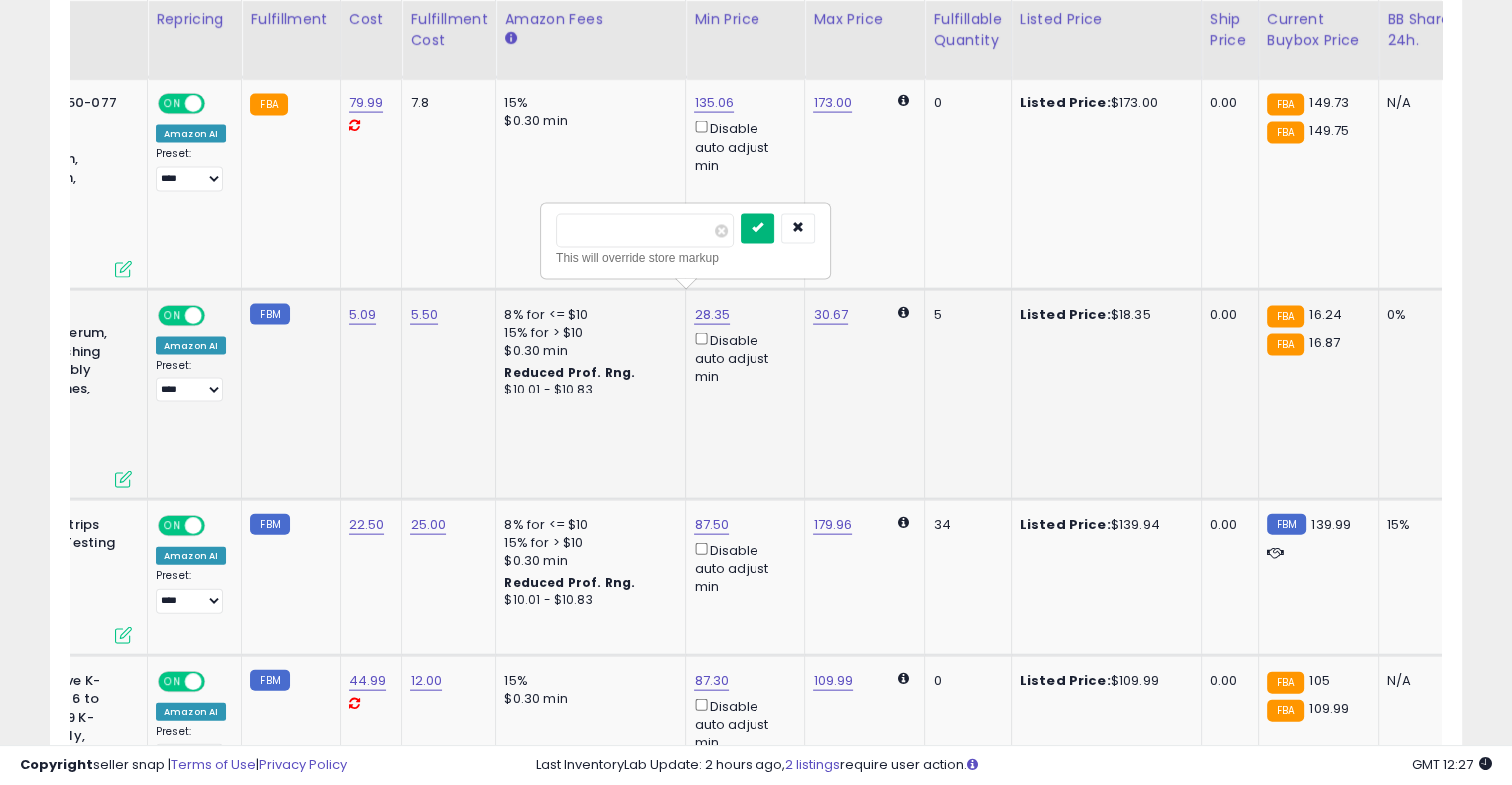 type on "*****" 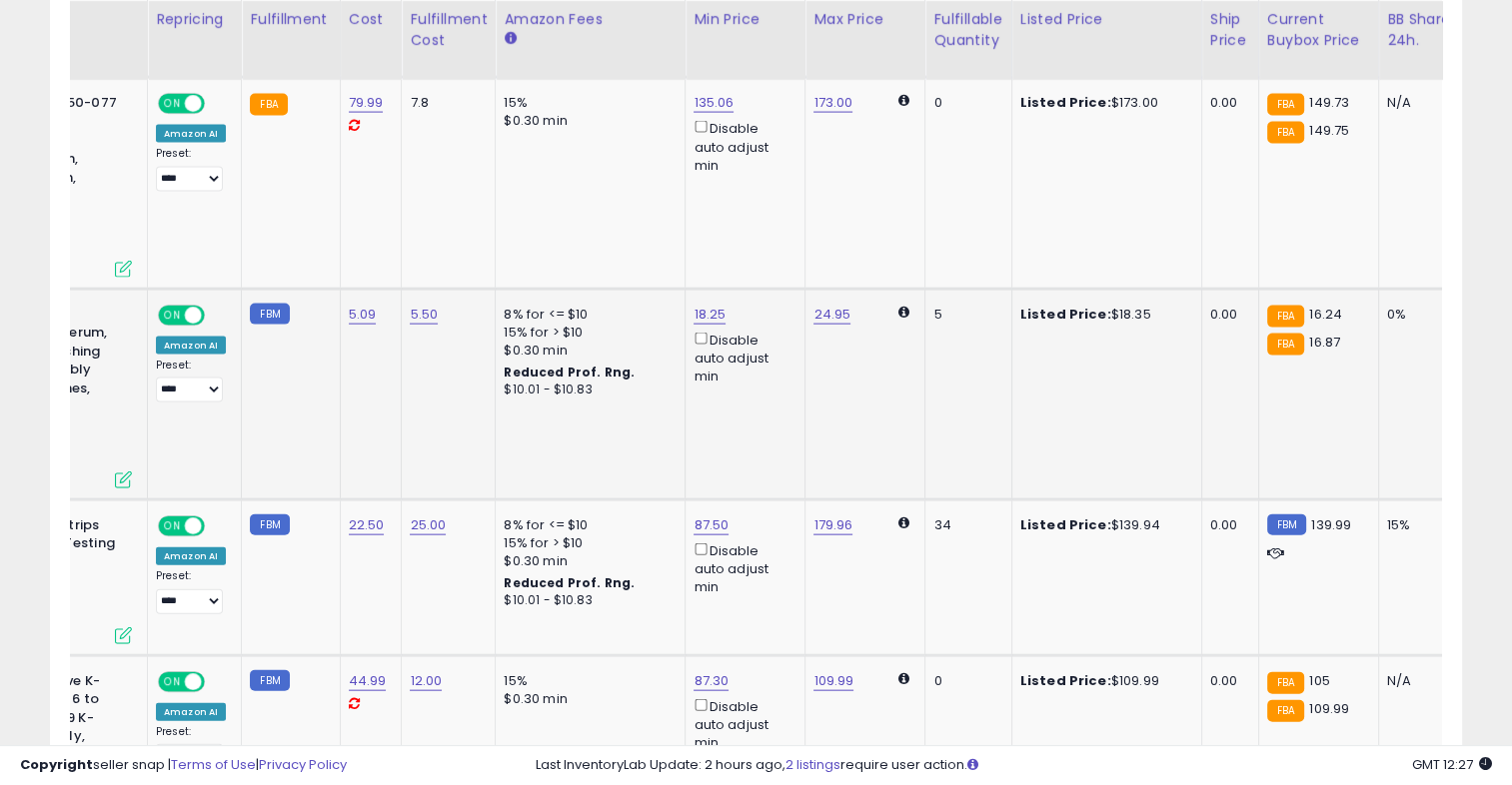 scroll, scrollTop: 0, scrollLeft: 0, axis: both 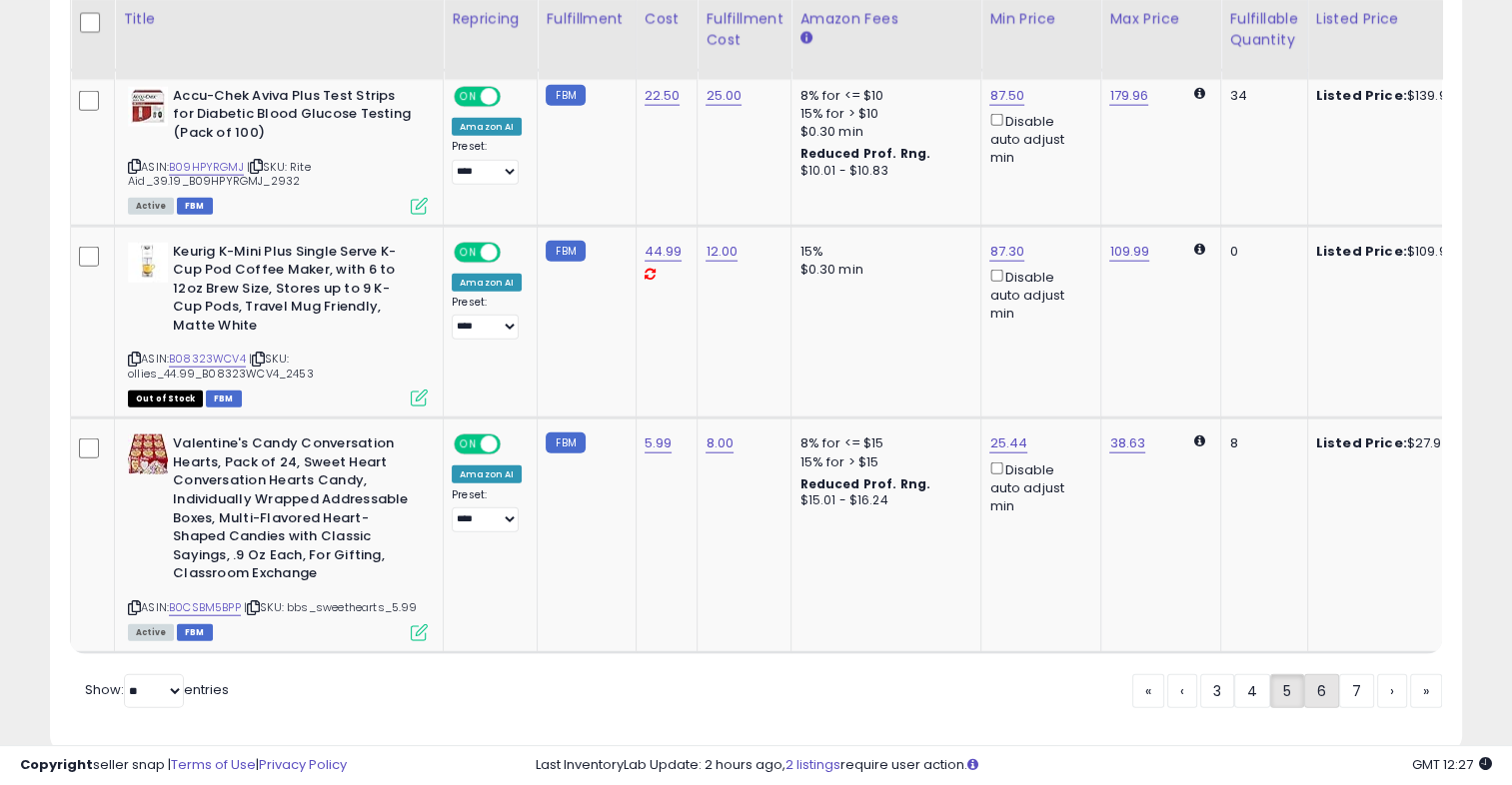 click on "6" 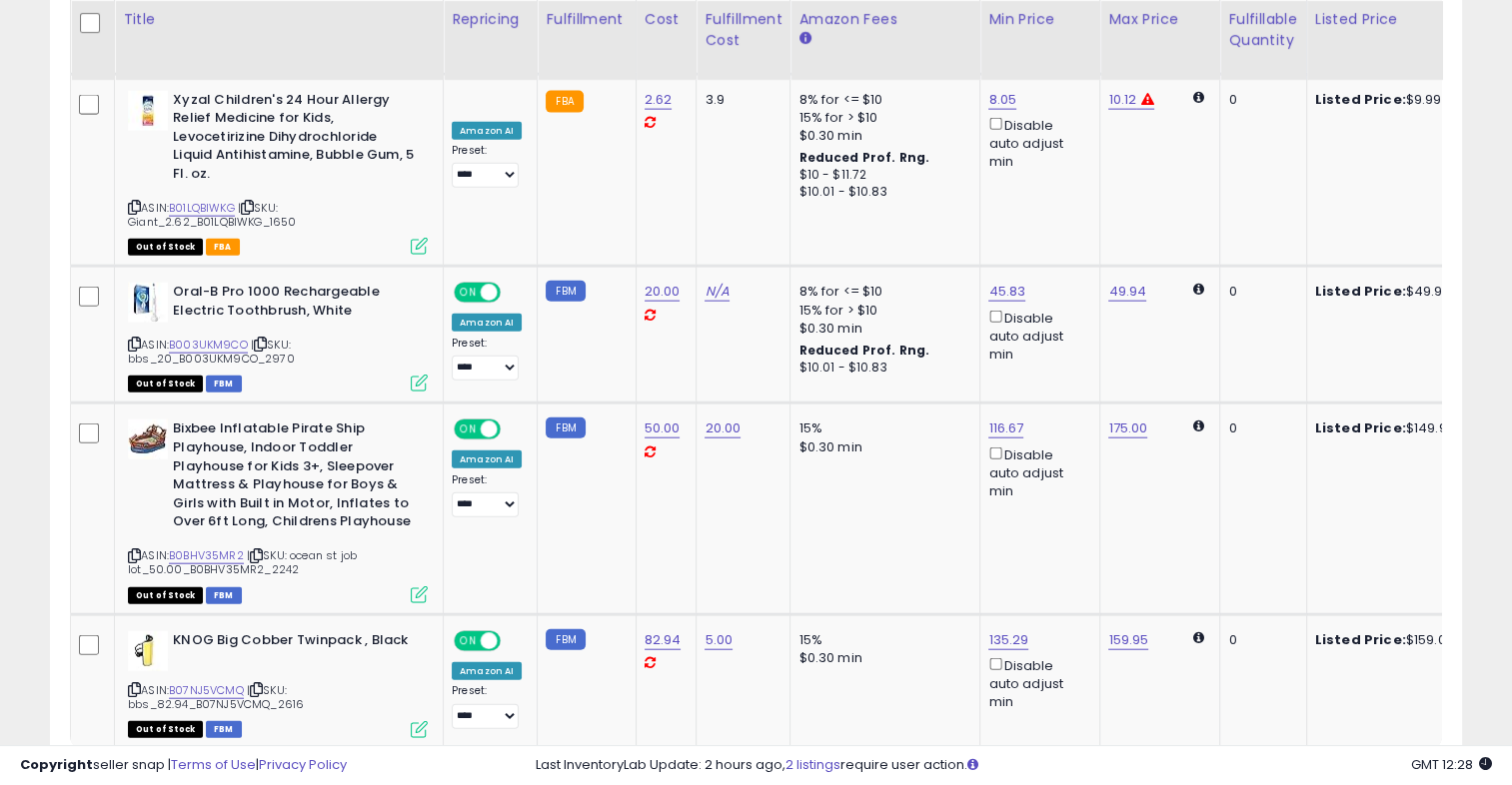 scroll, scrollTop: 4608, scrollLeft: 0, axis: vertical 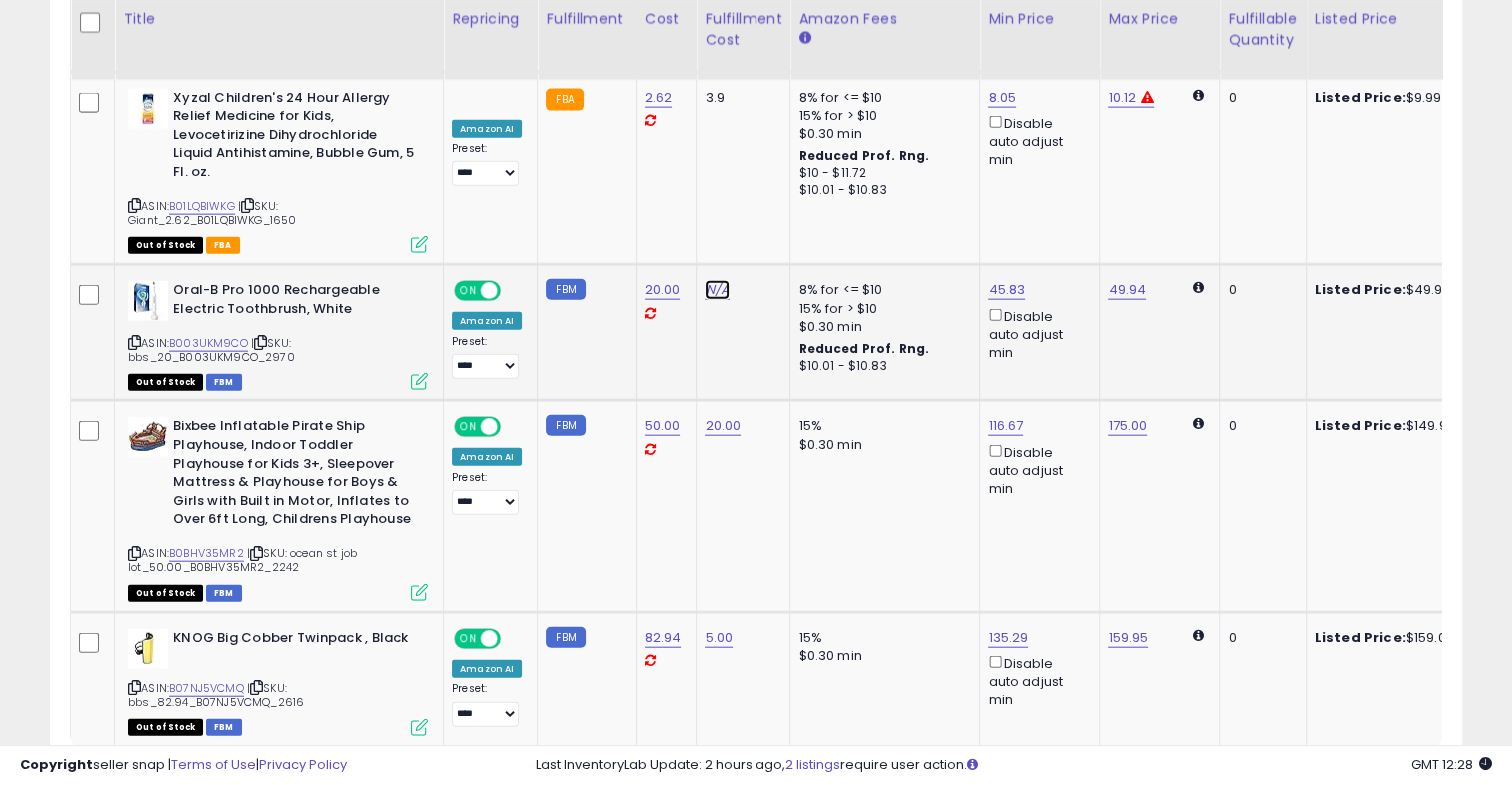 click on "N/A" at bounding box center [717, 290] 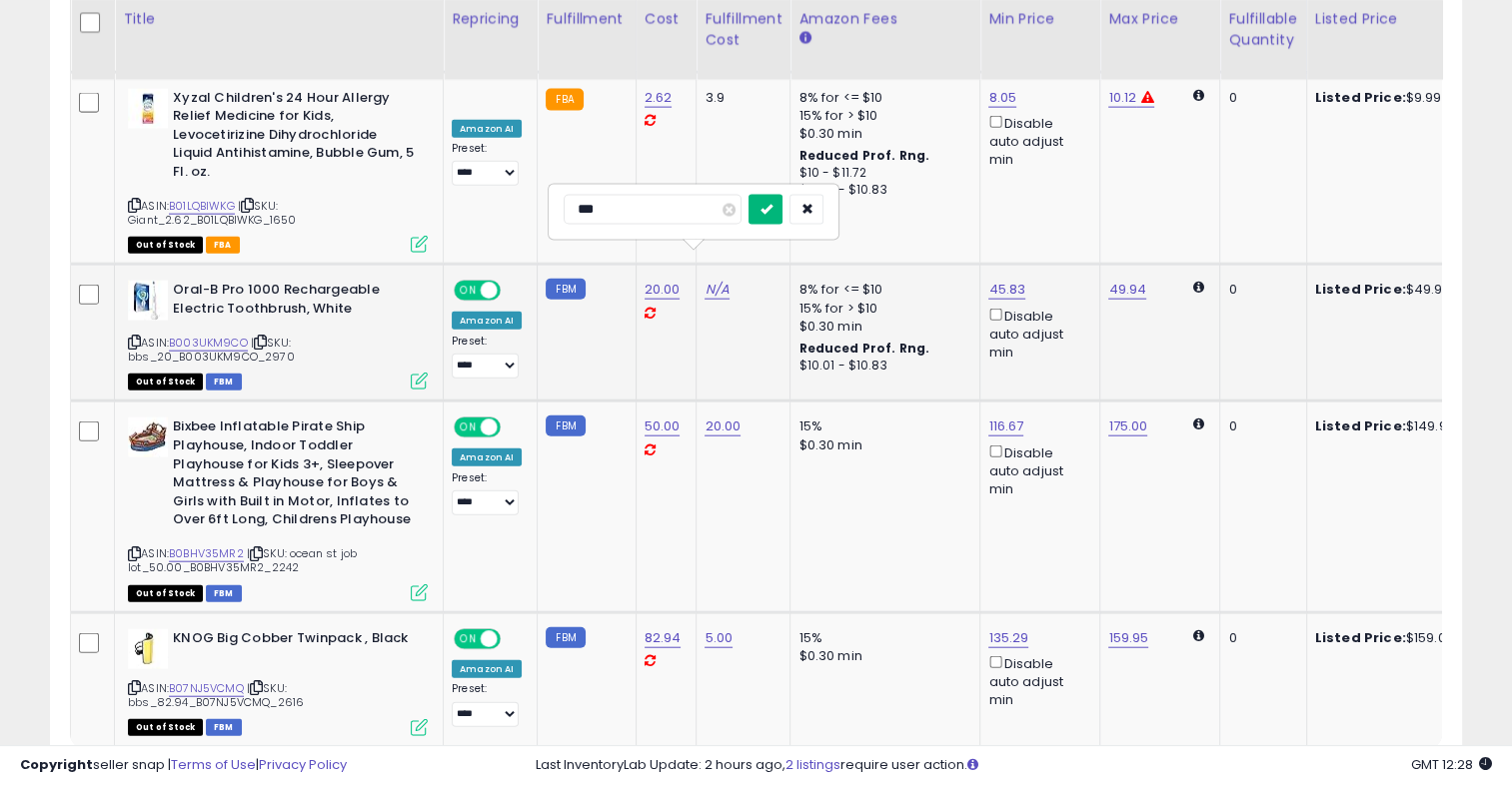 type on "***" 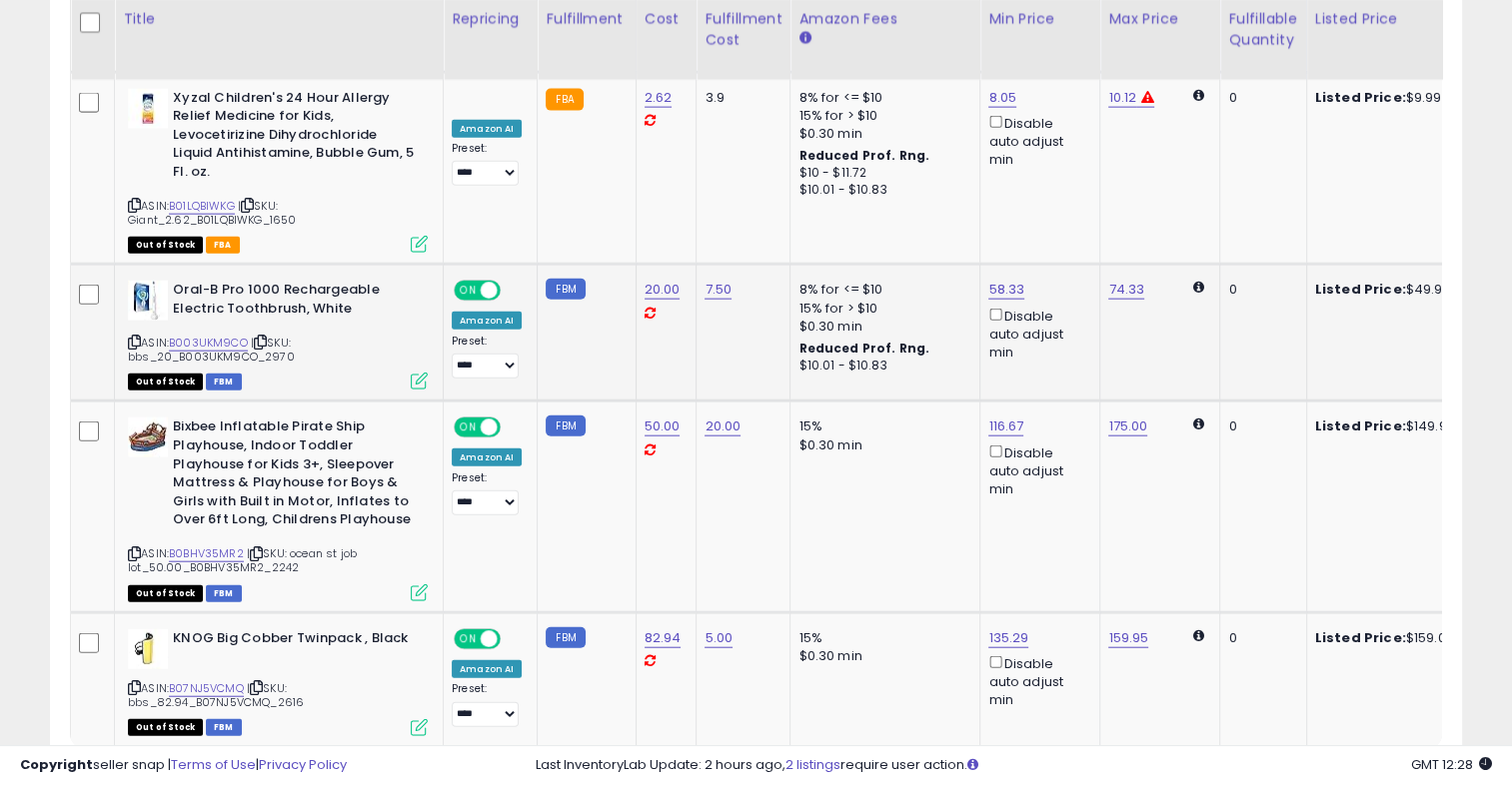scroll, scrollTop: 0, scrollLeft: 24, axis: horizontal 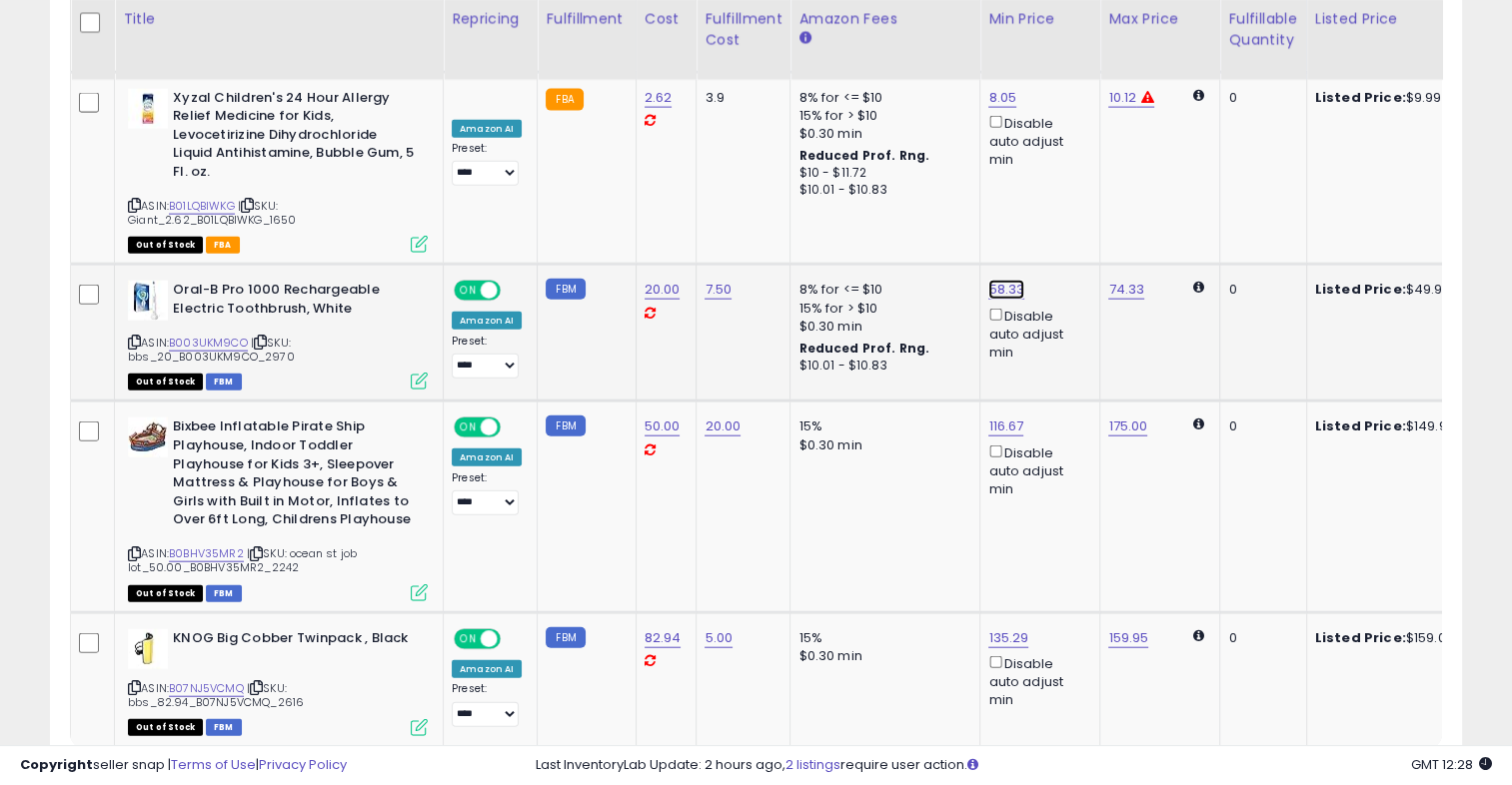click on "58.33" at bounding box center [1006, -3535] 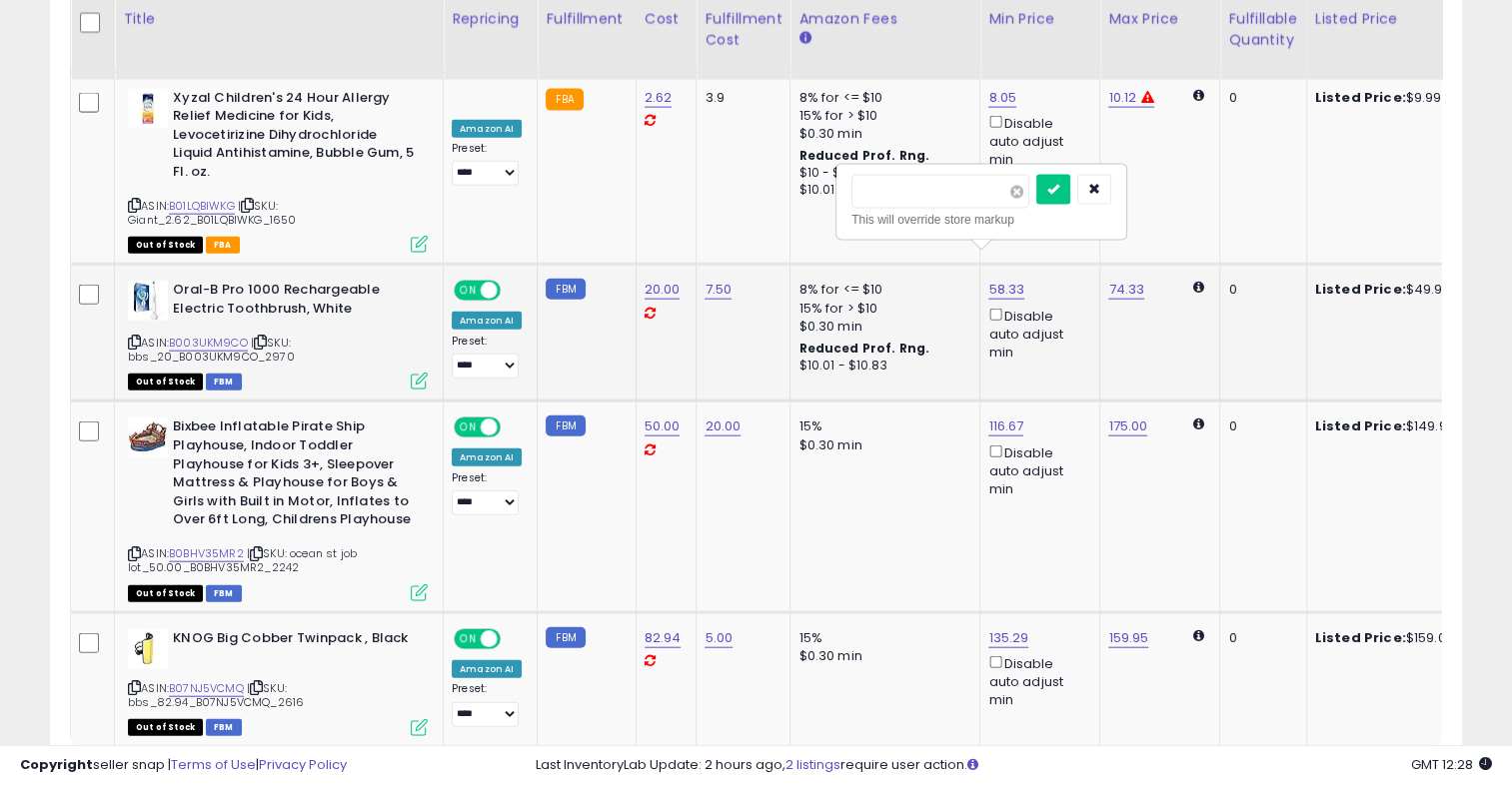 click at bounding box center (1016, 192) 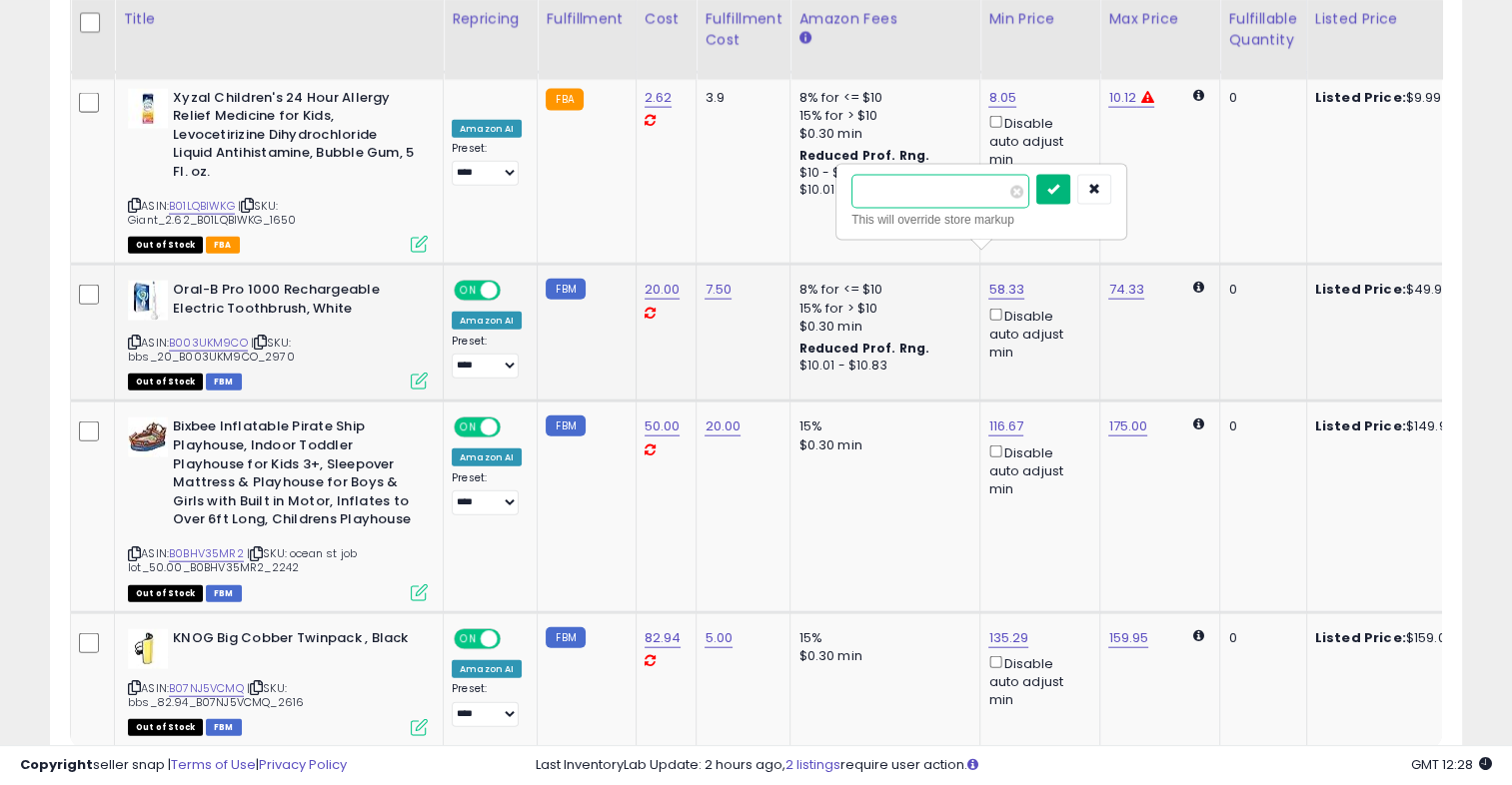 type on "*****" 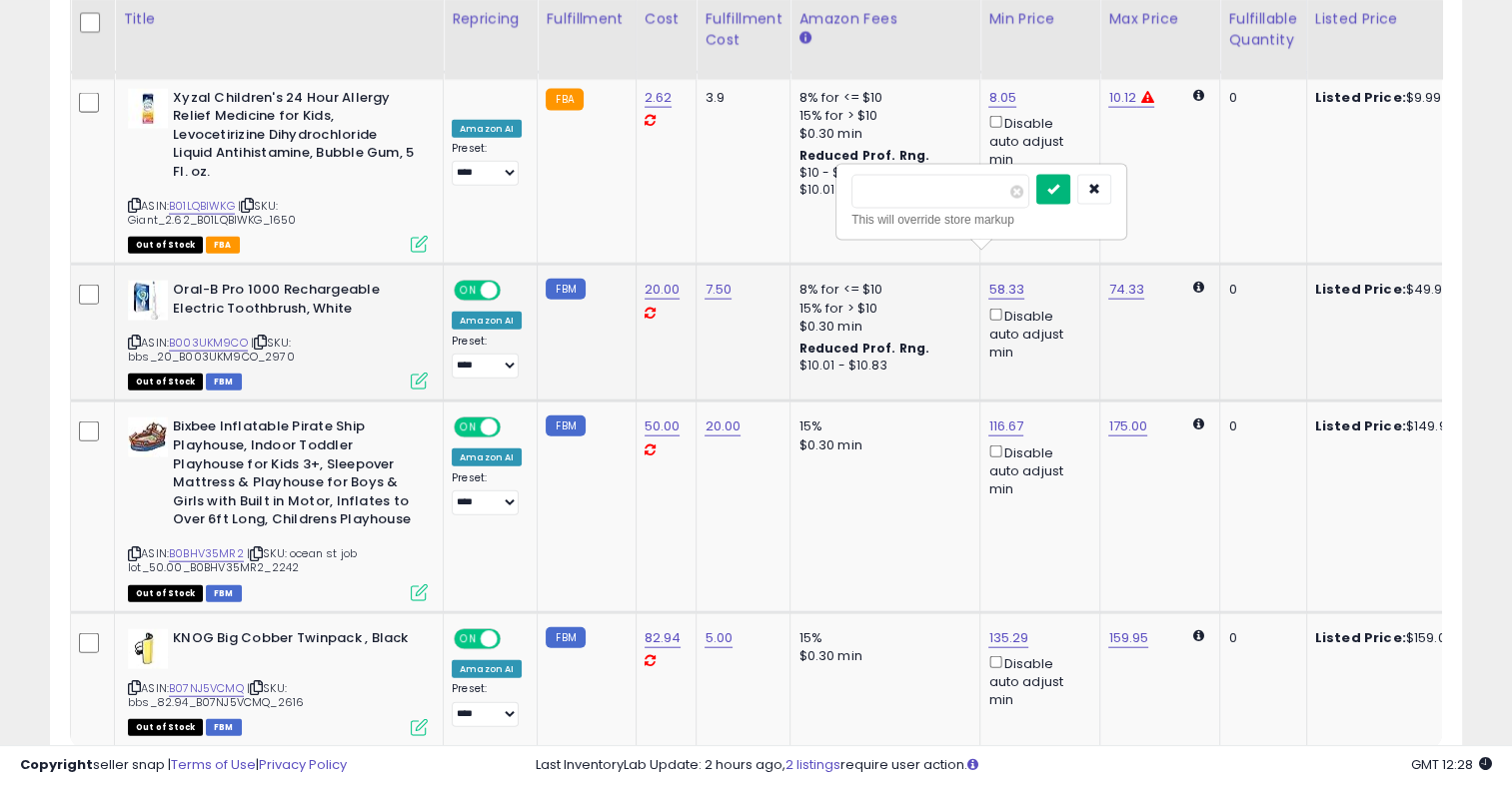 click at bounding box center [1053, 189] 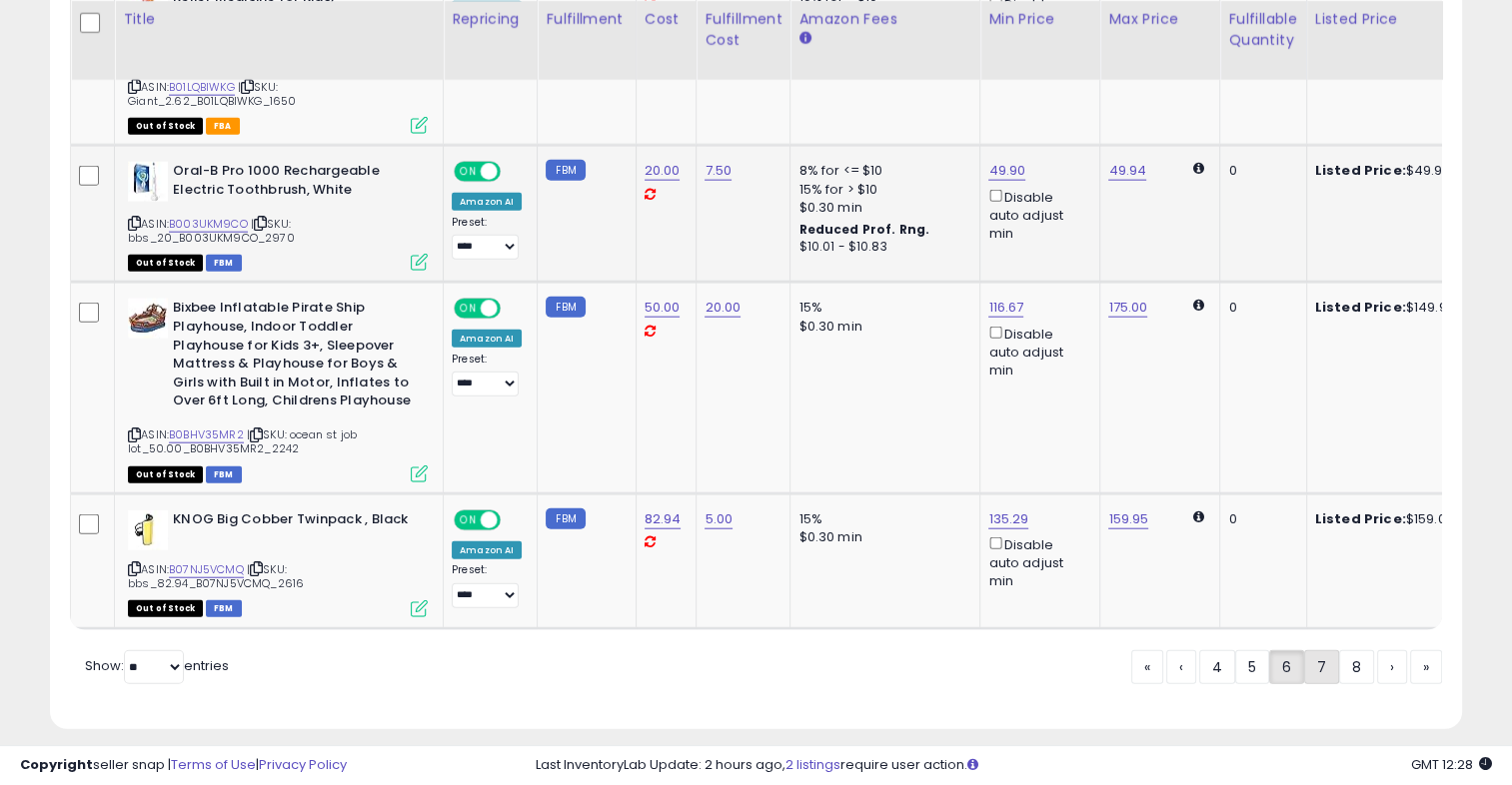 click on "7" 